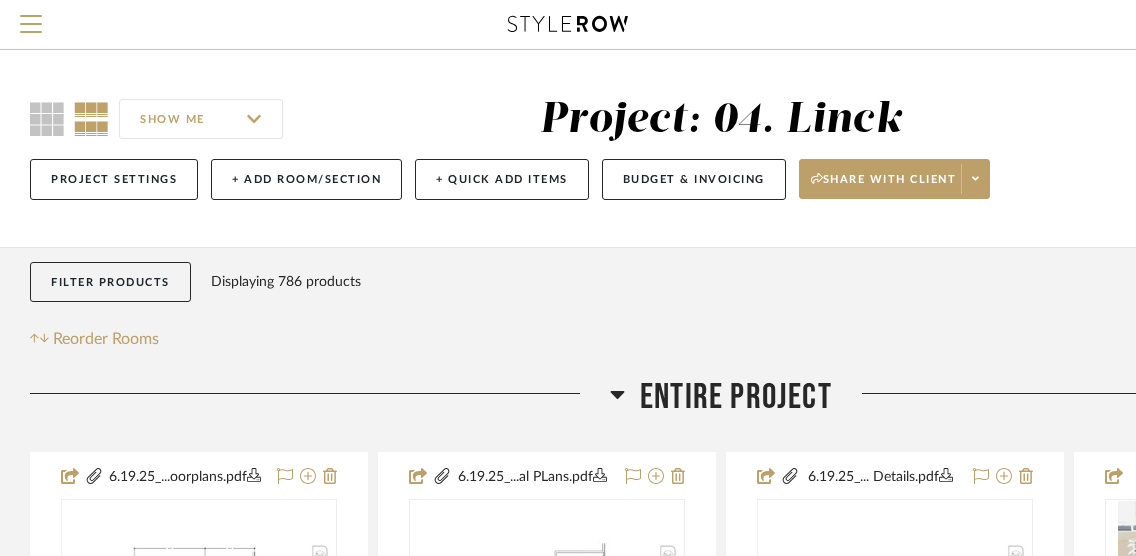 scroll, scrollTop: 0, scrollLeft: 0, axis: both 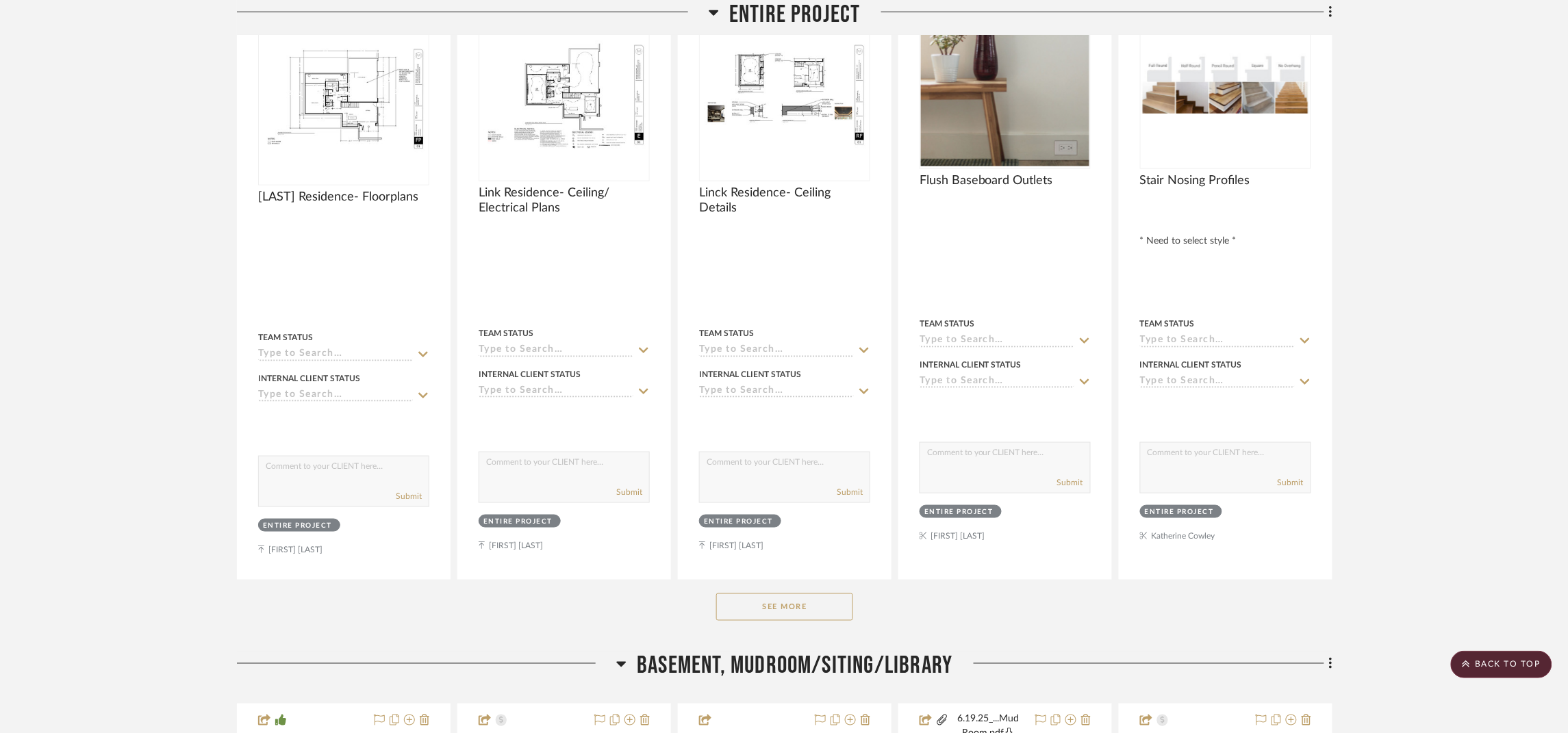 click on "See More" 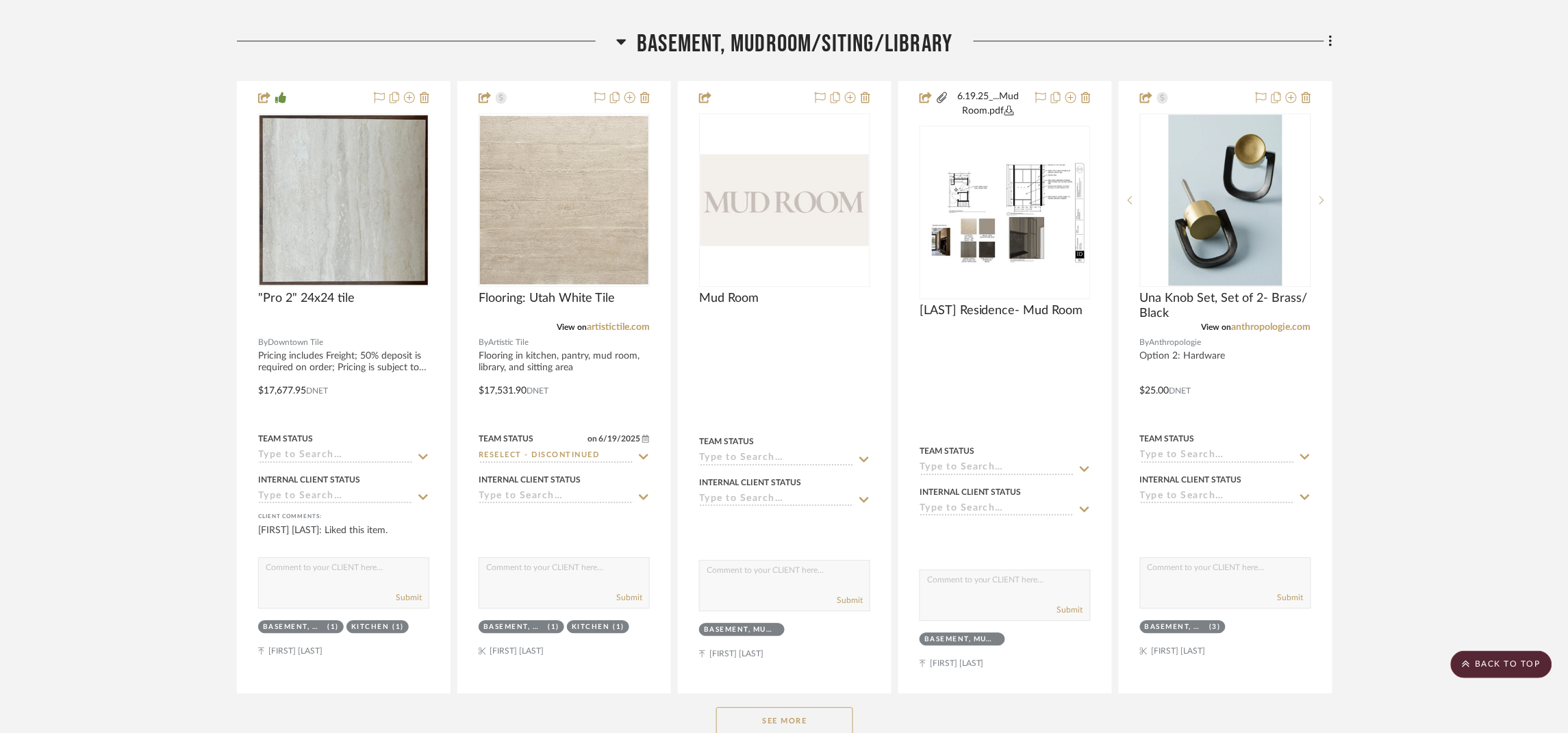 scroll, scrollTop: 2875, scrollLeft: 0, axis: vertical 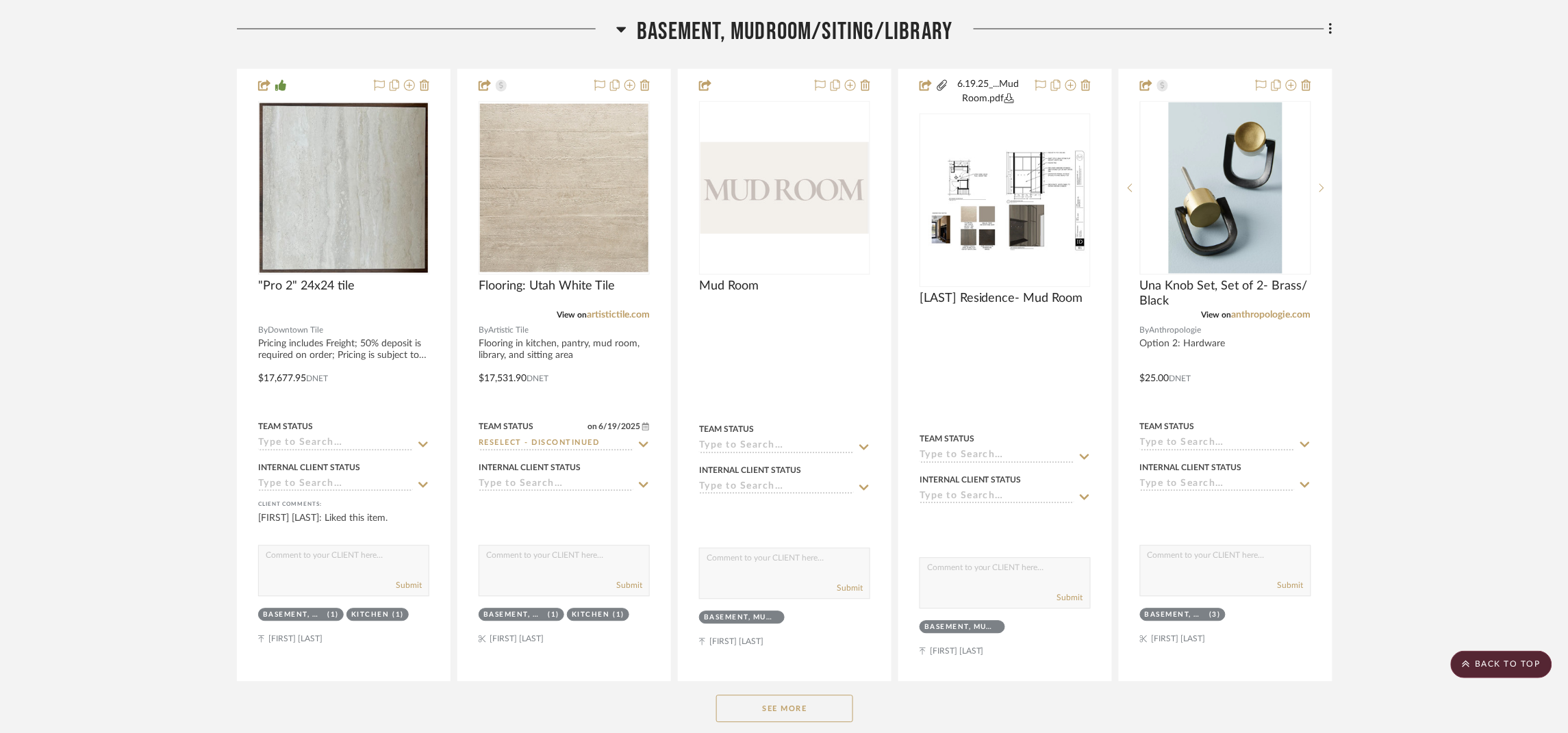 click on "See More" 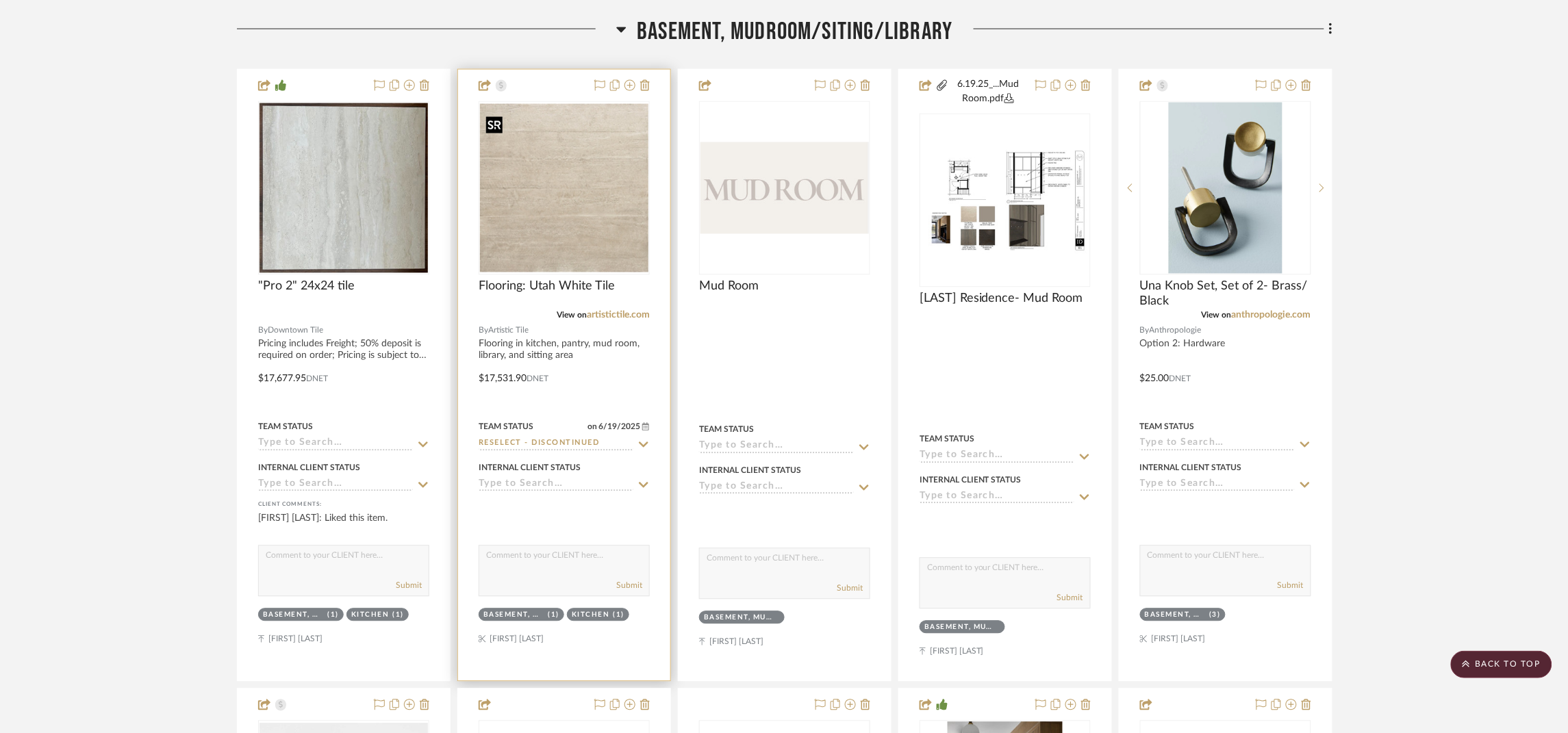 click at bounding box center [0, 0] 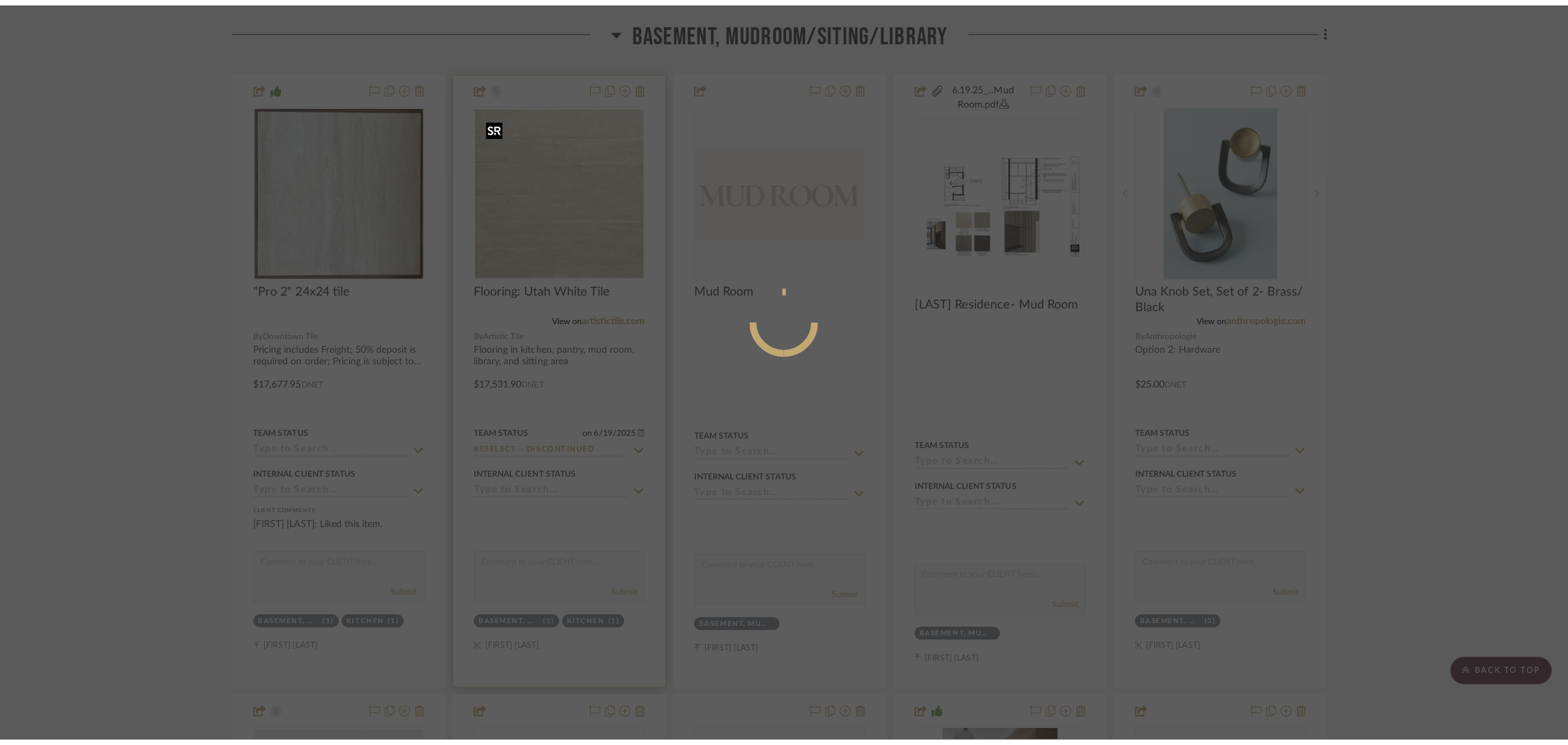 scroll, scrollTop: 0, scrollLeft: 0, axis: both 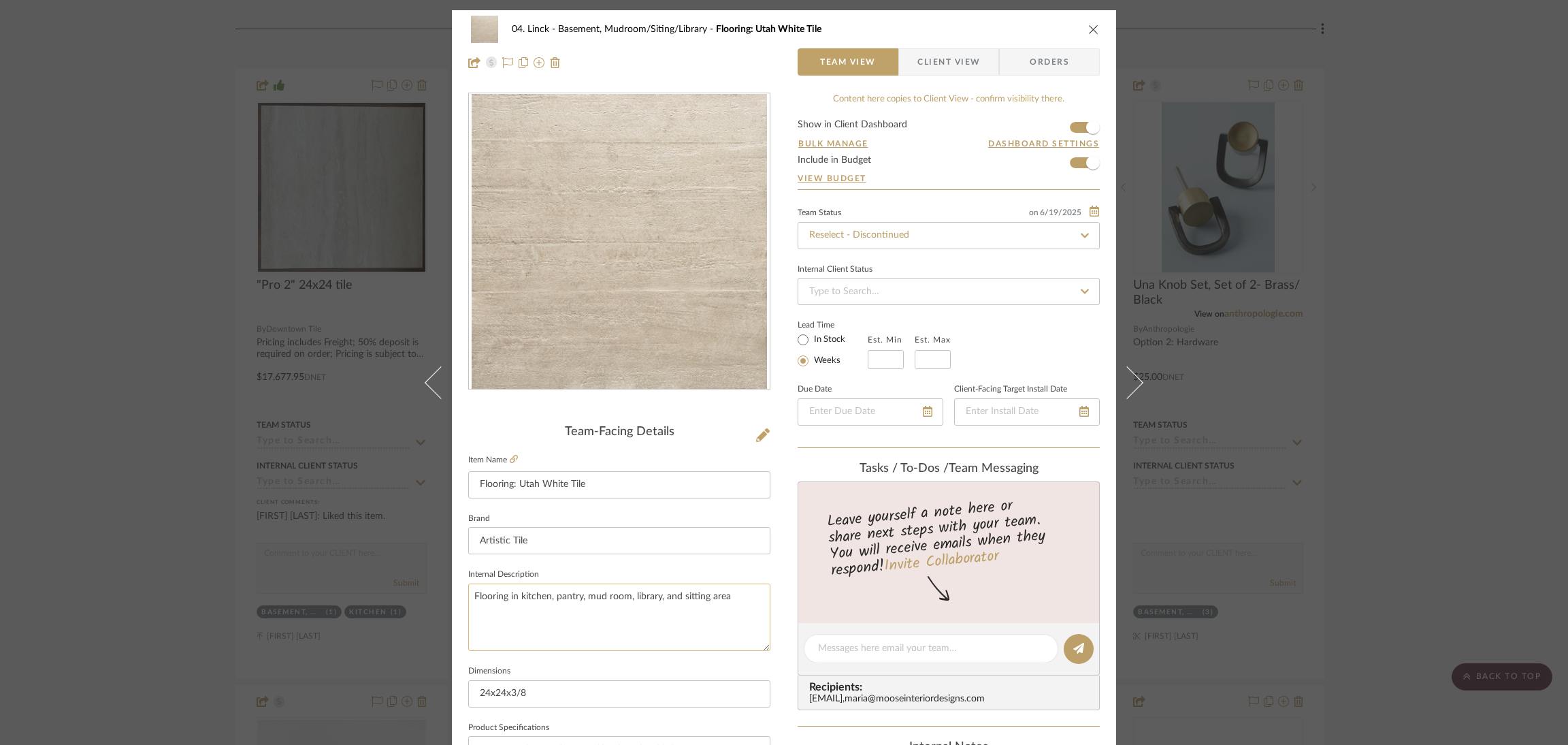 click on "Flooring in kitchen, pantry, mud room, library, and sitting area" 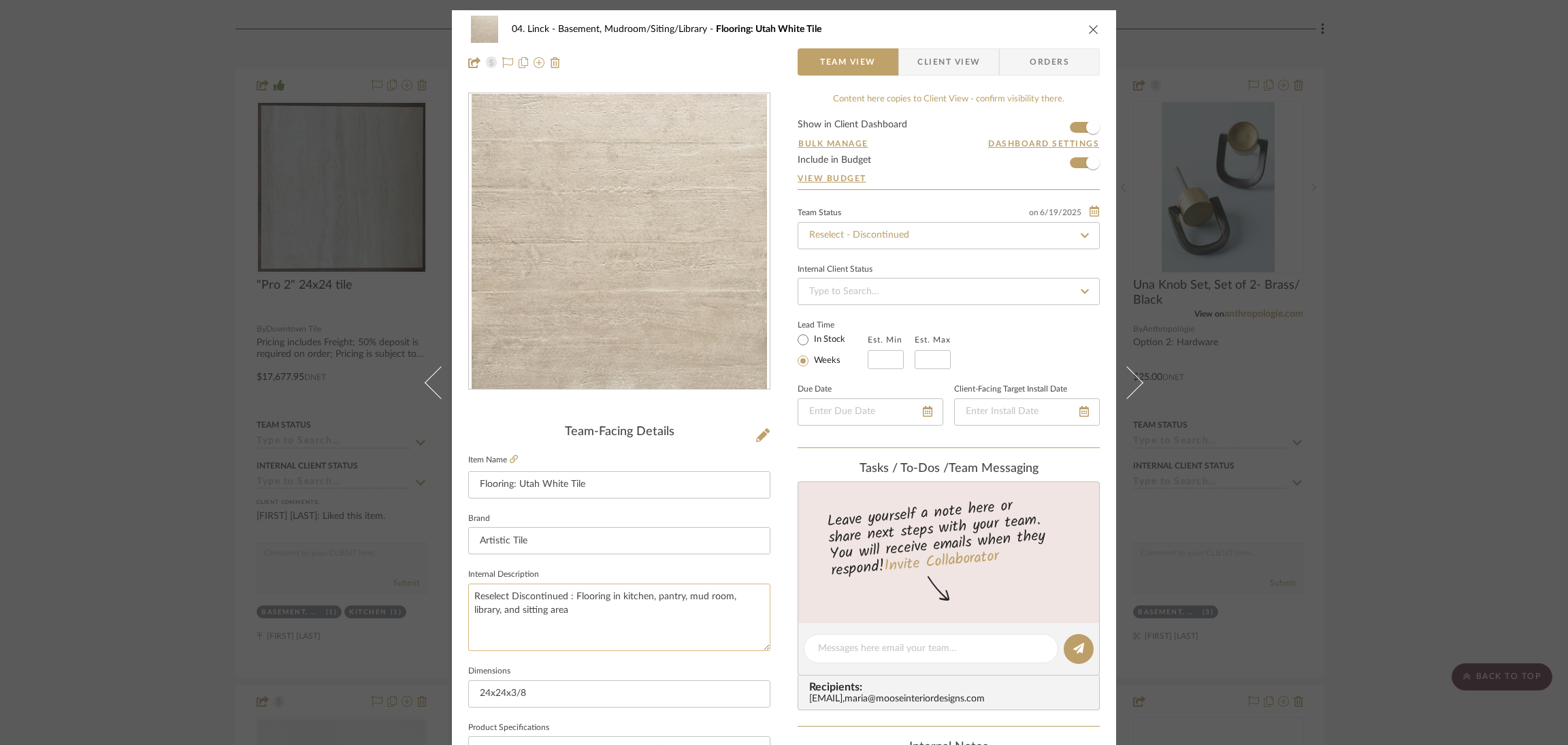 click on "Reselect Discontinued : Flooring in kitchen, pantry, mud room, library, and sitting area" 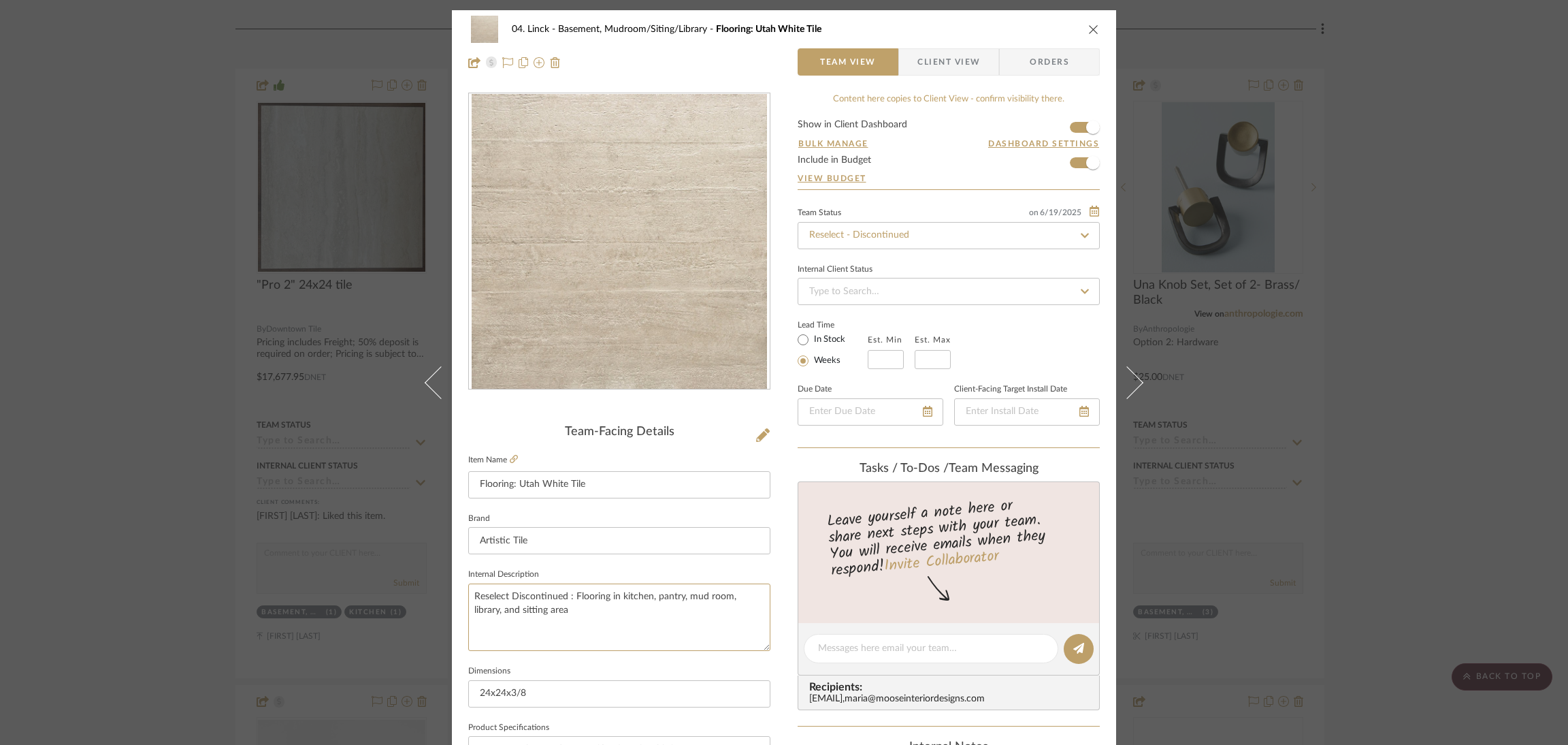 type on "Reselect Discontinued : Flooring in kitchen, pantry, mud room, library, and sitting area" 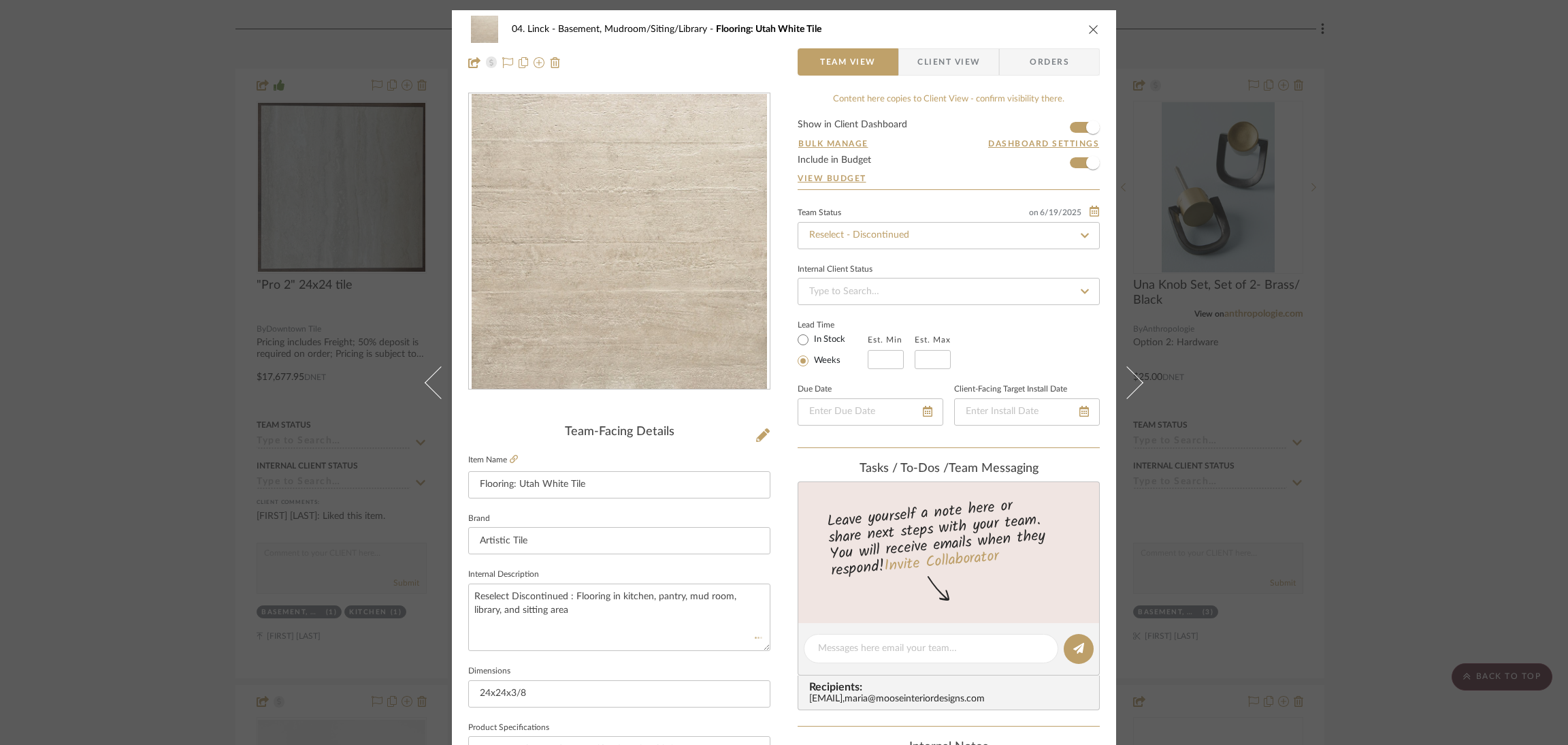 click on "04. [LAST] Basement, Mudroom/Siting/Library Flooring: Utah White Tile Team View Client View Orders  Team-Facing Details   Item Name  Flooring: Utah White Tile  Brand  Artistic Tile  Internal Description  Reselect Discontiued : Flooring in kitchen, pantry, mud room, library, and sitting area  Dimensions  24x24x3/8  Product Specifications   Reference Price   Reference Price Type  DNET  Item Costs   View Budget   Markup %  (Use "-X%" to discount) 10%  Unit Cost  $17,531.90  Cost Type  DNET  Client Unit Price  $19,285.09  Quantity  1  Unit Type  Each  Subtotal   $19,285.09   Tax %  0%  Total Tax   $0.00   Shipping Cost  $0.00  Ship. Markup %  0% Taxable  Total Shipping   $0.00  Total Client Price  $19,285.09  Your Cost  $17,531.90  Your Margin  $1,753.19  Content here copies to Client View - confirm visibility there.  Show in Client Dashboard  Bulk Manage Dashboard Settings  Include in Budget   View Budget  Team Status on 6/19/2025 6/19/2025 Reselect - Discontinued Internal Client Status  Lead Time  In Stock Weeks" at bounding box center [784, 639] 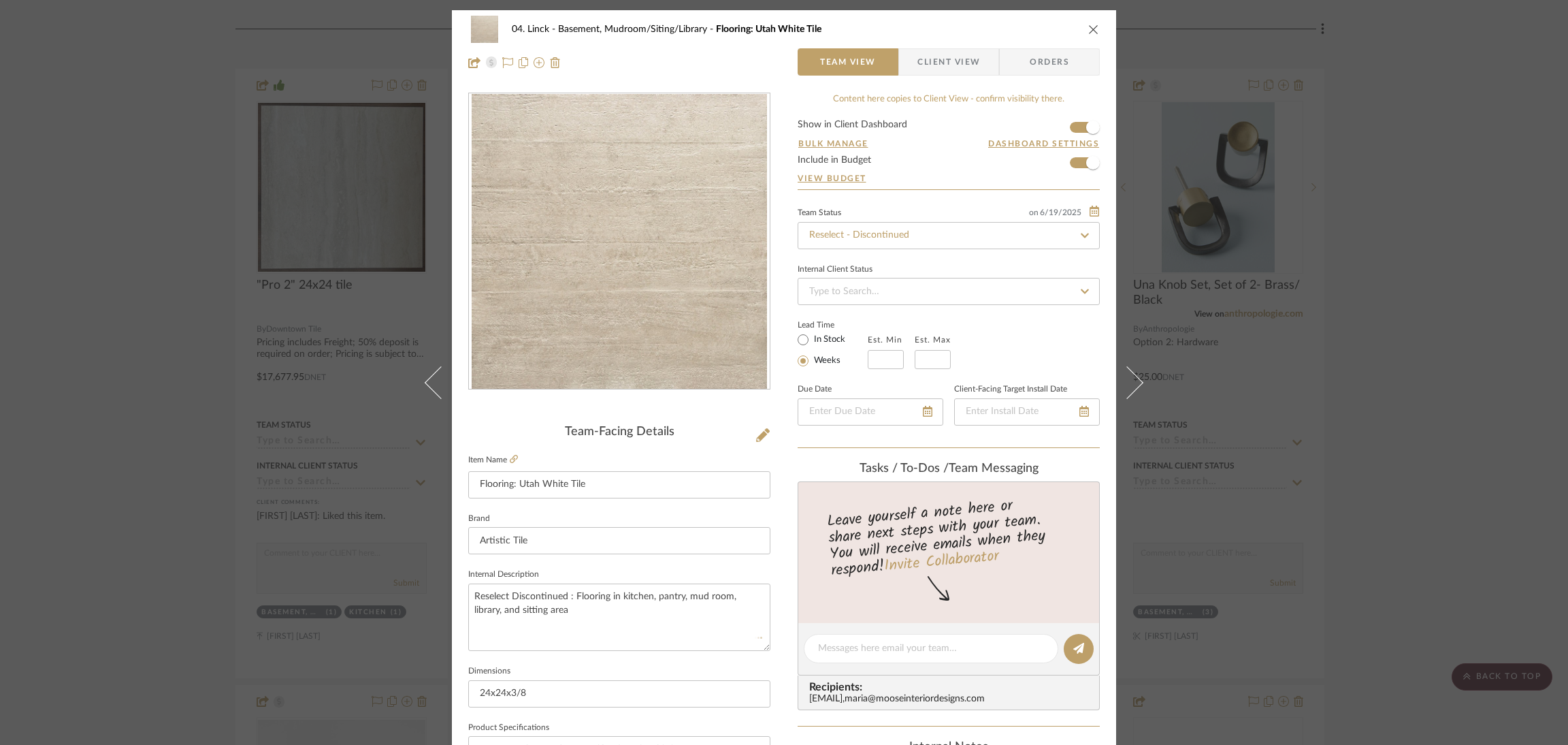 type 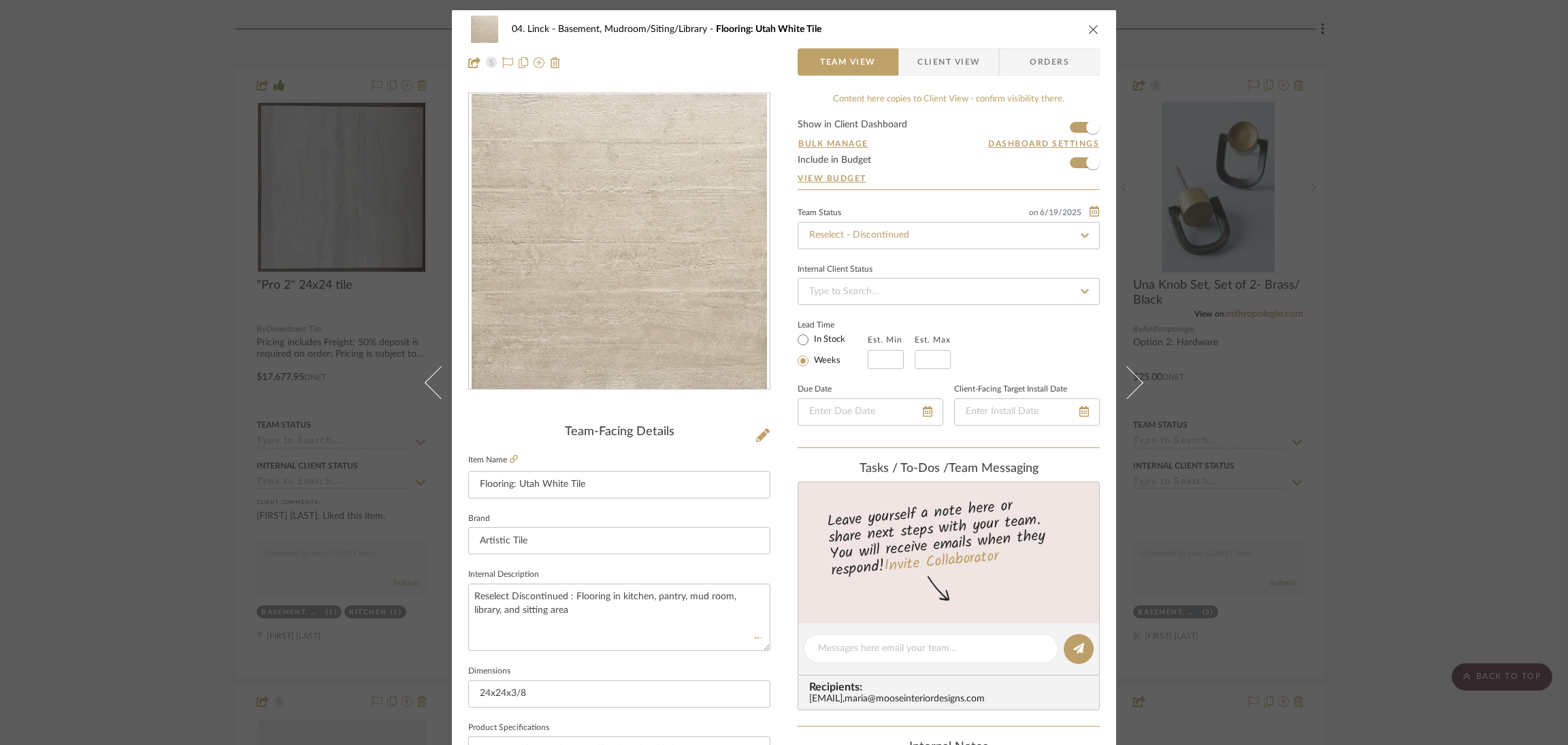 type 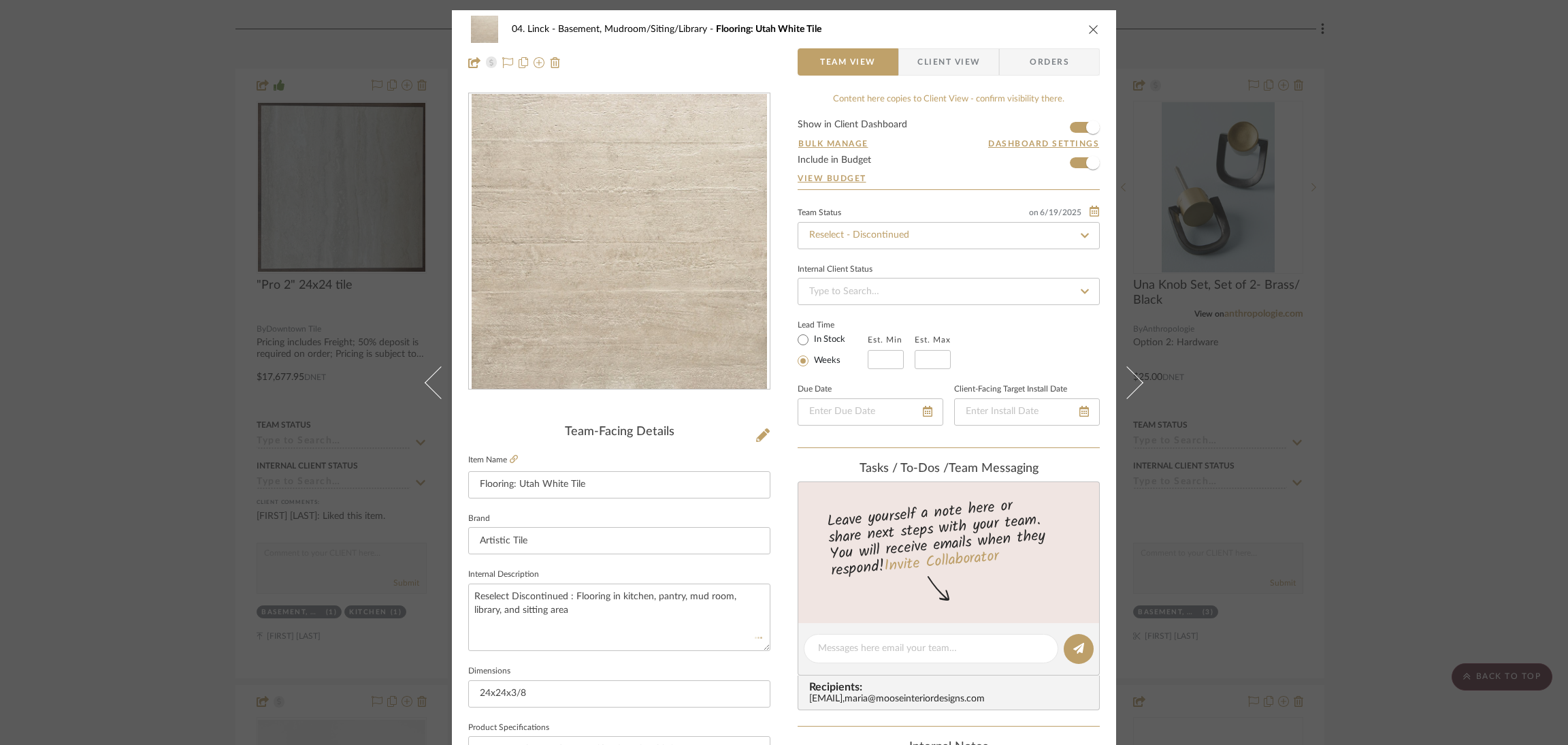 type 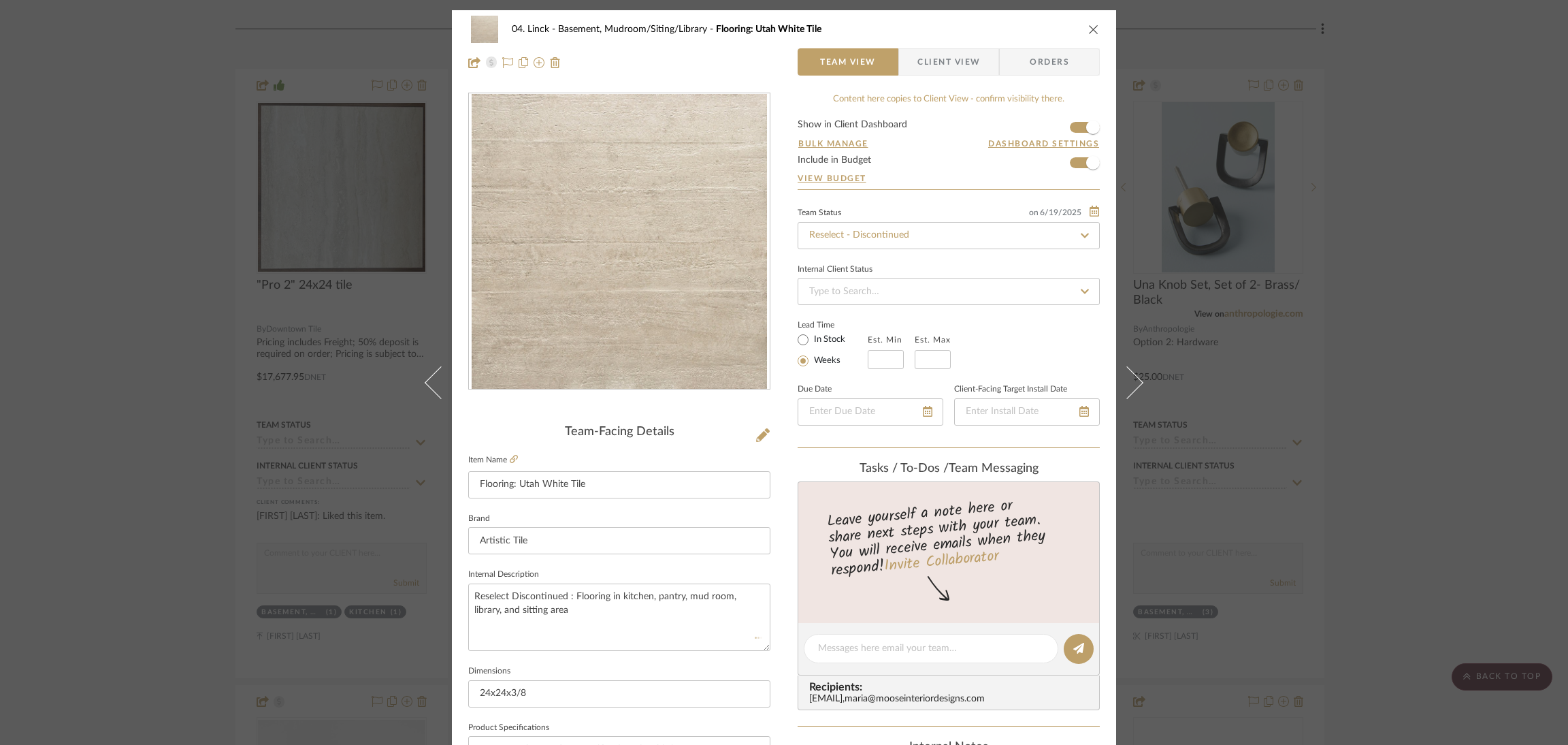type 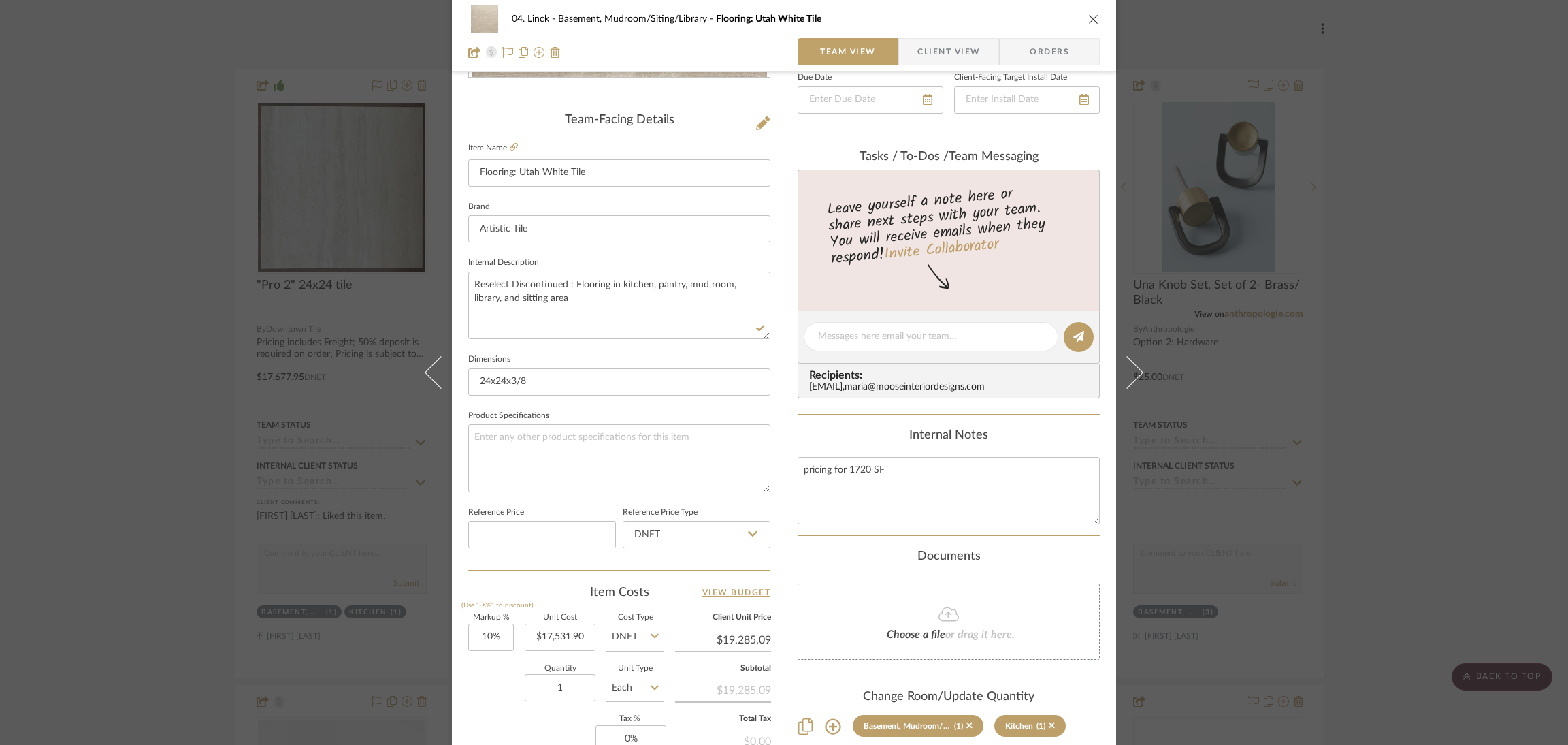 scroll, scrollTop: 0, scrollLeft: 0, axis: both 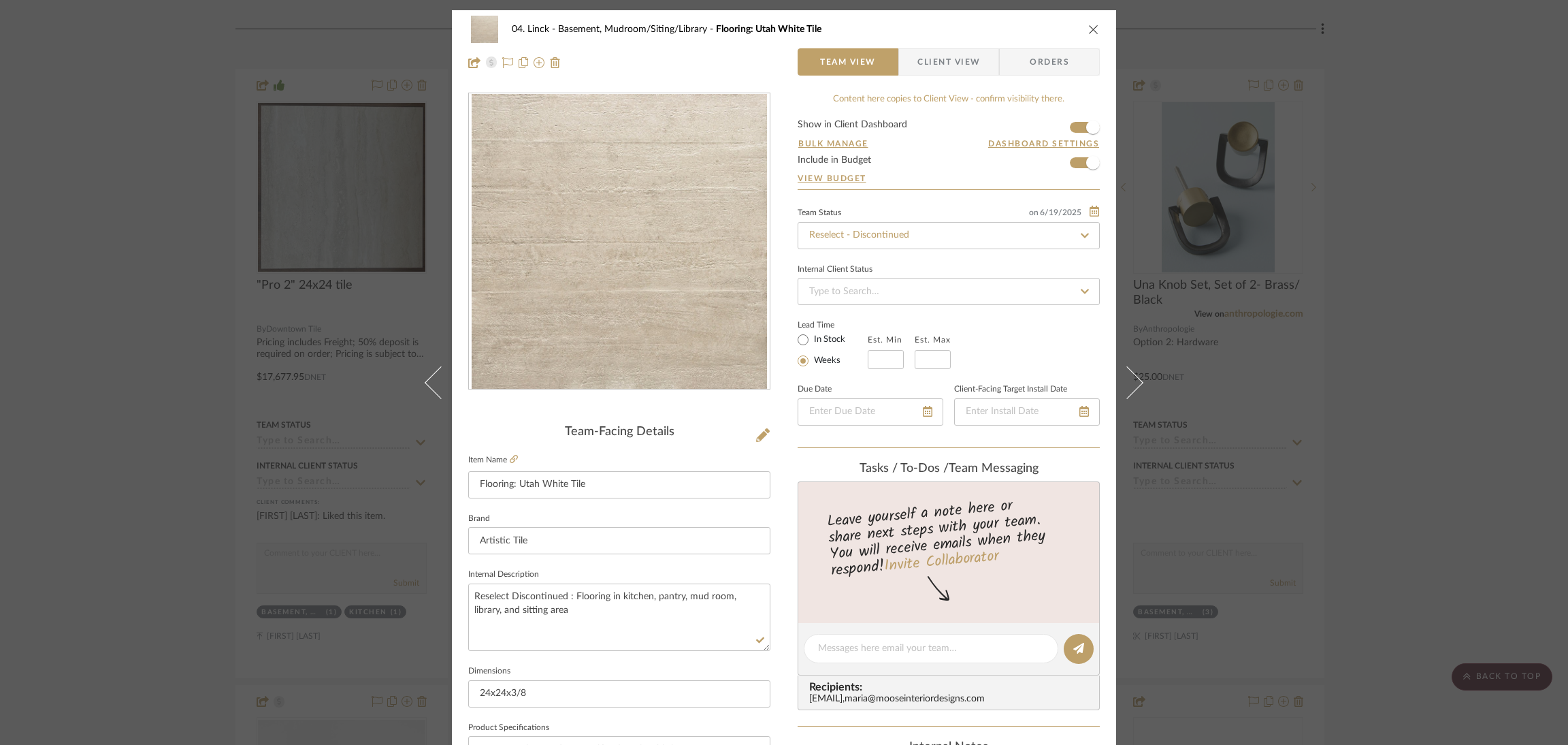 click on "04. [LAST] Basement, Mudroom/Siting/Library Flooring: Utah White Tile Team View Client View Orders  Team-Facing Details   Item Name  Flooring: Utah White Tile  Brand  Artistic Tile  Internal Description  Reselect Discontiued : Flooring in kitchen, pantry, mud room, library, and sitting area  Dimensions  24x24x3/8  Product Specifications   Reference Price   Reference Price Type  DNET  Item Costs   View Budget   Markup %  (Use "-X%" to discount) 10%  Unit Cost  $17,531.90  Cost Type  DNET  Client Unit Price  $19,285.09  Quantity  1  Unit Type  Each  Subtotal   $19,285.09   Tax %  0%  Total Tax   $0.00   Shipping Cost  $0.00  Ship. Markup %  0% Taxable  Total Shipping   $0.00  Total Client Price  $19,285.09  Your Cost  $17,531.90  Your Margin  $1,753.19  Content here copies to Client View - confirm visibility there.  Show in Client Dashboard  Bulk Manage Dashboard Settings  Include in Budget   View Budget  Team Status on 6/19/2025 6/19/2025 Reselect - Discontinued Internal Client Status  Lead Time  In Stock Weeks" at bounding box center [784, 372] 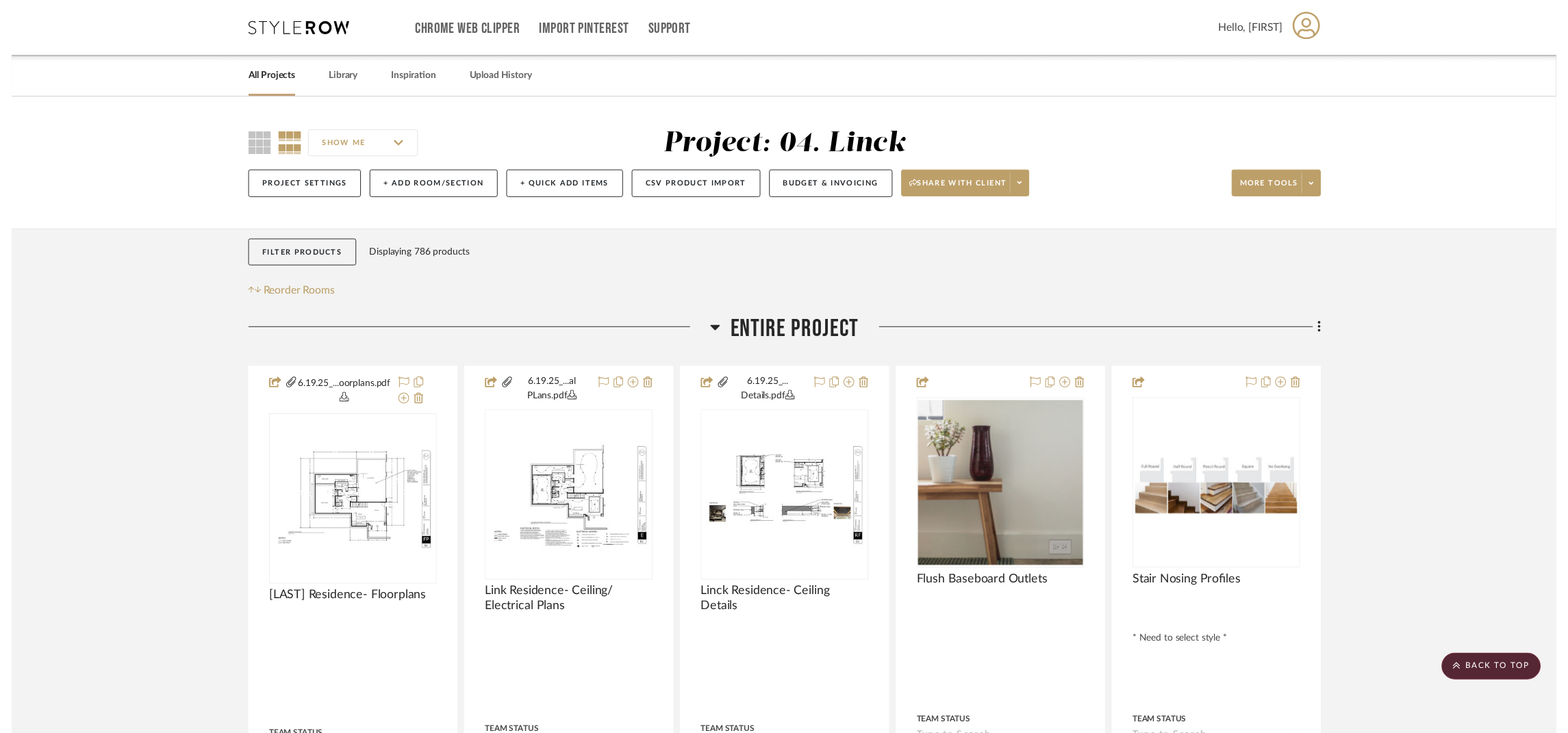 scroll, scrollTop: 2873, scrollLeft: 0, axis: vertical 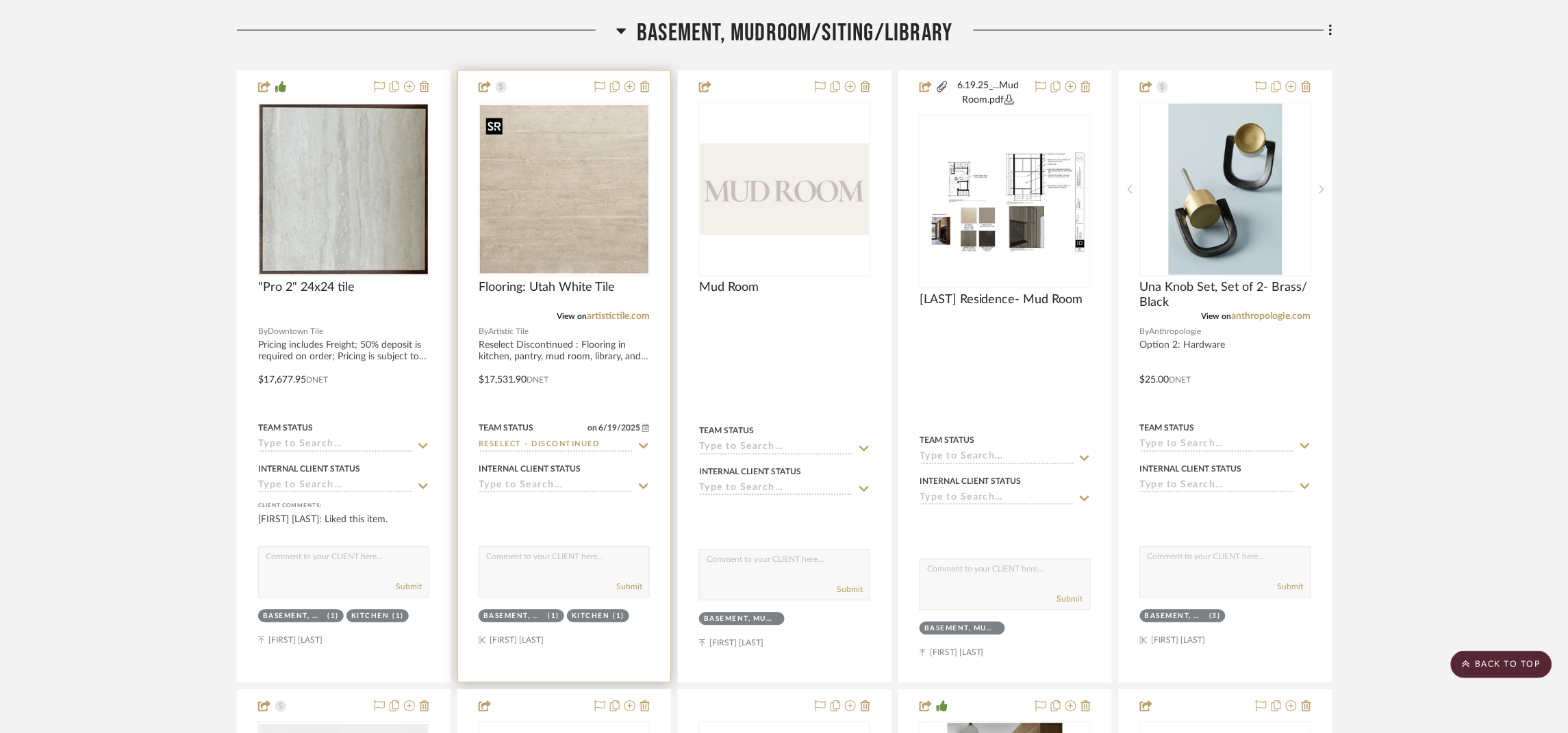 click at bounding box center (564, 190) 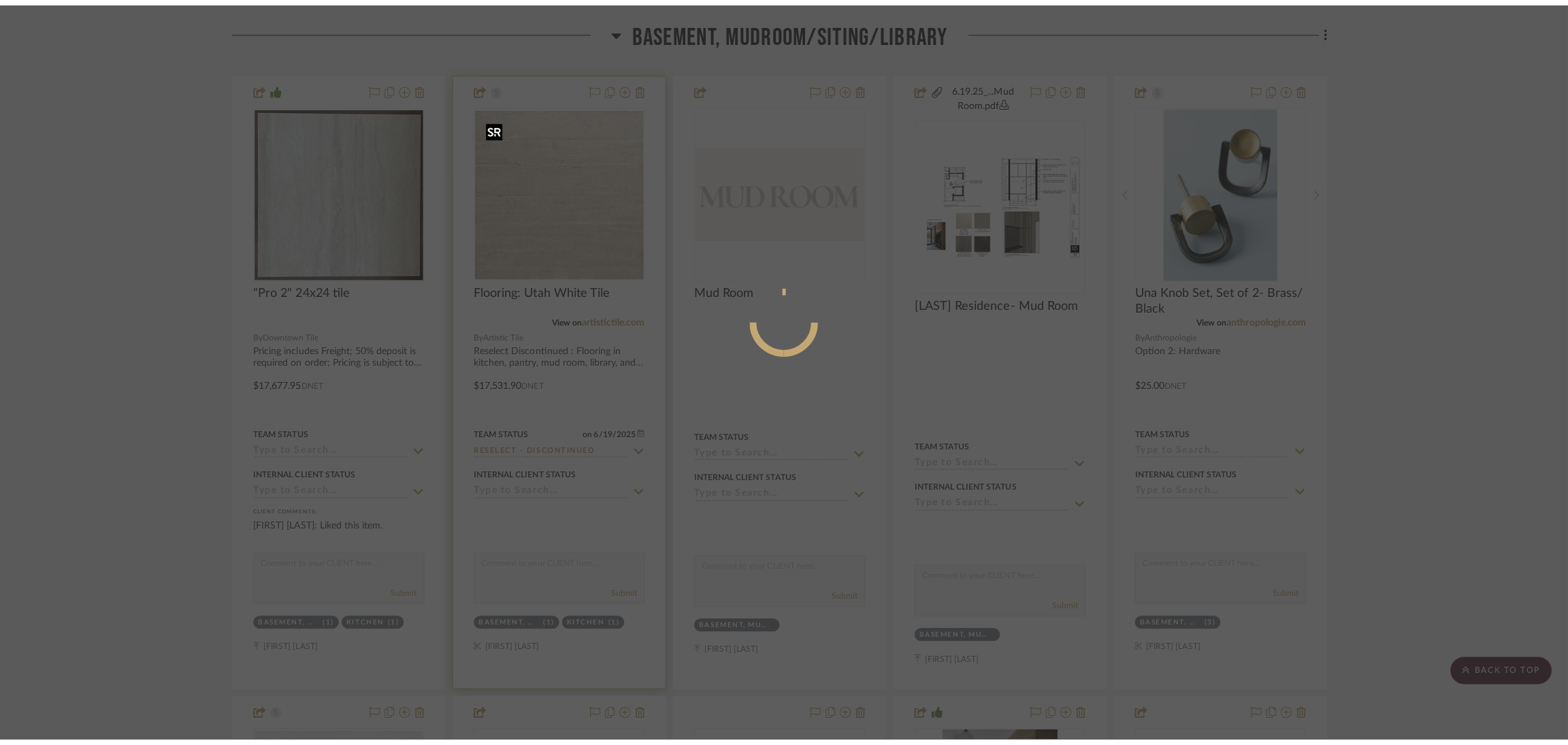 scroll, scrollTop: 0, scrollLeft: 0, axis: both 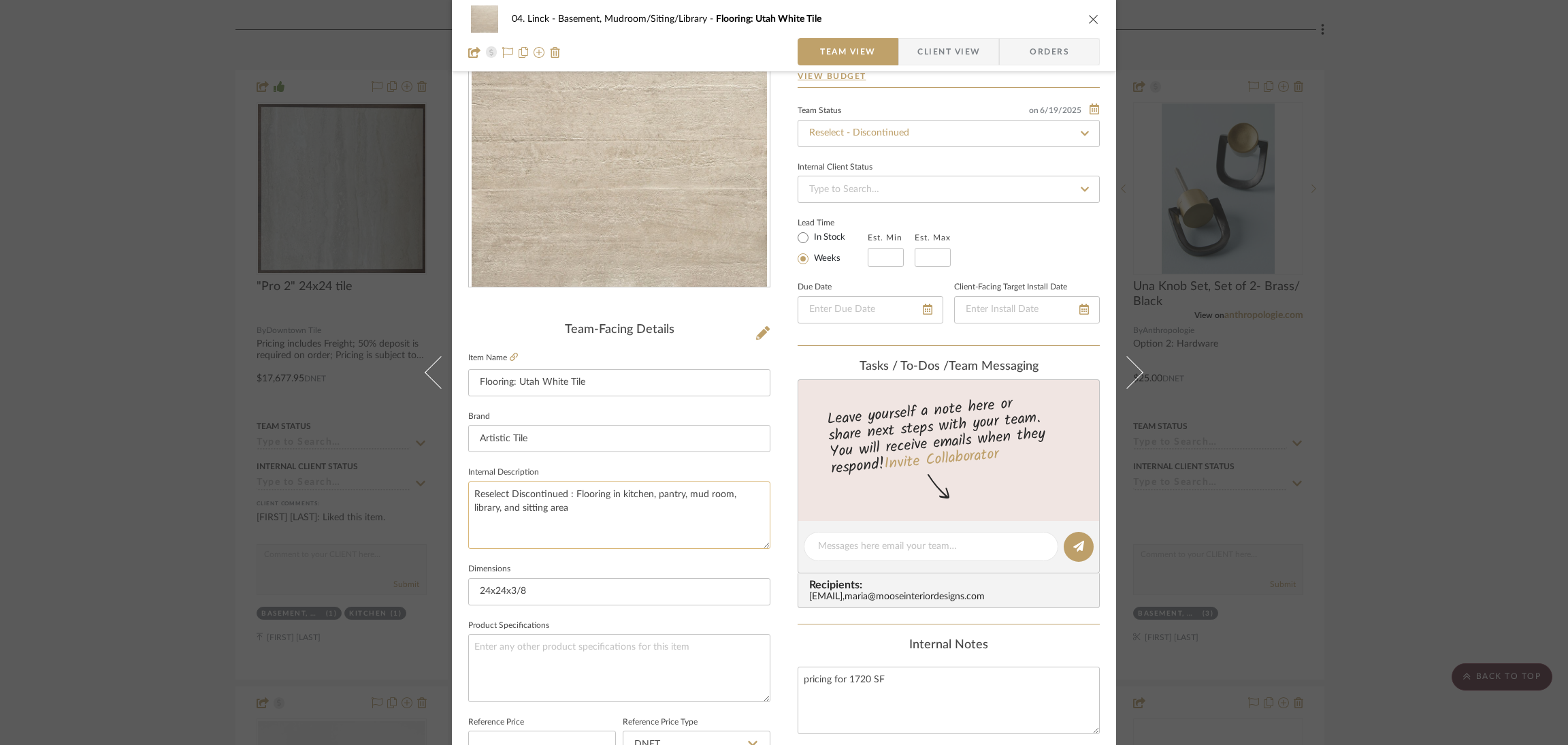 click on "Reselect Discontinued : Flooring in kitchen, pantry, mud room, library, and sitting area" 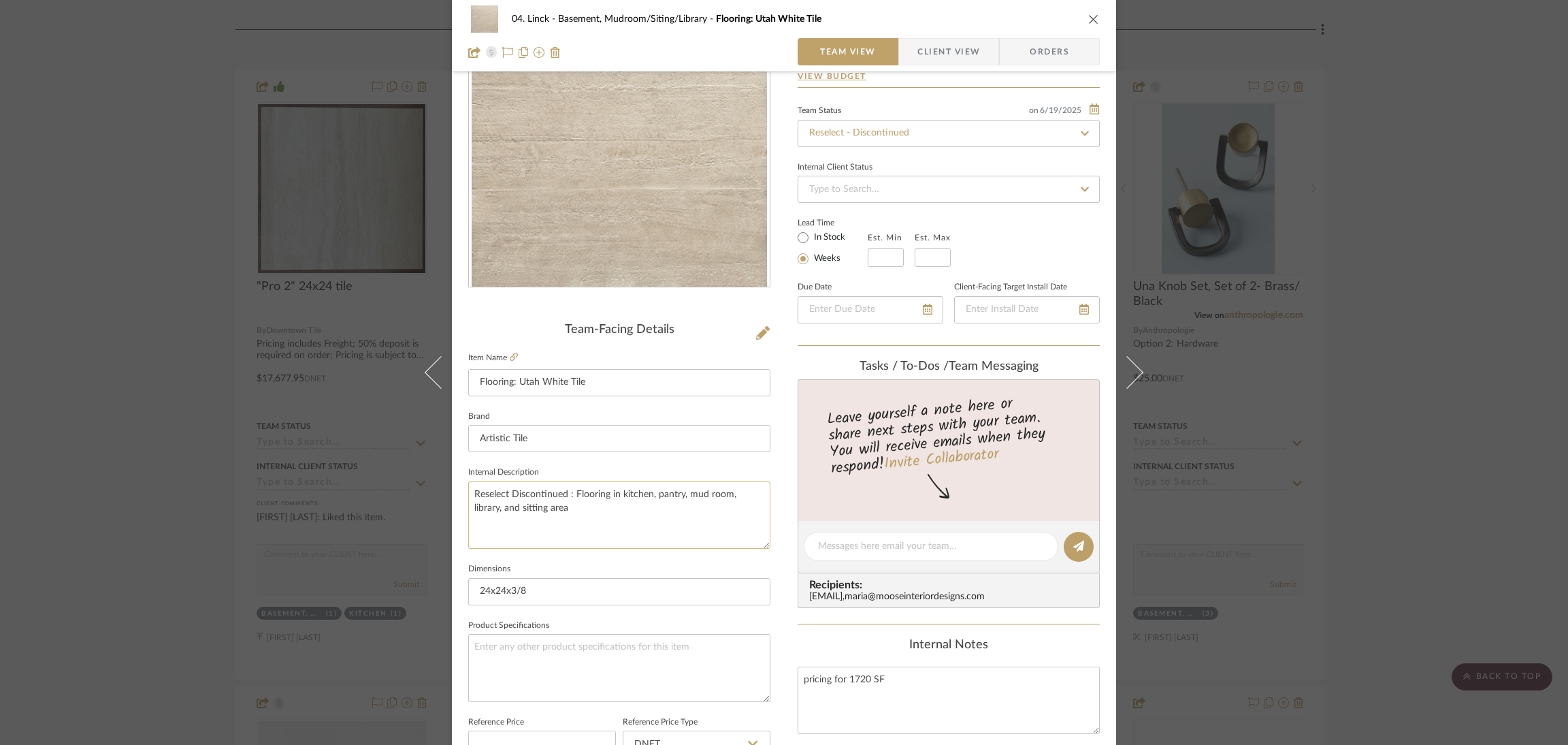 click on "Reselect Discontinued : Flooring in kitchen, pantry, mud room, library, and sitting area" 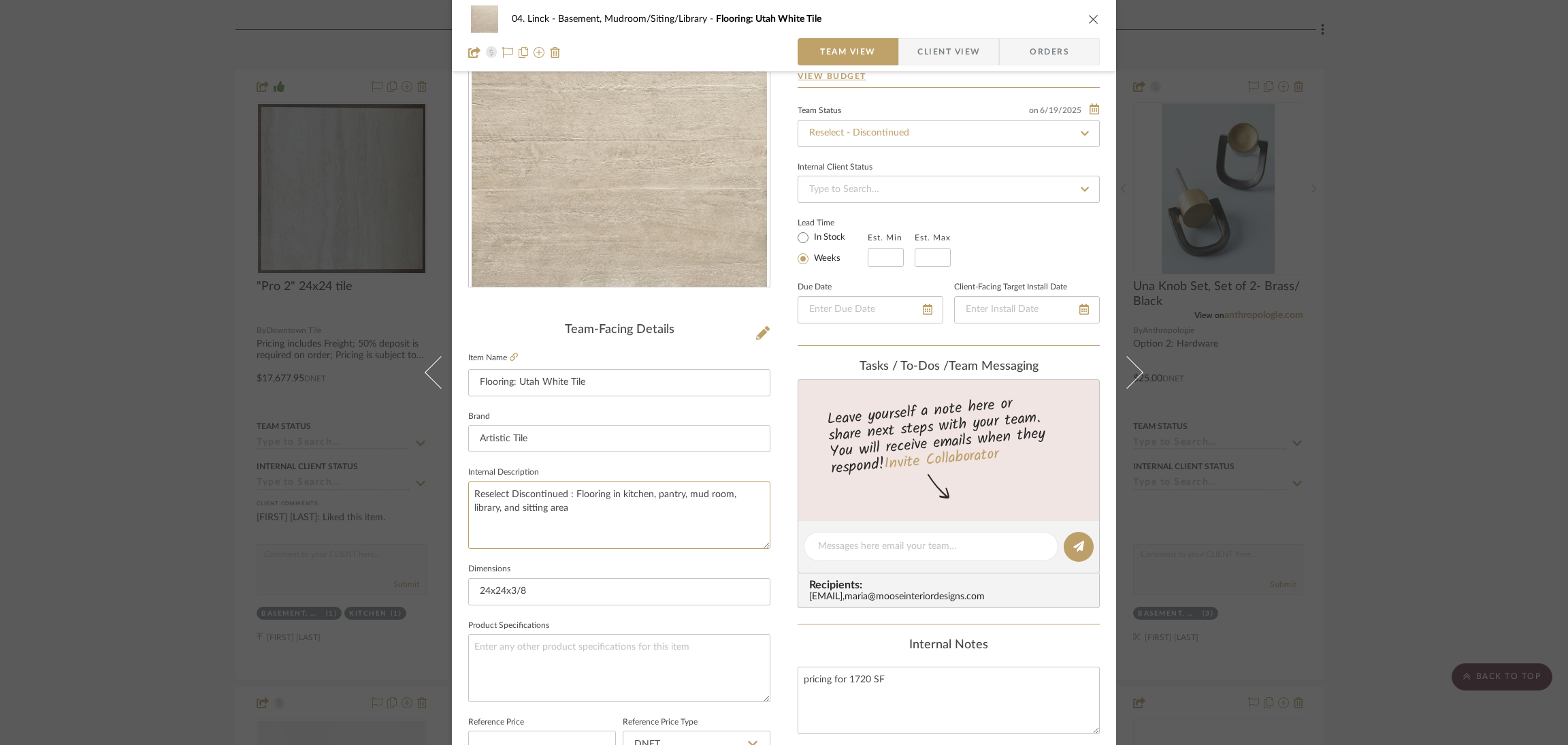 type on "Reselect Discontinued : Flooring in kitchen, pantry, mud room, library, and sitting area" 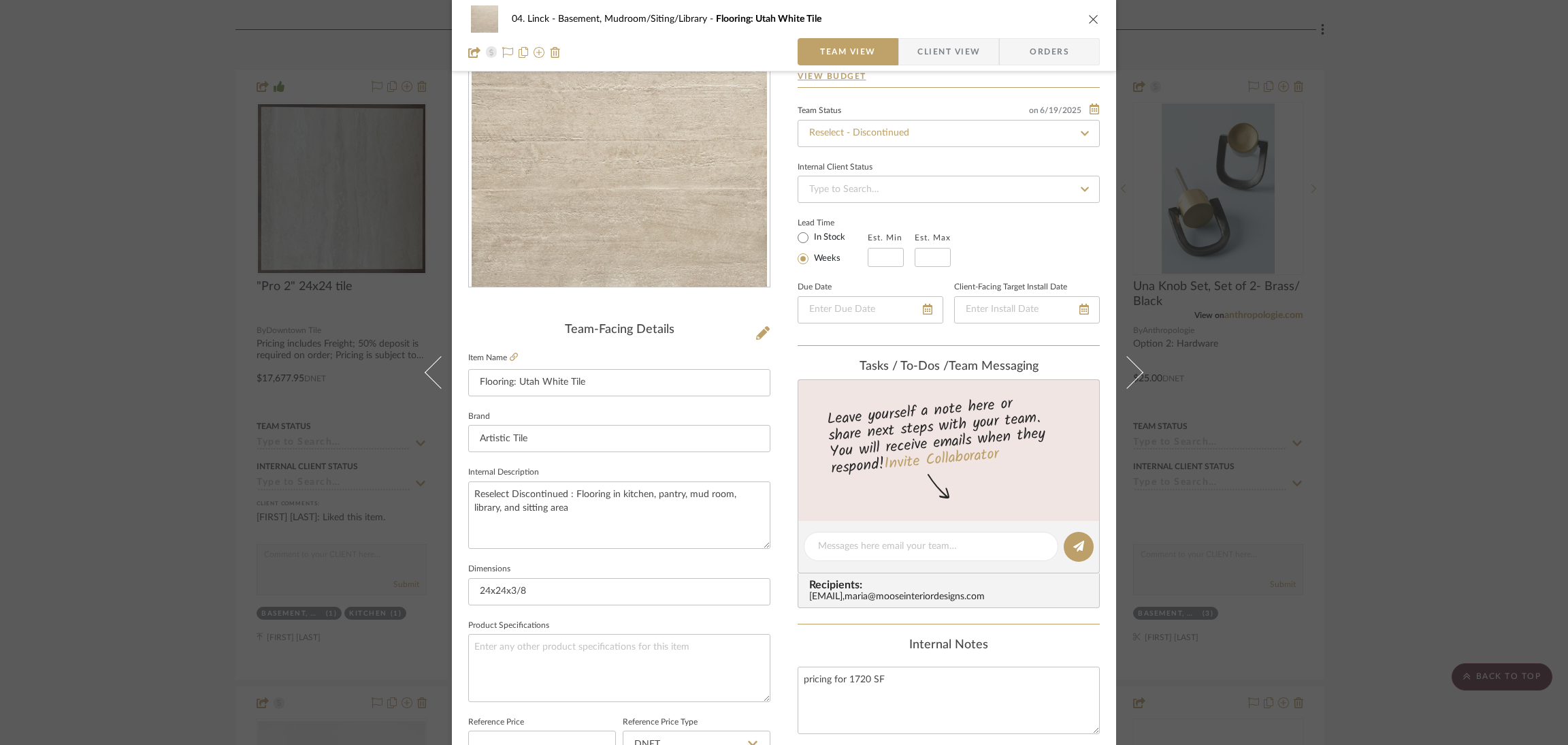 click on "04. [LAST] Basement, Mudroom/Siting/Library Flooring: Utah White Tile Team View Client View Orders  Team-Facing Details   Item Name  Flooring: Utah White Tile  Brand  Artistic Tile  Internal Description  Reselect Discontinued : Flooring in kitchen, pantry, mud room, library, and sitting area  Dimensions  24x24x3/8  Product Specifications   Reference Price   Reference Price Type  DNET  Item Costs   View Budget   Markup %  (Use "-X%" to discount) 10%  Unit Cost  $17,531.90  Cost Type  DNET  Client Unit Price  $19,285.09  Quantity  1  Unit Type  Each  Subtotal   $19,285.09   Tax %  0%  Total Tax   $0.00   Shipping Cost  $0.00  Ship. Markup %  0% Taxable  Total Shipping   $0.00  Total Client Price  $19,285.09  Your Cost  $17,531.90  Your Margin  $1,753.19  Content here copies to Client View - confirm visibility there.  Show in Client Dashboard  Bulk Manage Dashboard Settings  Include in Budget   View Budget  Team Status on 6/19/2025 6/19/2025 Reselect - Discontinued Internal Client Status  Lead Time  In Stock ," at bounding box center (784, 537) 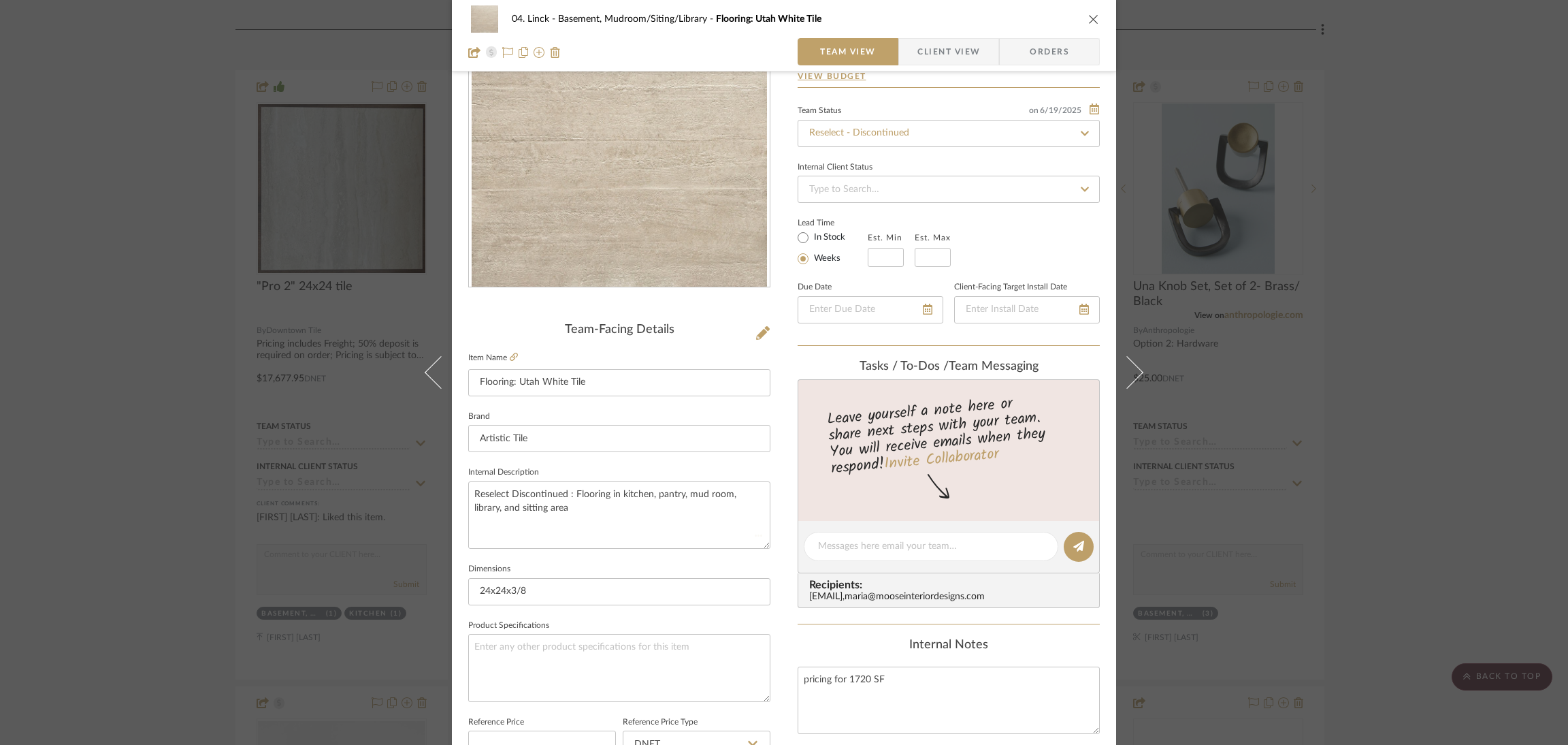 type 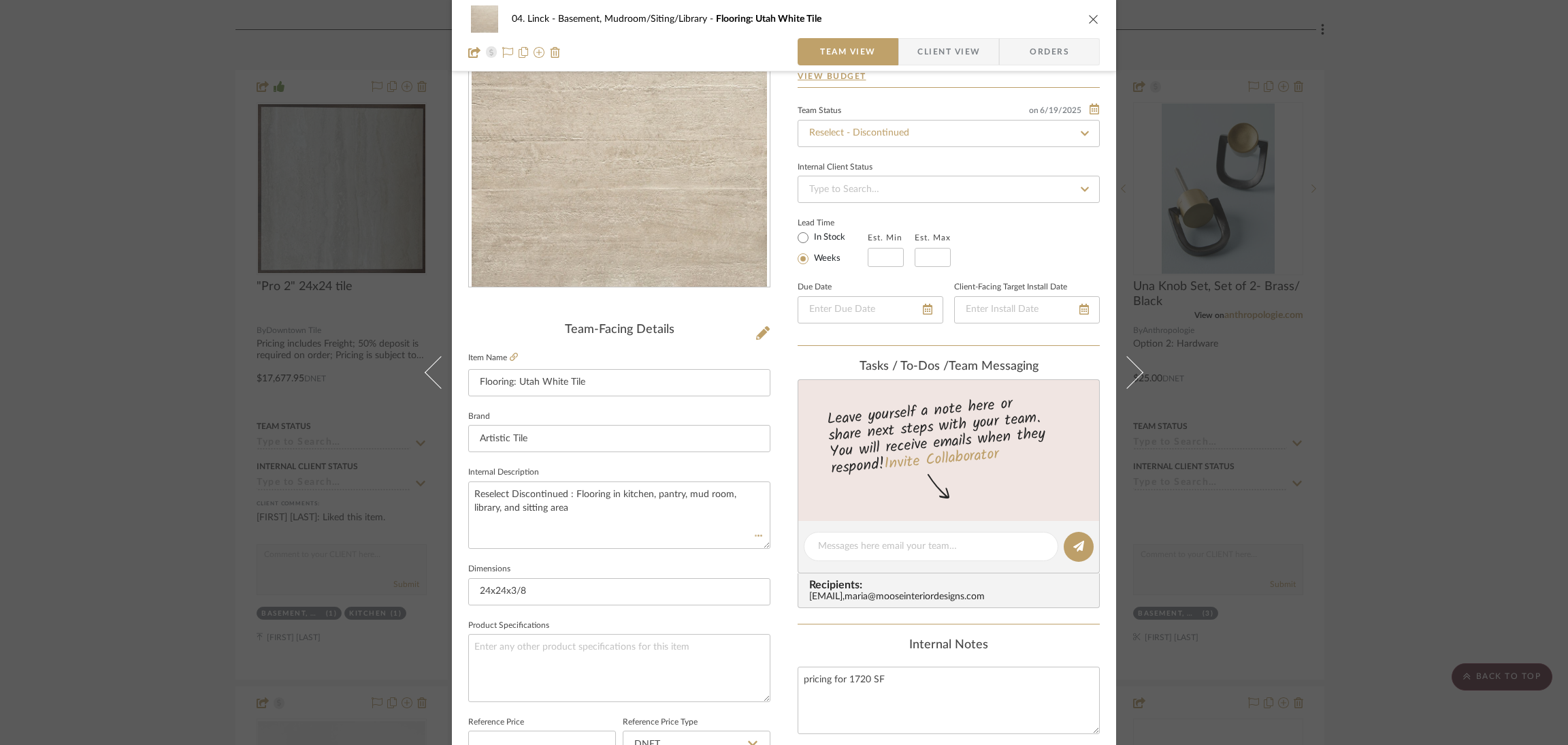 type 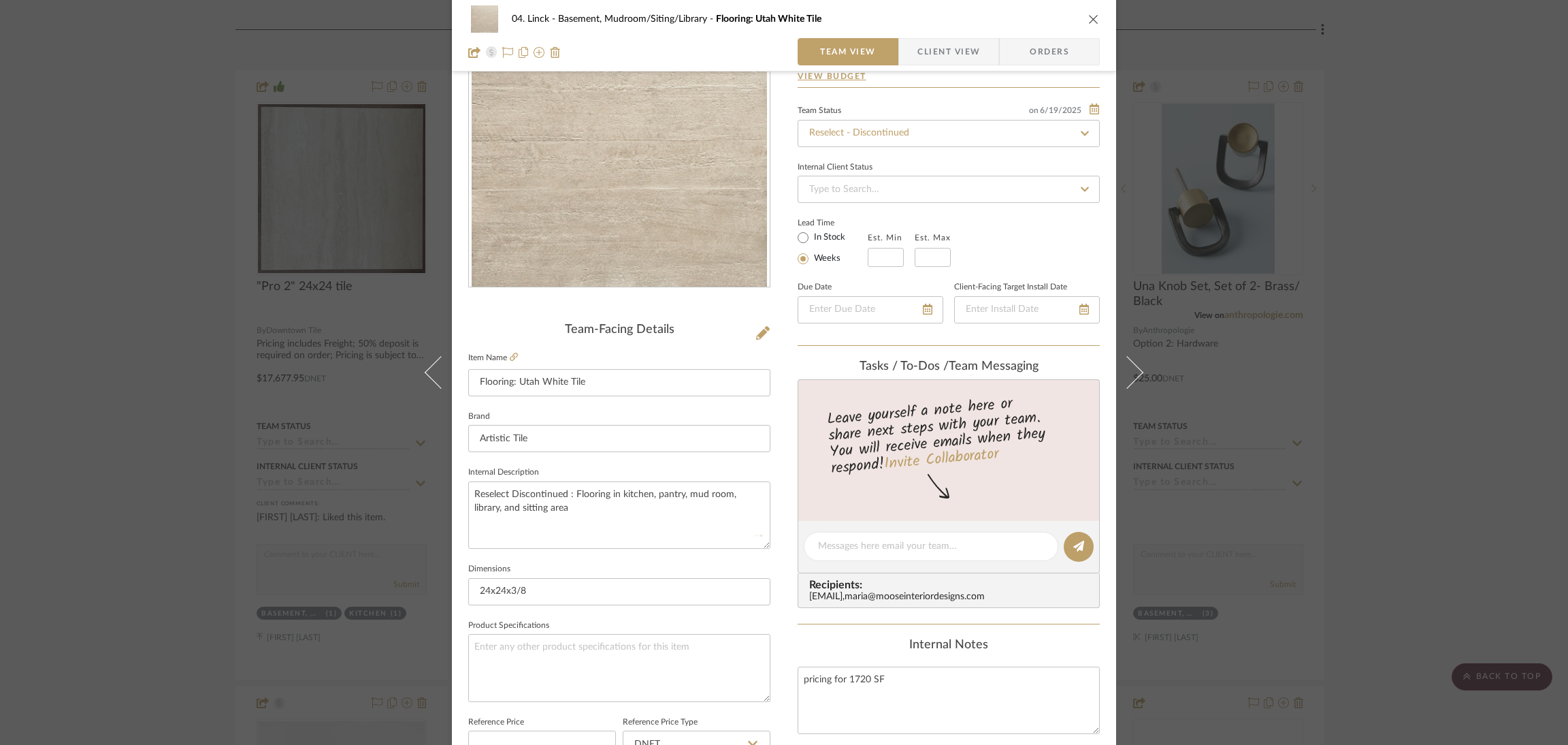 type 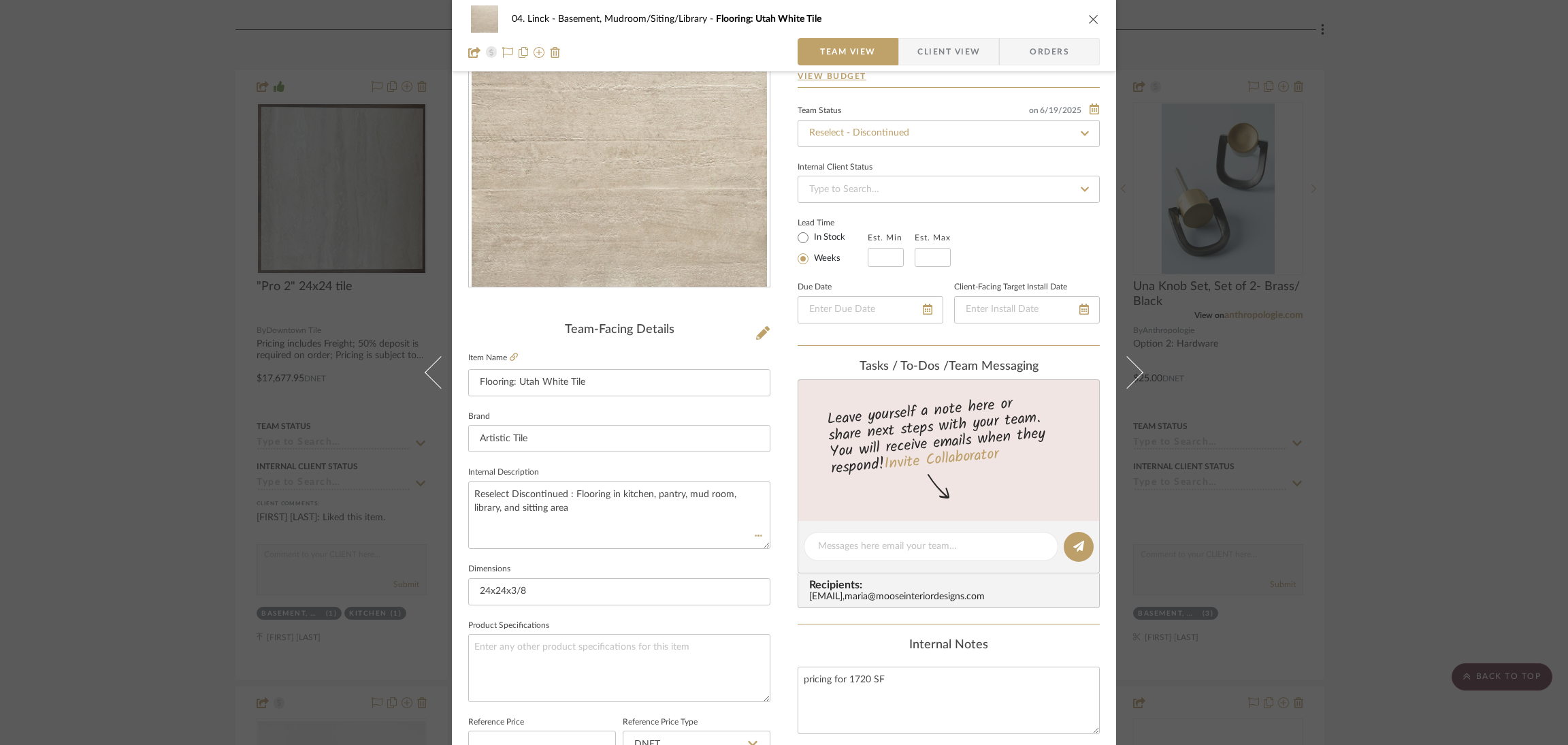 type 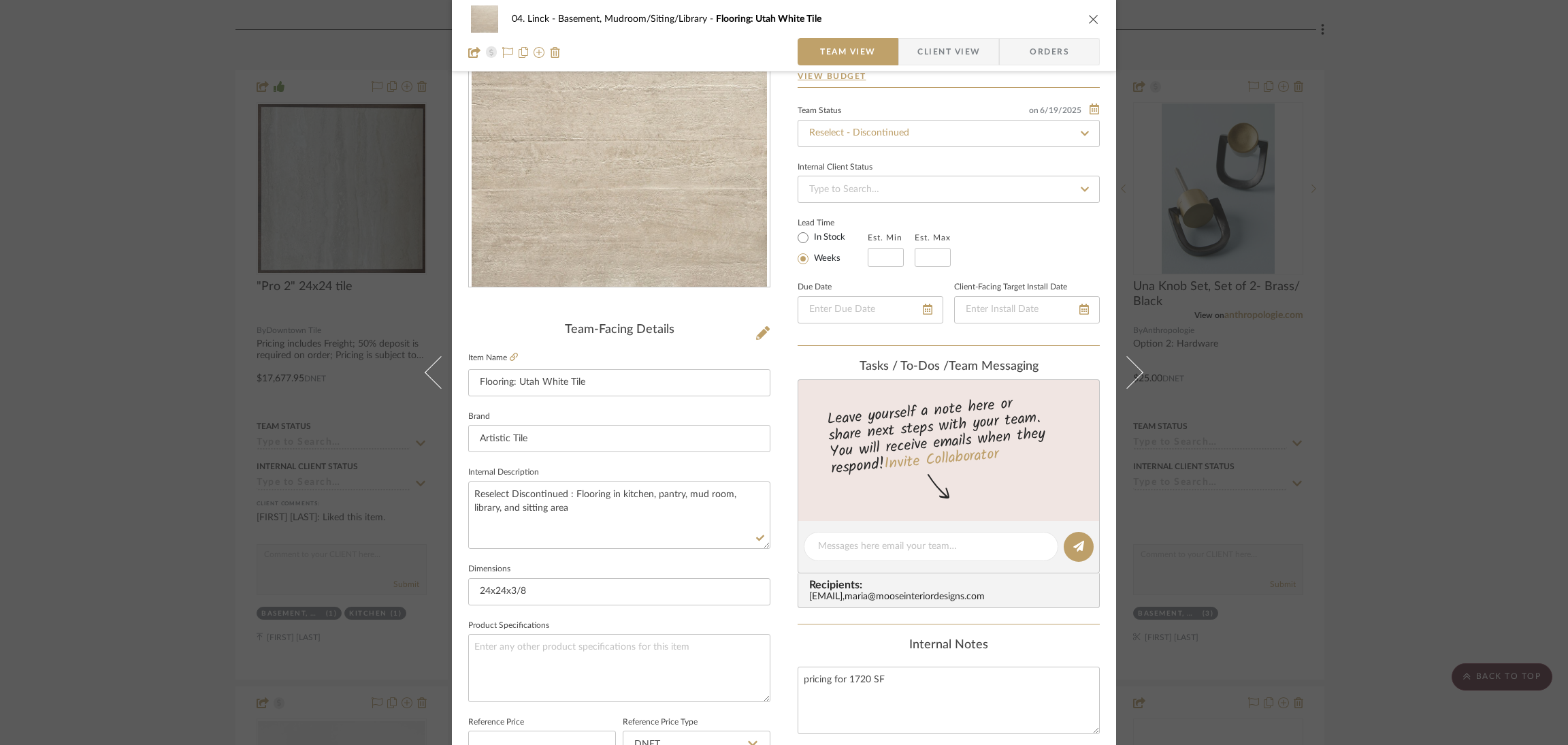click on "04. [LAST] Basement, Mudroom/Siting/Library Flooring: Utah White Tile Team View Client View Orders  Team-Facing Details   Item Name  Flooring: Utah White Tile  Brand  Artistic Tile  Internal Description  Reselect Discontinued : Flooring in kitchen, pantry, mud room, library, and sitting area  Dimensions  24x24x3/8  Product Specifications   Reference Price   Reference Price Type  DNET  Item Costs   View Budget   Markup %  (Use "-X%" to discount) 10%  Unit Cost  $17,531.90  Cost Type  DNET  Client Unit Price  $19,285.09  Quantity  1  Unit Type  Each  Subtotal   $19,285.09   Tax %  0%  Total Tax   $0.00   Shipping Cost  $0.00  Ship. Markup %  0% Taxable  Total Shipping   $0.00  Total Client Price  $19,285.09  Your Cost  $17,531.90  Your Margin  $1,753.19  Content here copies to Client View - confirm visibility there.  Show in Client Dashboard  Bulk Manage Dashboard Settings  Include in Budget   View Budget  Team Status on 6/19/2025 6/19/2025 Reselect - Discontinued Internal Client Status  Lead Time  In Stock ," at bounding box center [784, 372] 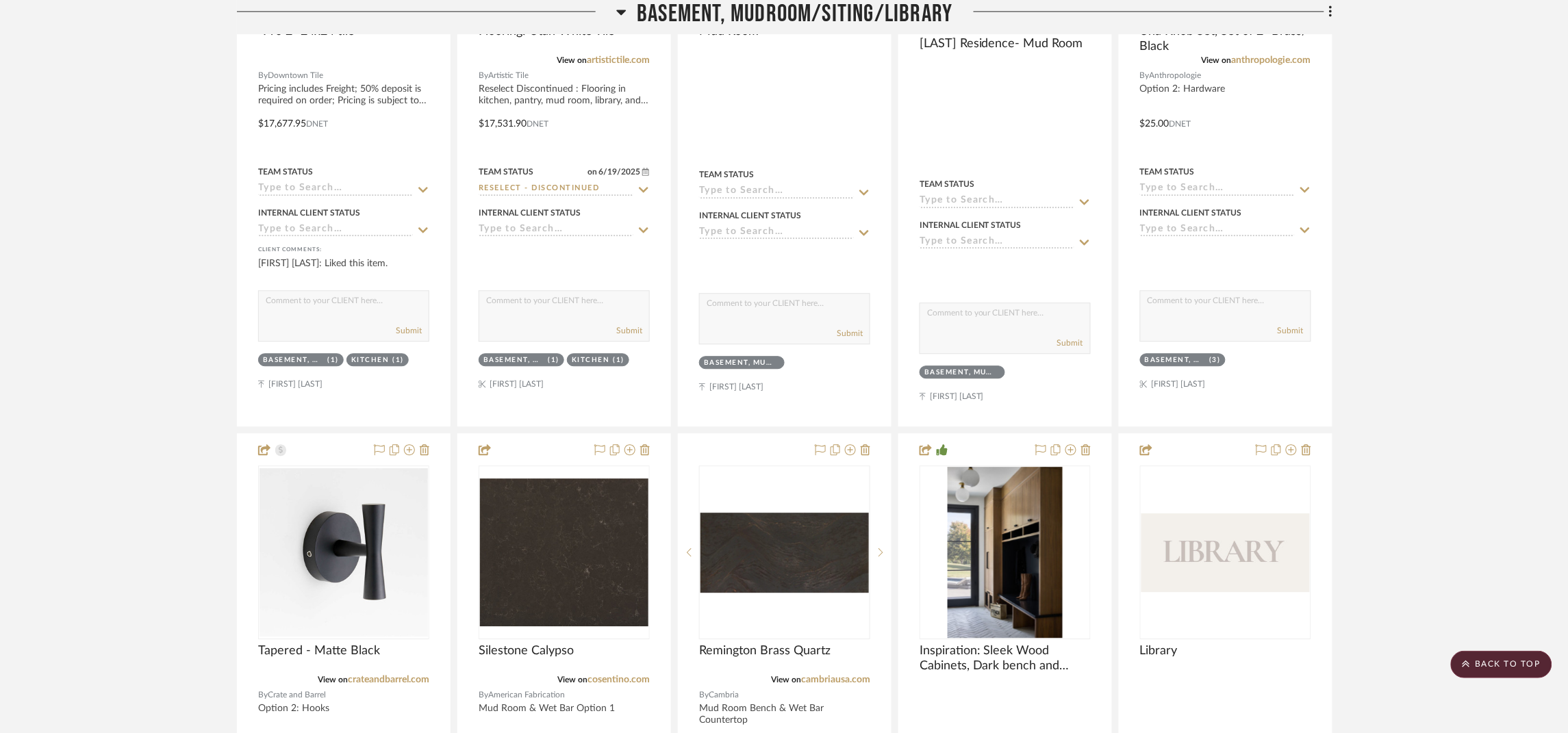 scroll, scrollTop: 3181, scrollLeft: 0, axis: vertical 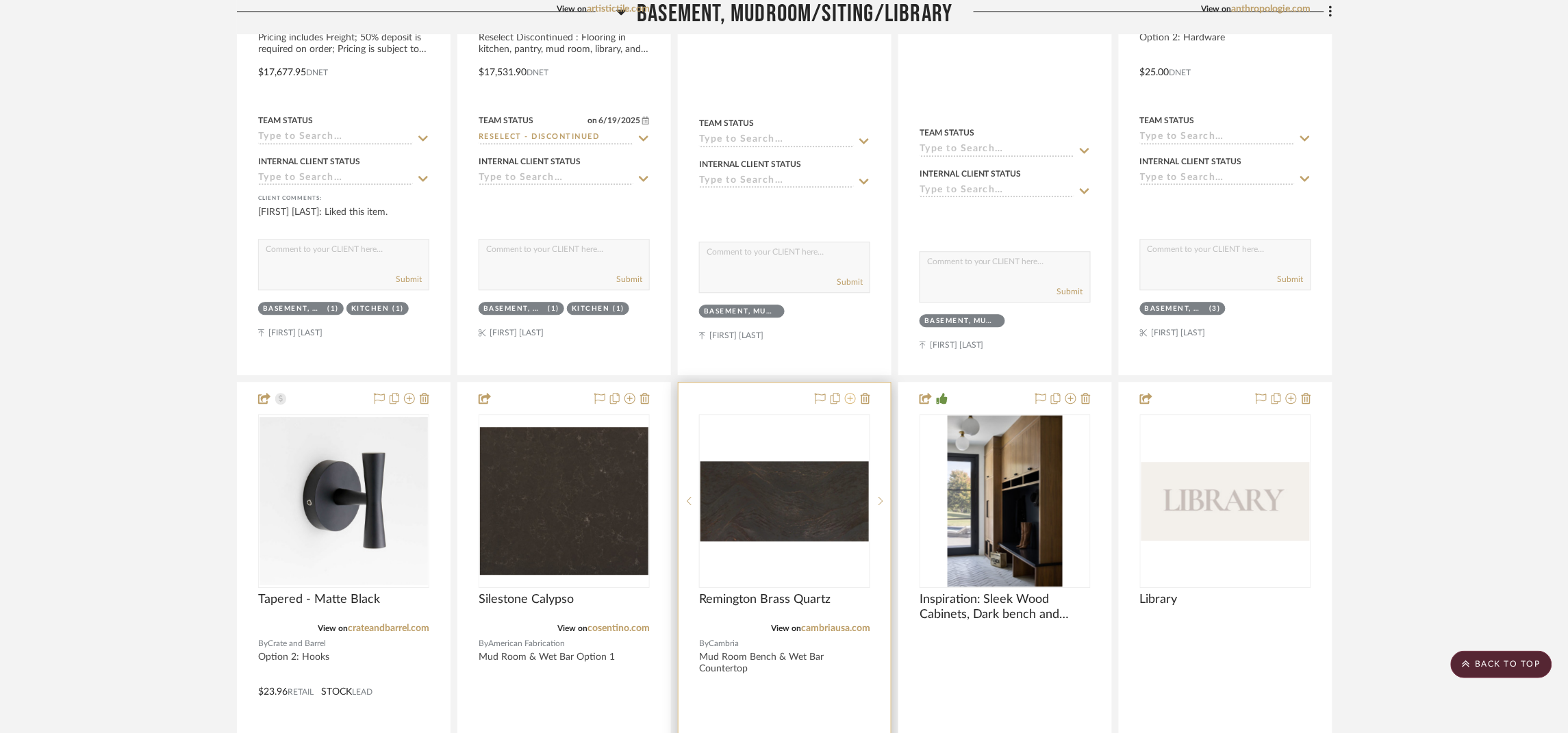 click 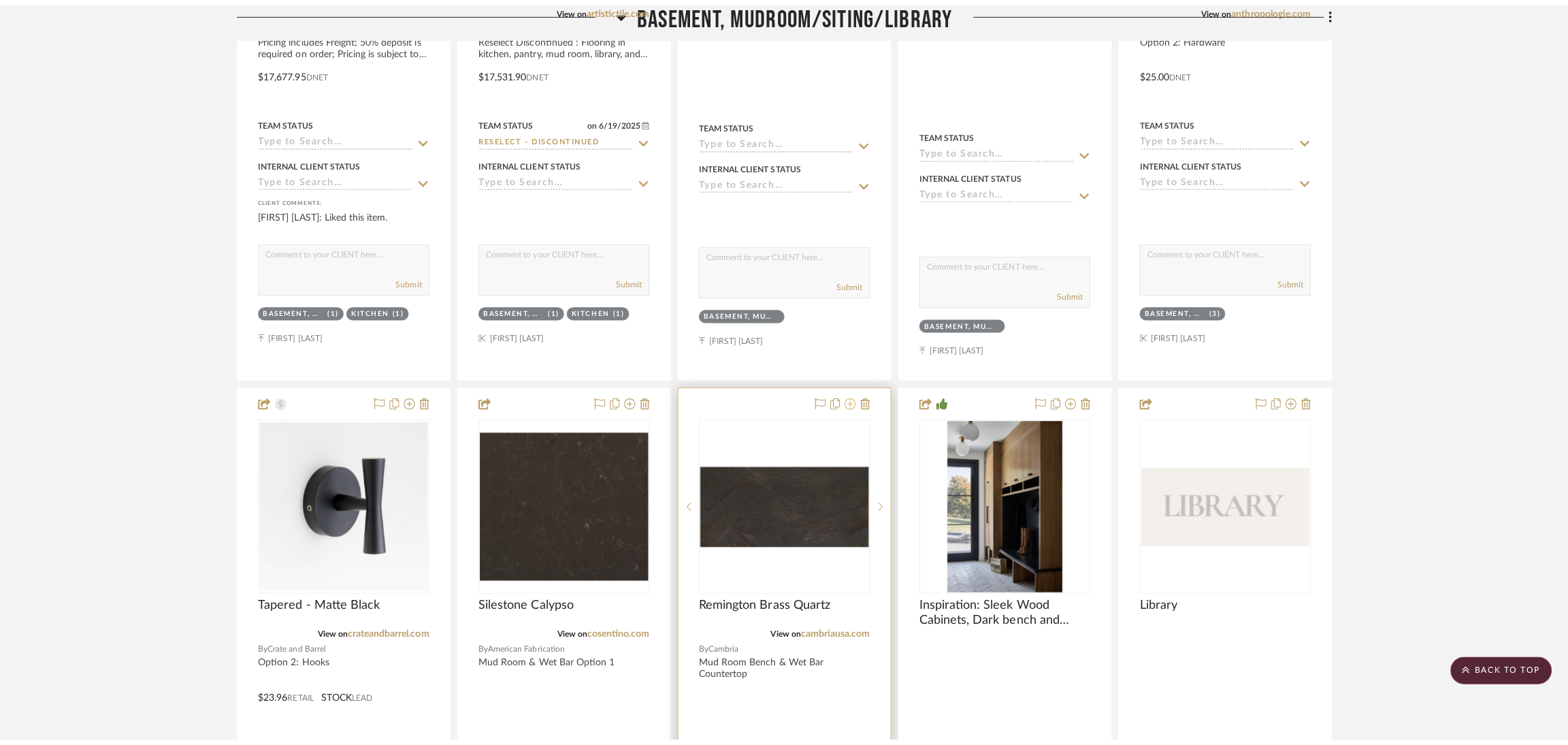 scroll, scrollTop: 0, scrollLeft: 0, axis: both 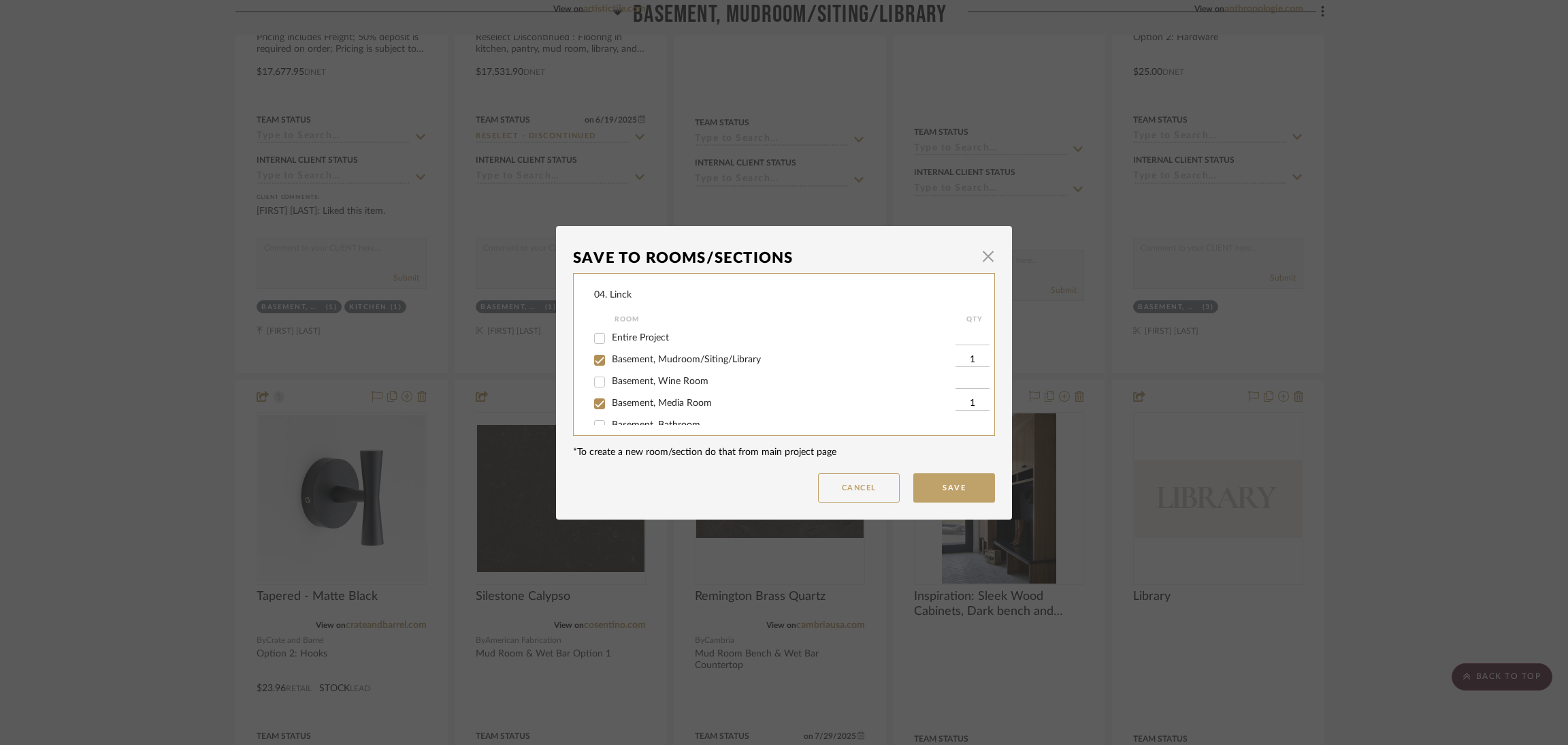 click on "Basement, Mudroom/Siting/Library" at bounding box center [686, 360] 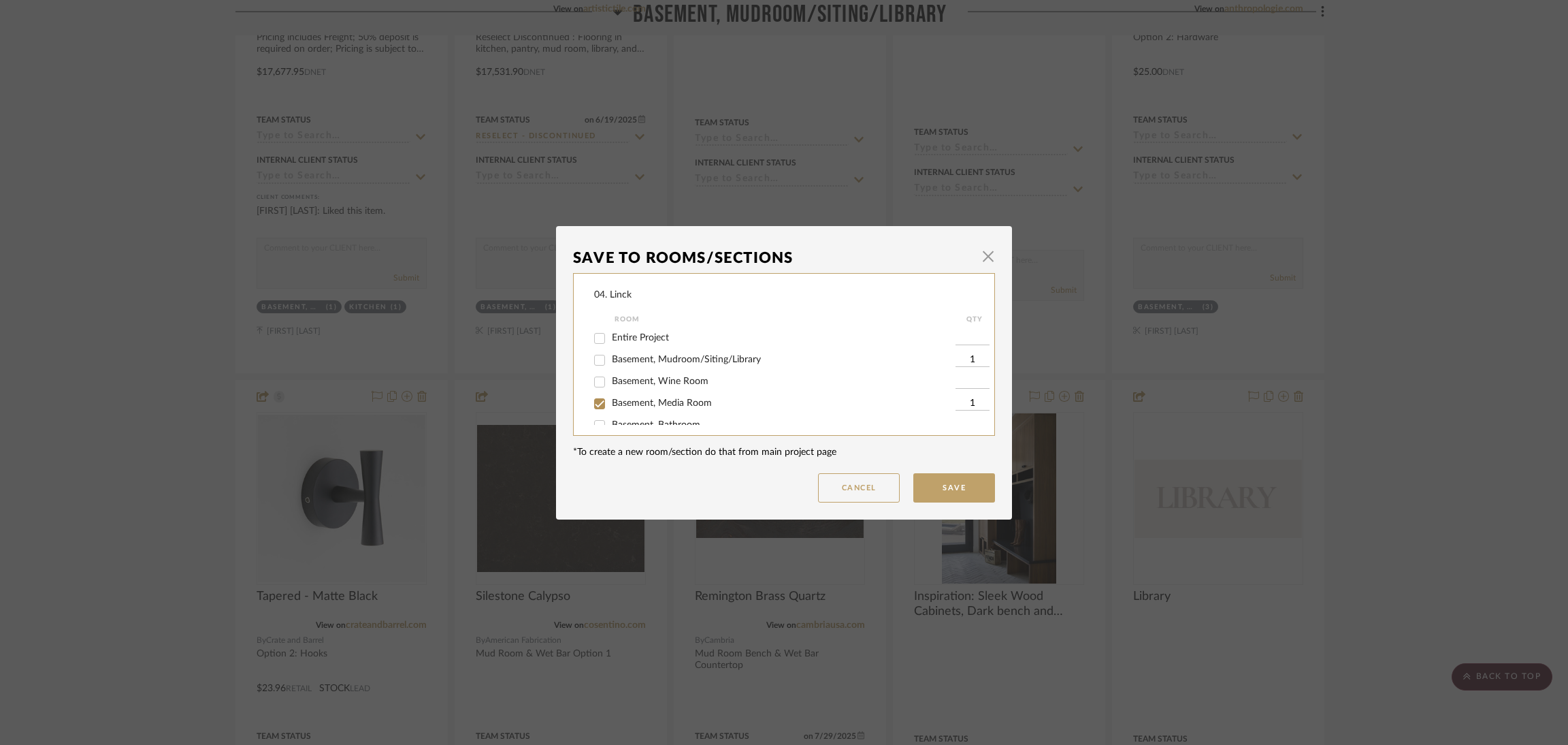 checkbox on "false" 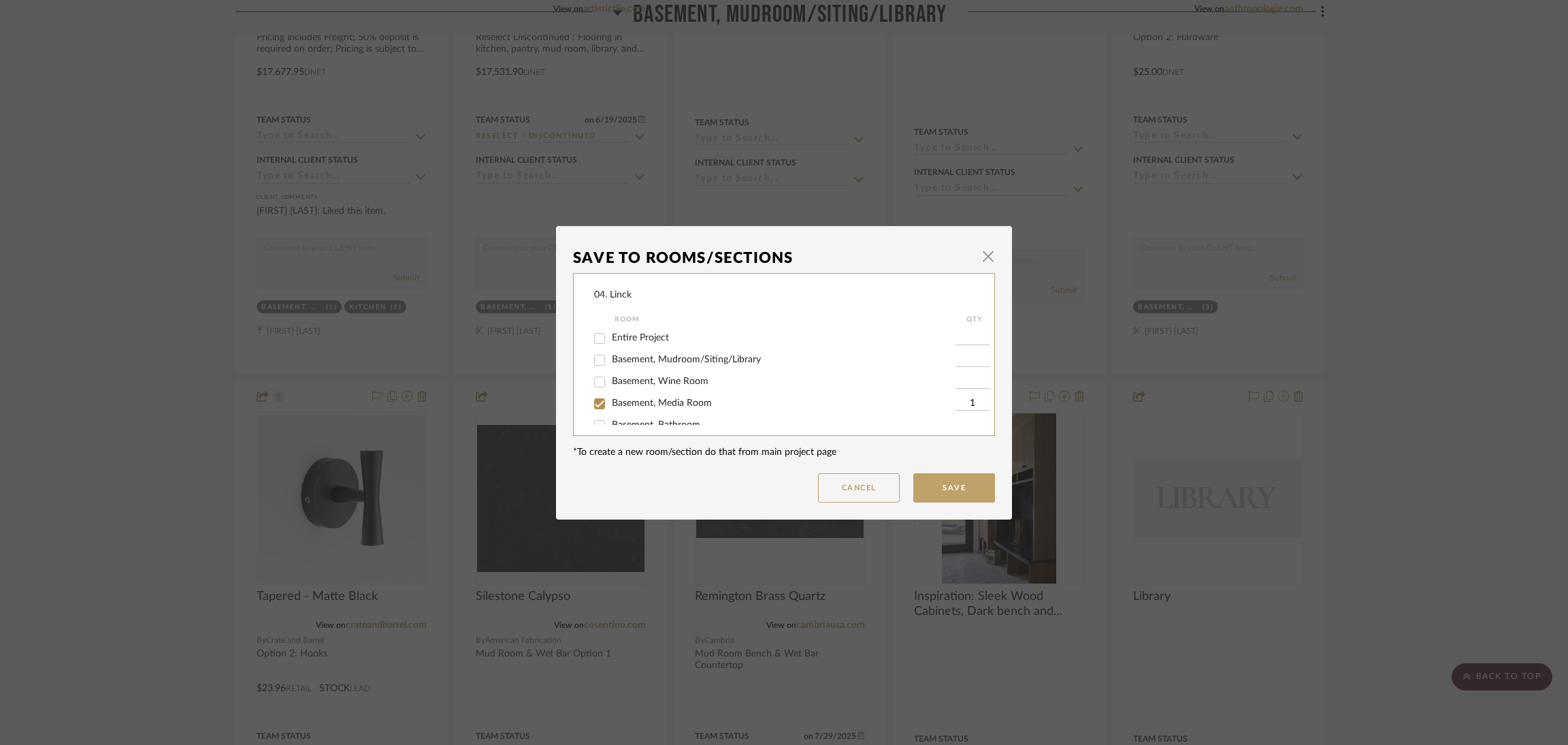 click on "Basement, Media Room" at bounding box center (662, 403) 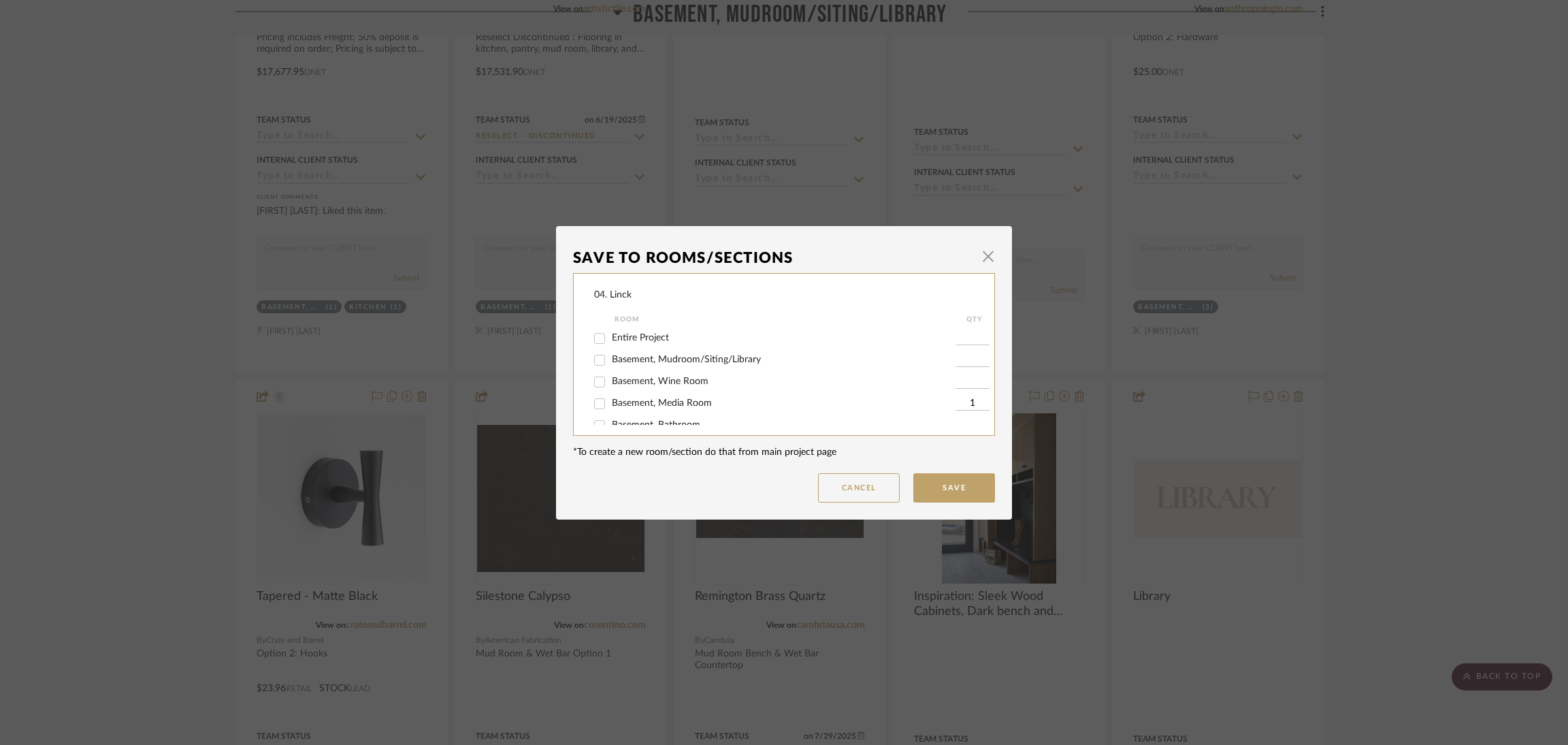 checkbox on "false" 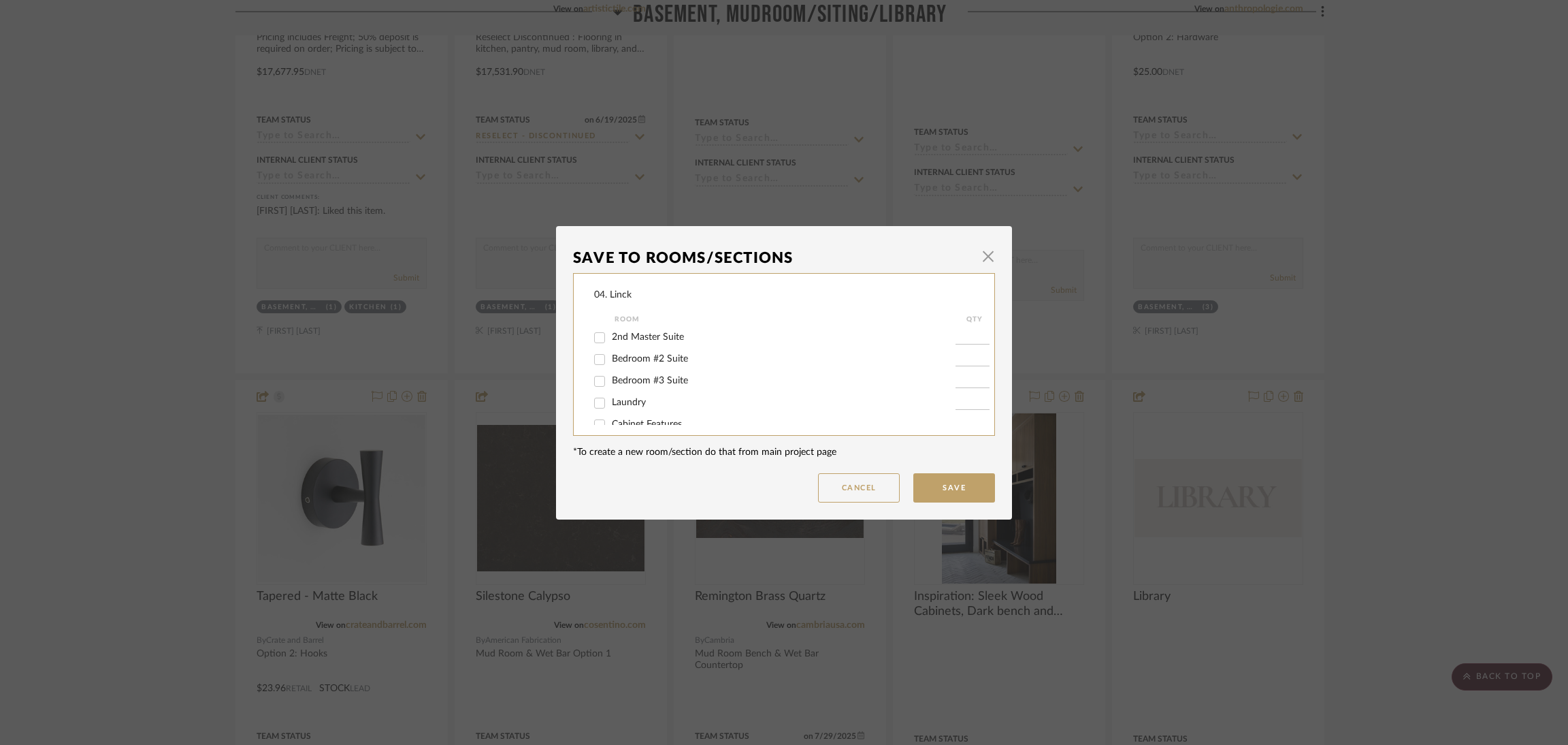scroll, scrollTop: 362, scrollLeft: 0, axis: vertical 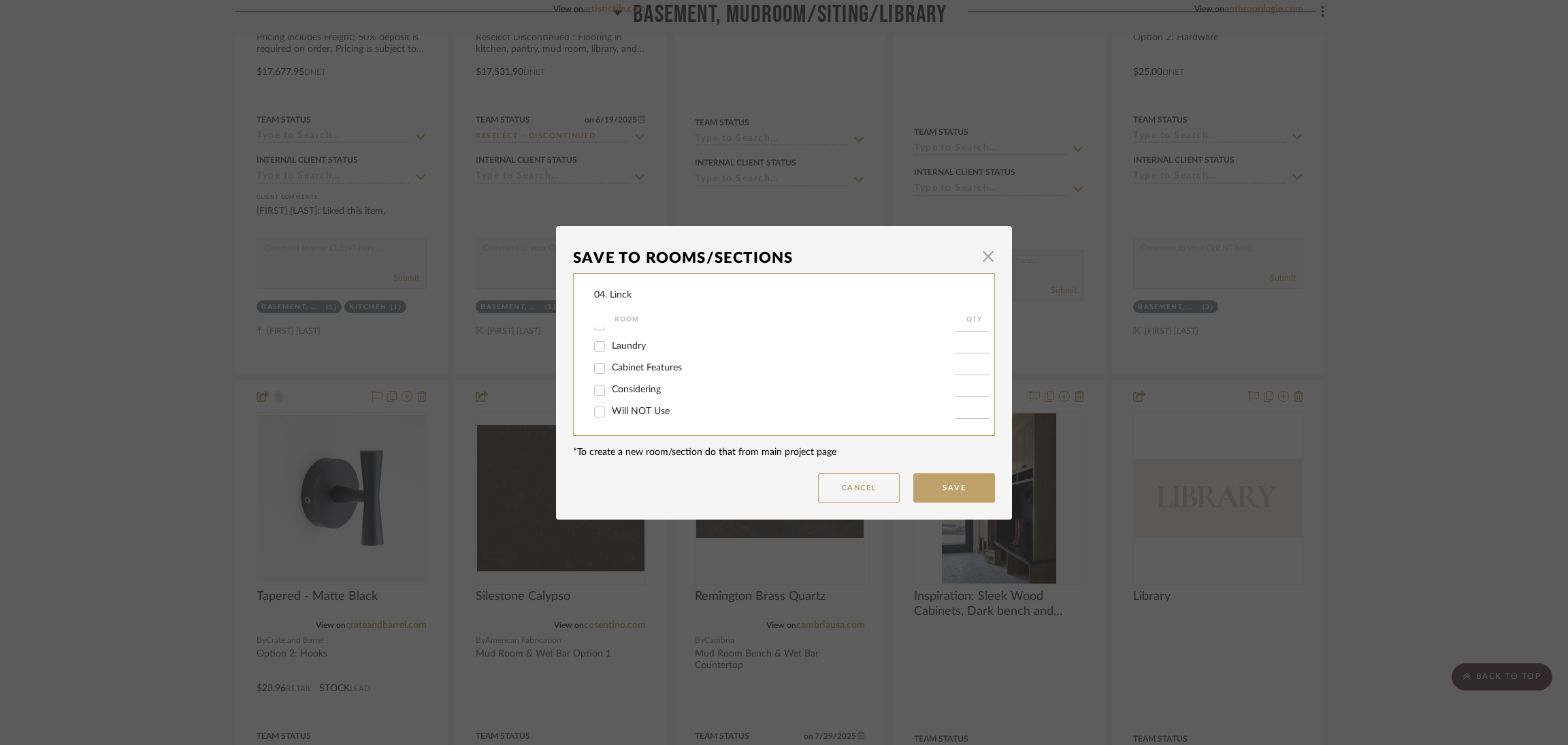 click on "Will NOT Use" at bounding box center [640, 411] 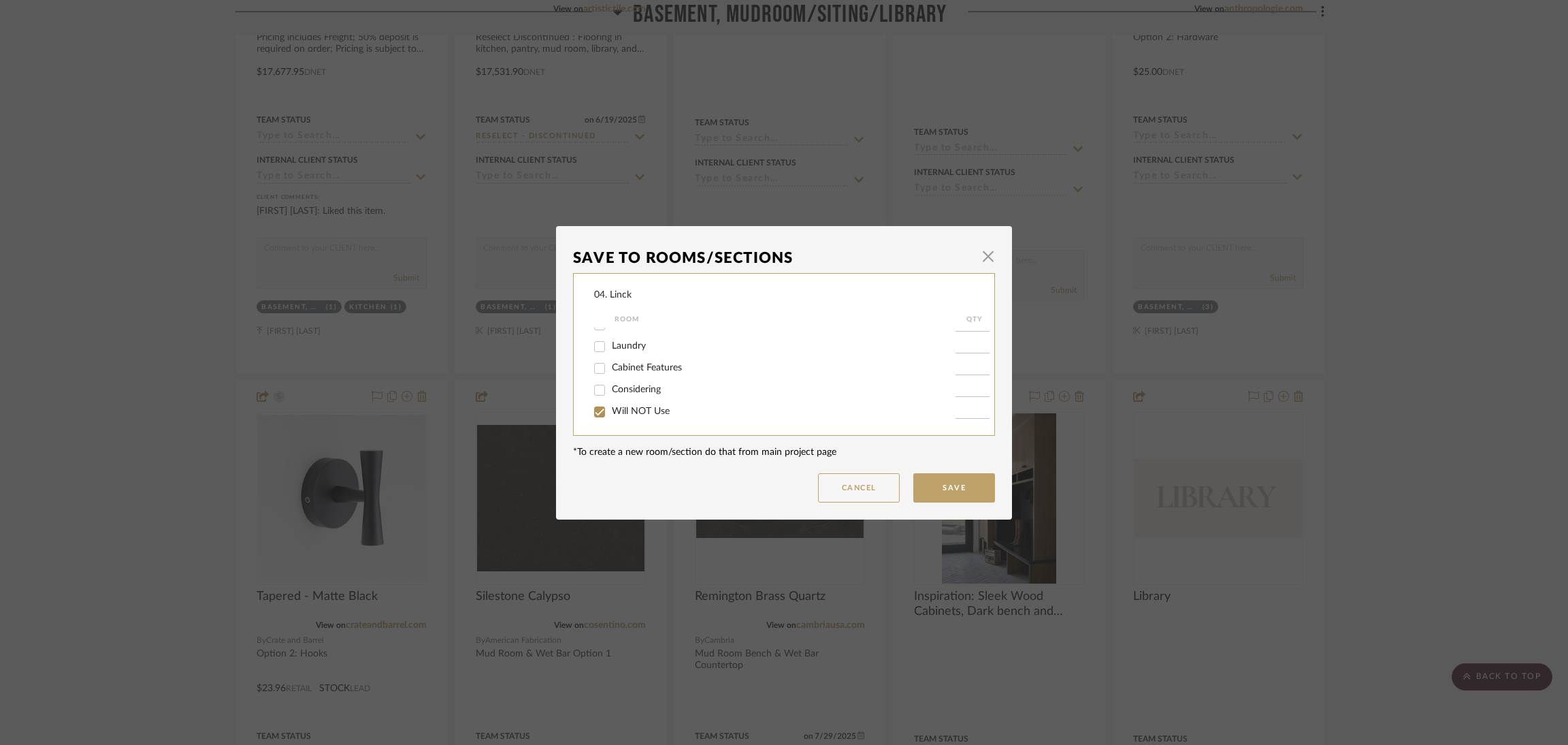 type on "1" 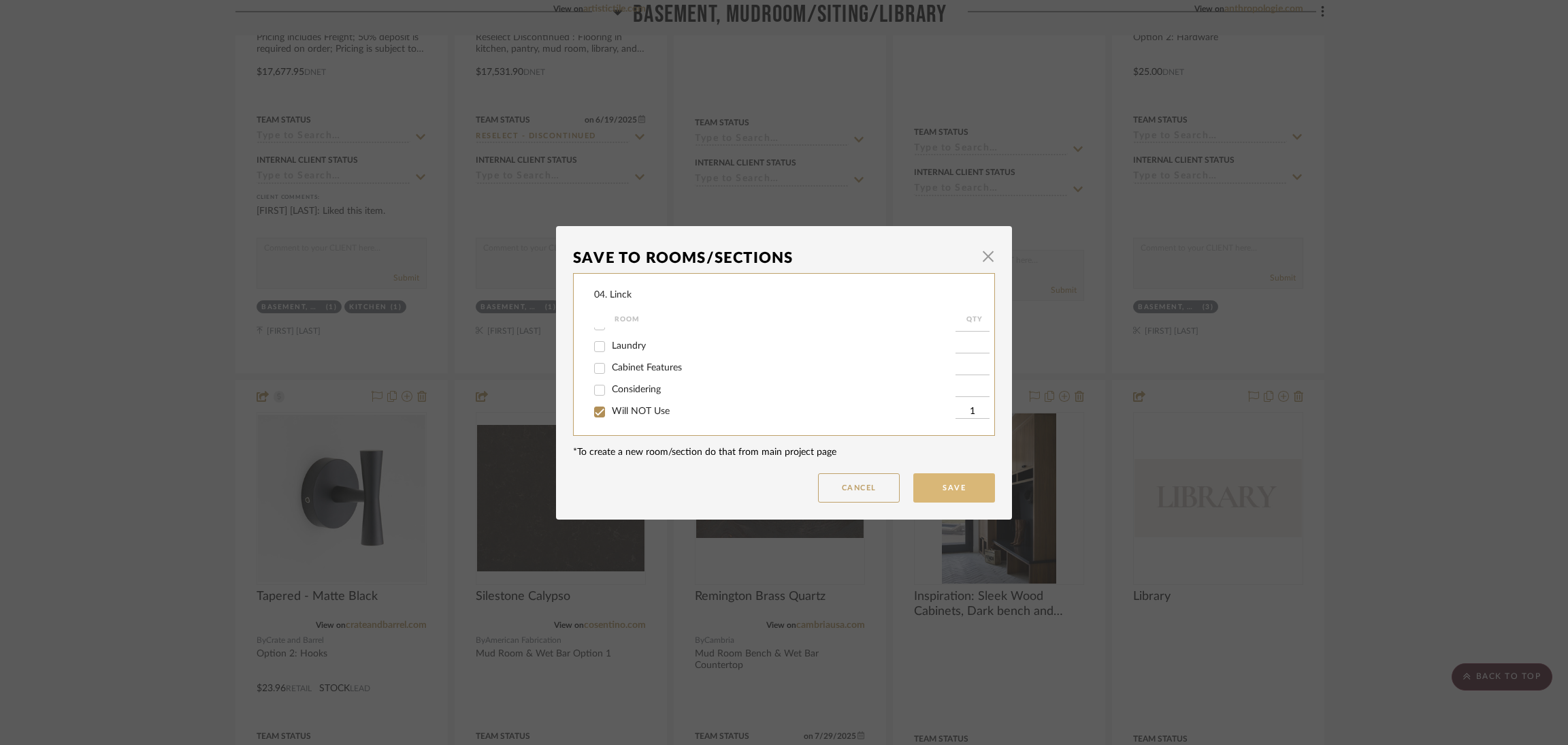 click on "Save" at bounding box center [954, 488] 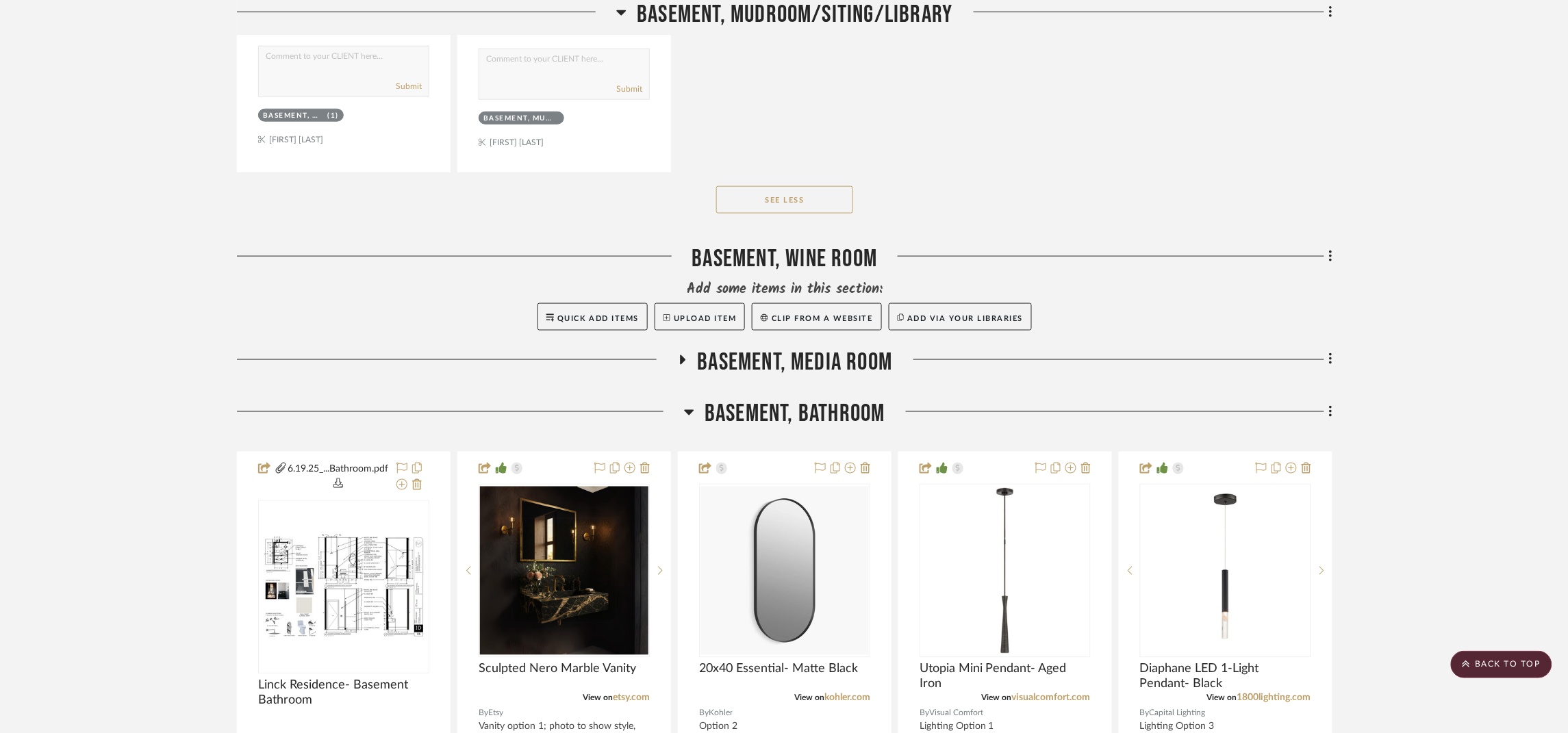 scroll, scrollTop: 6466, scrollLeft: 0, axis: vertical 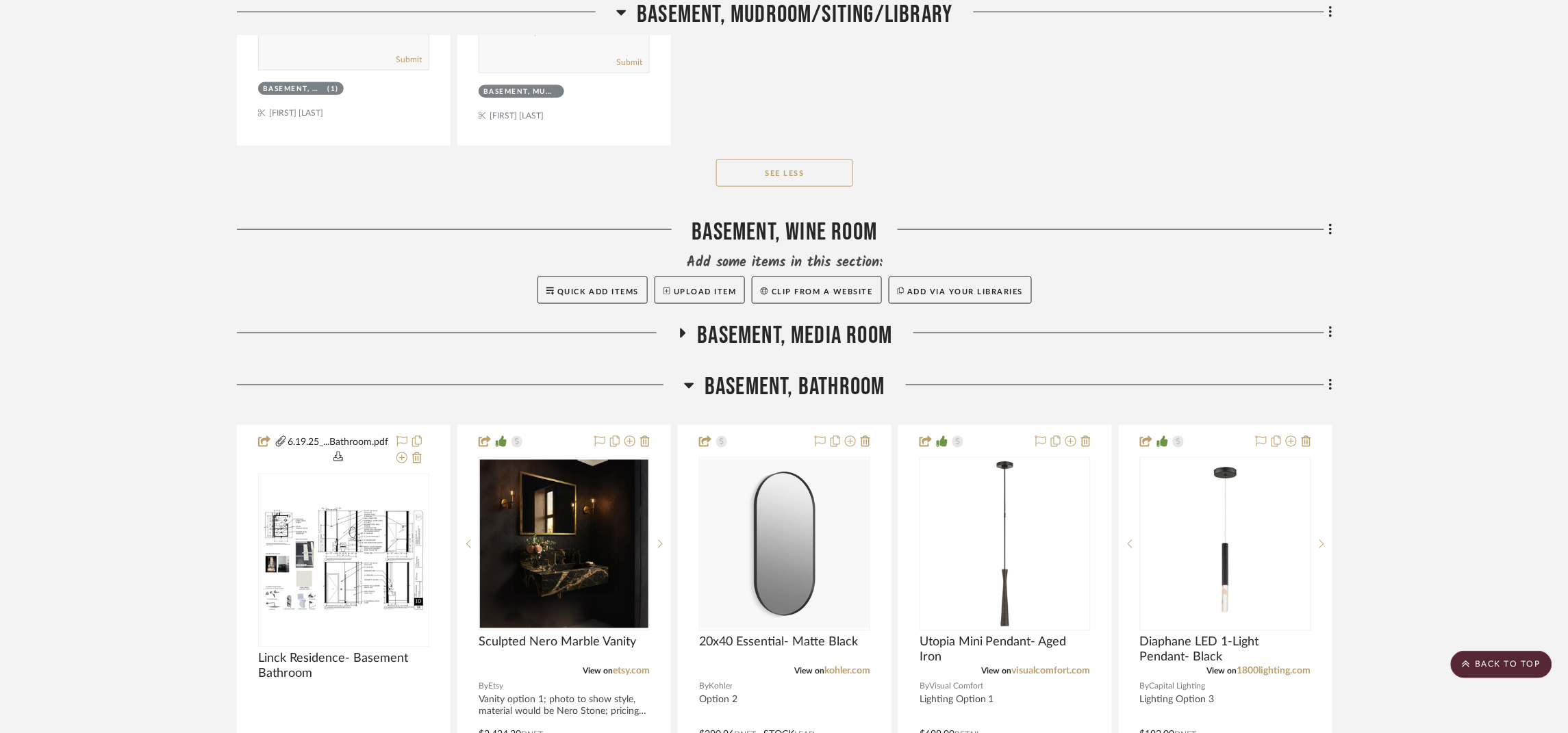 click on "Basement, Media Room" 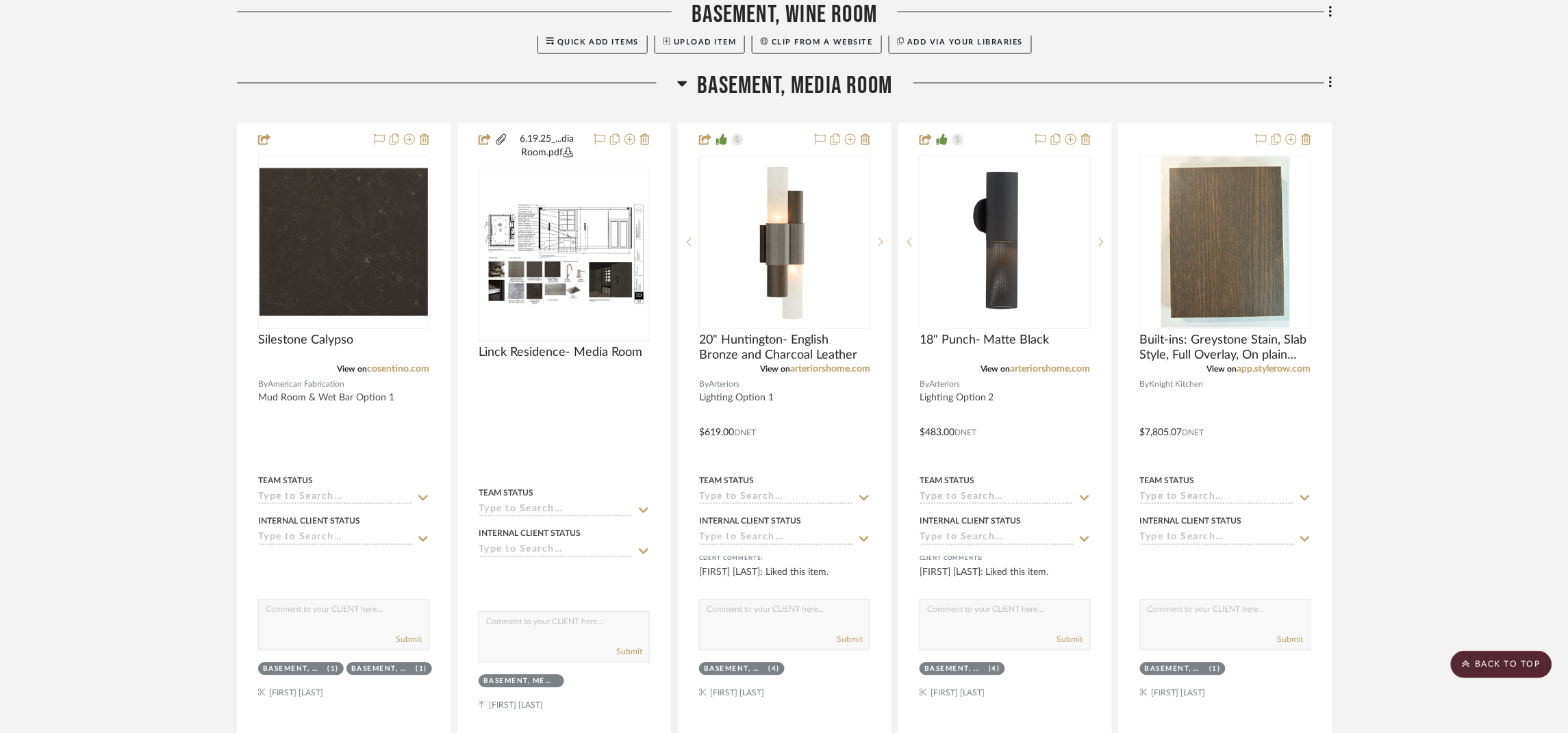 scroll, scrollTop: 6774, scrollLeft: 0, axis: vertical 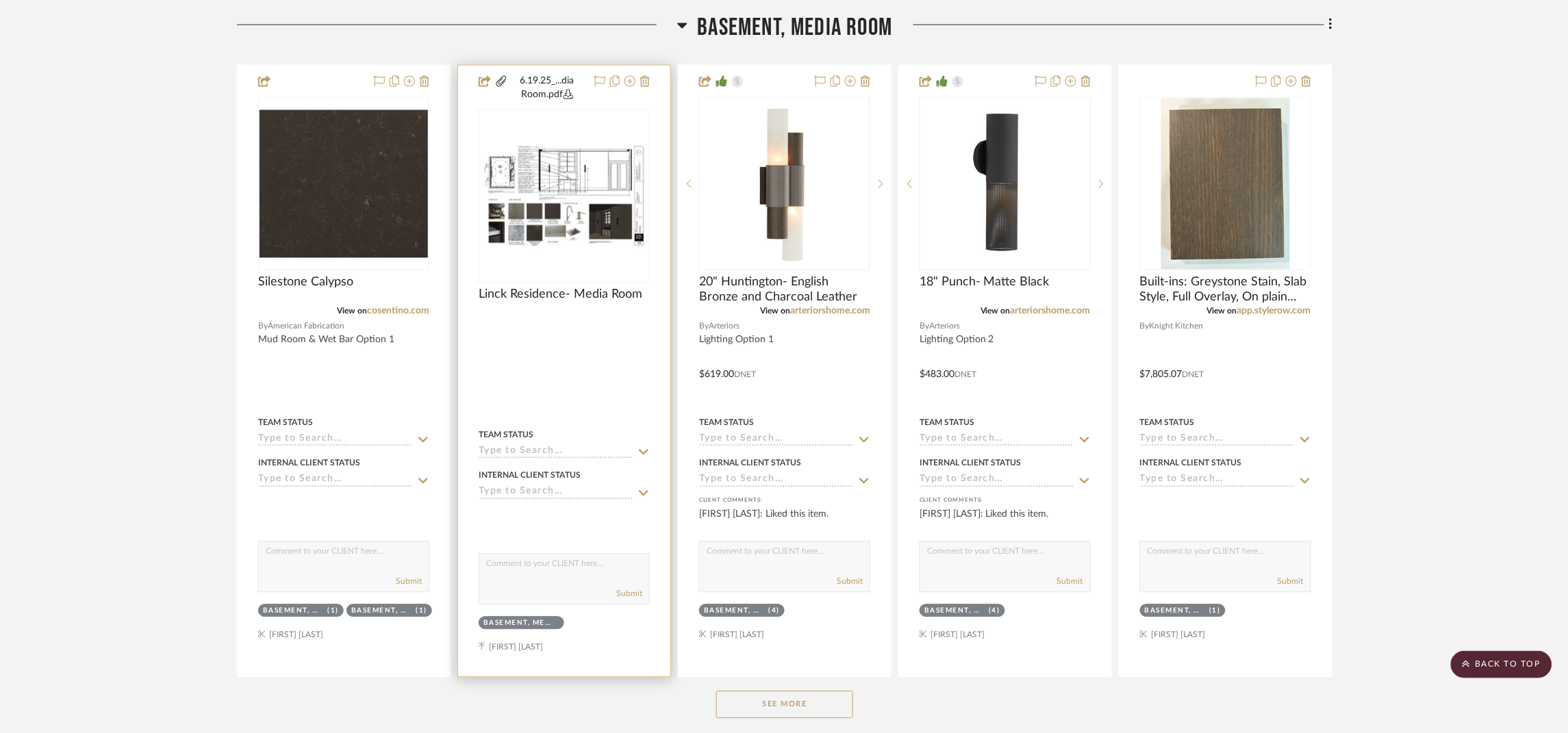 type 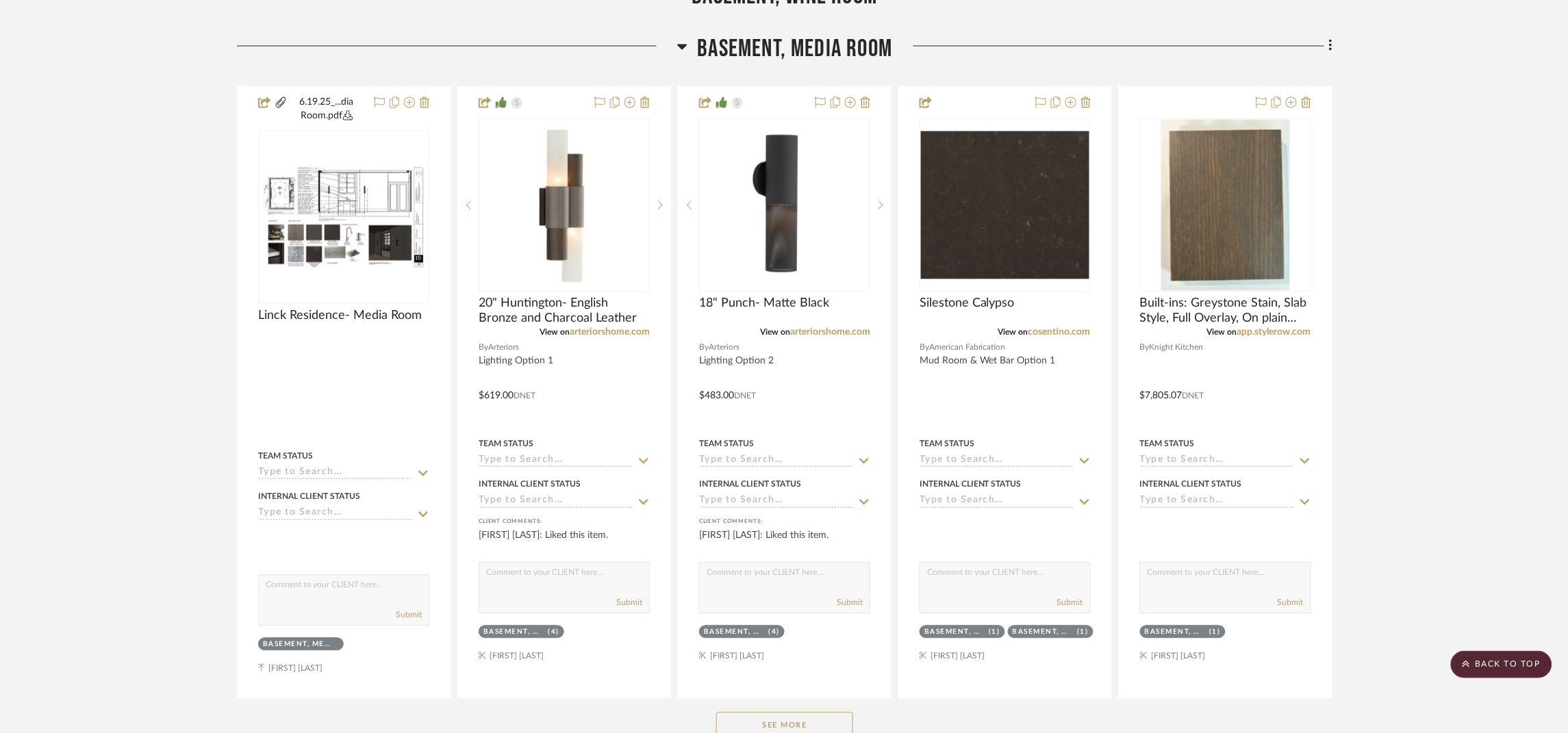 scroll, scrollTop: 6958, scrollLeft: 0, axis: vertical 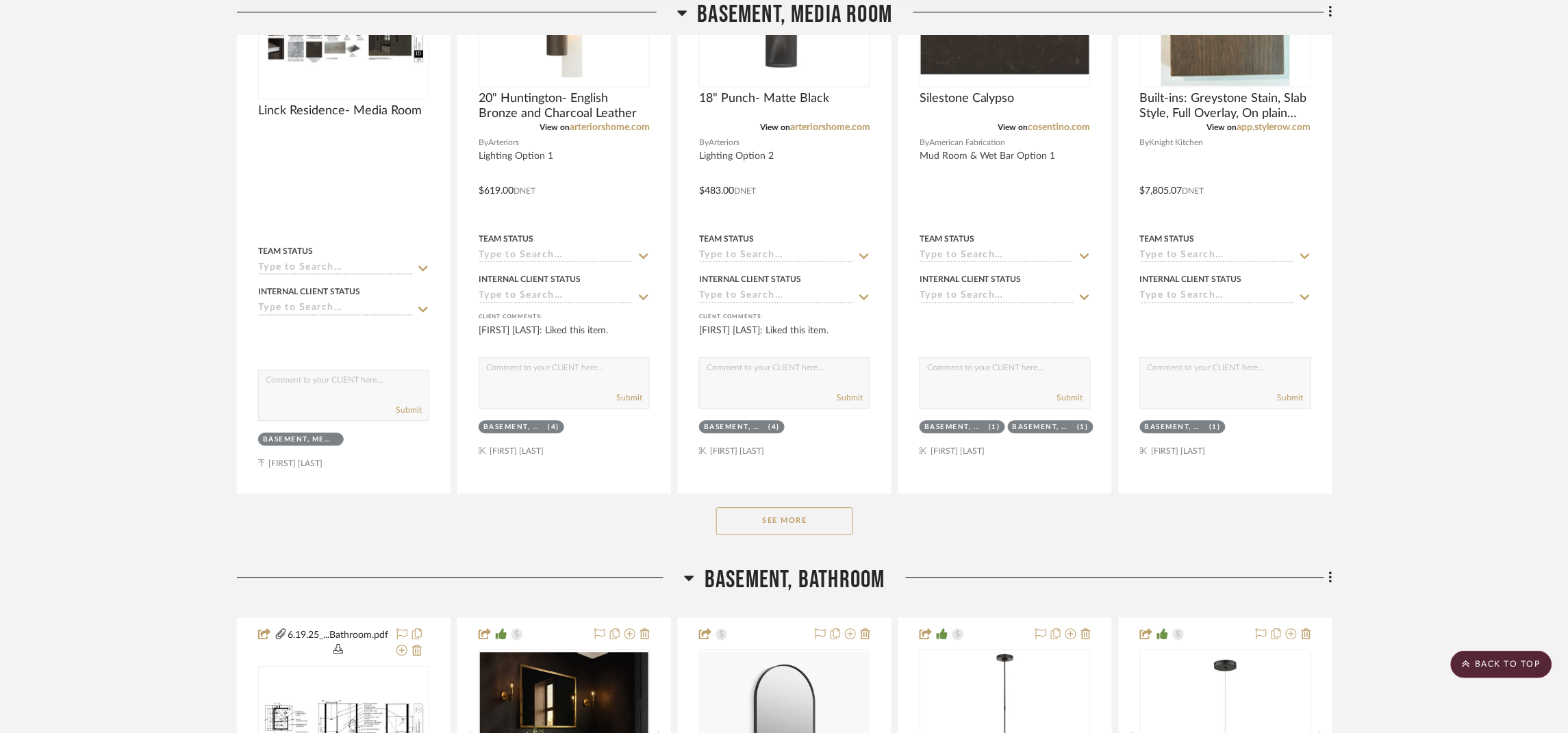 click on "See More" 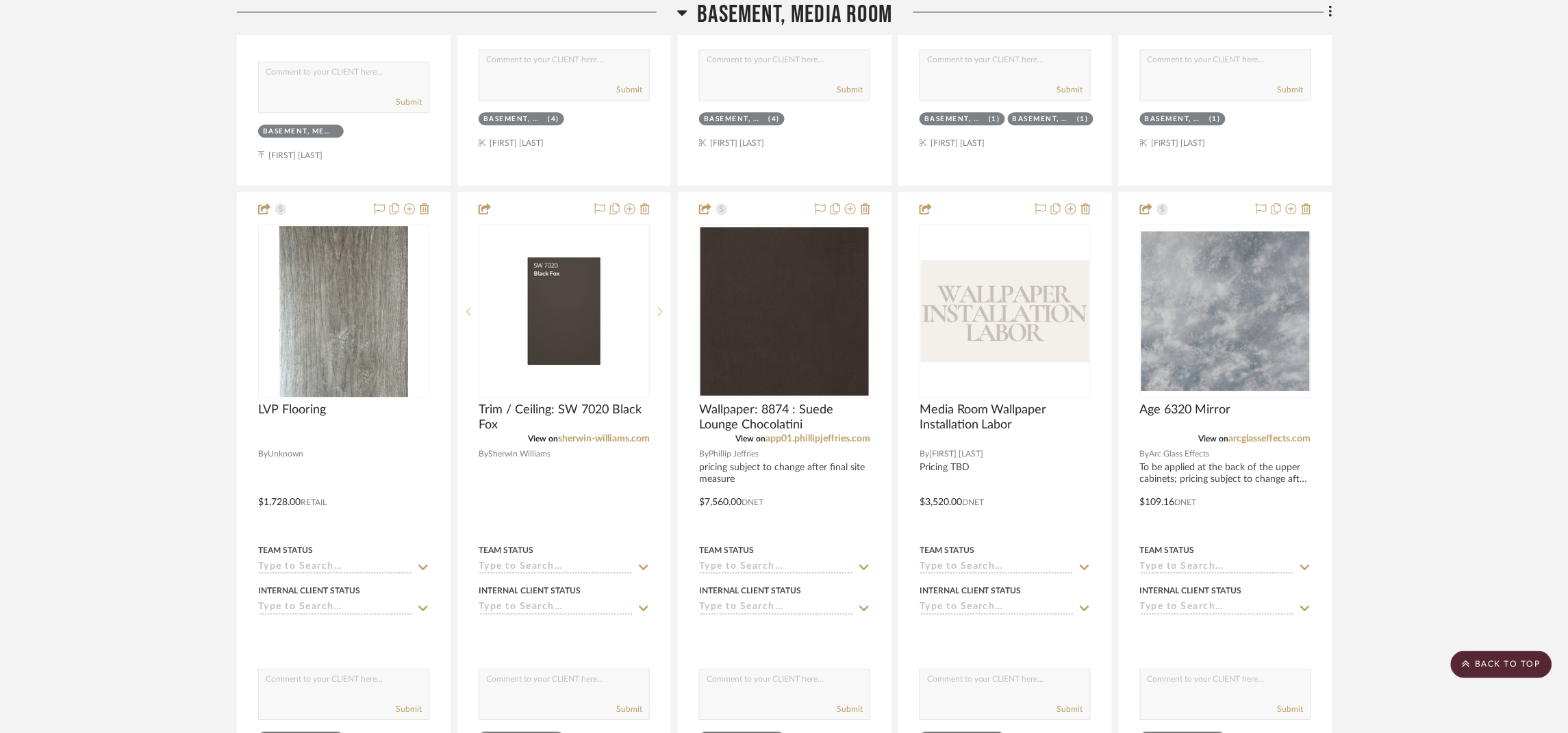 scroll, scrollTop: 7369, scrollLeft: 0, axis: vertical 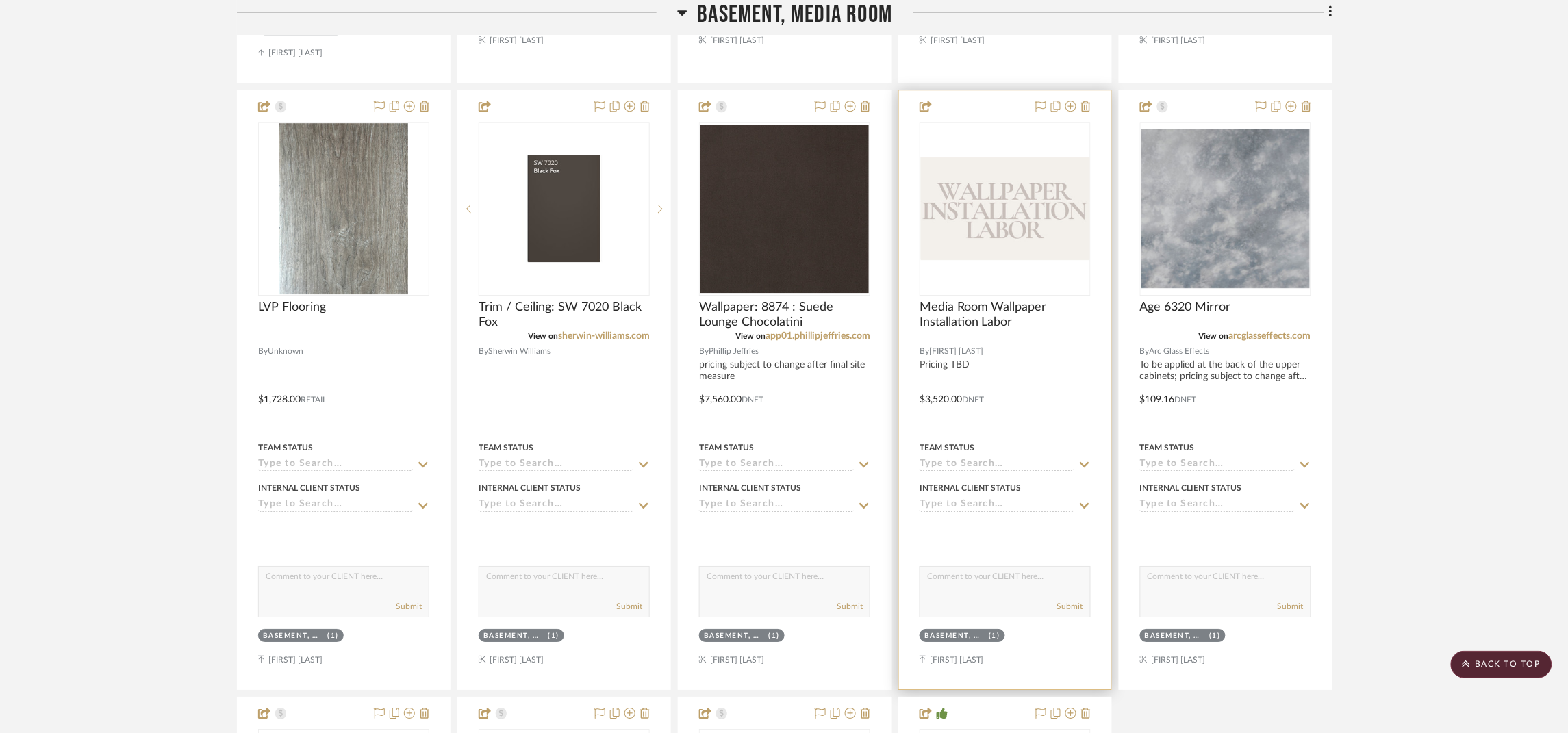 click at bounding box center (1005, 209) 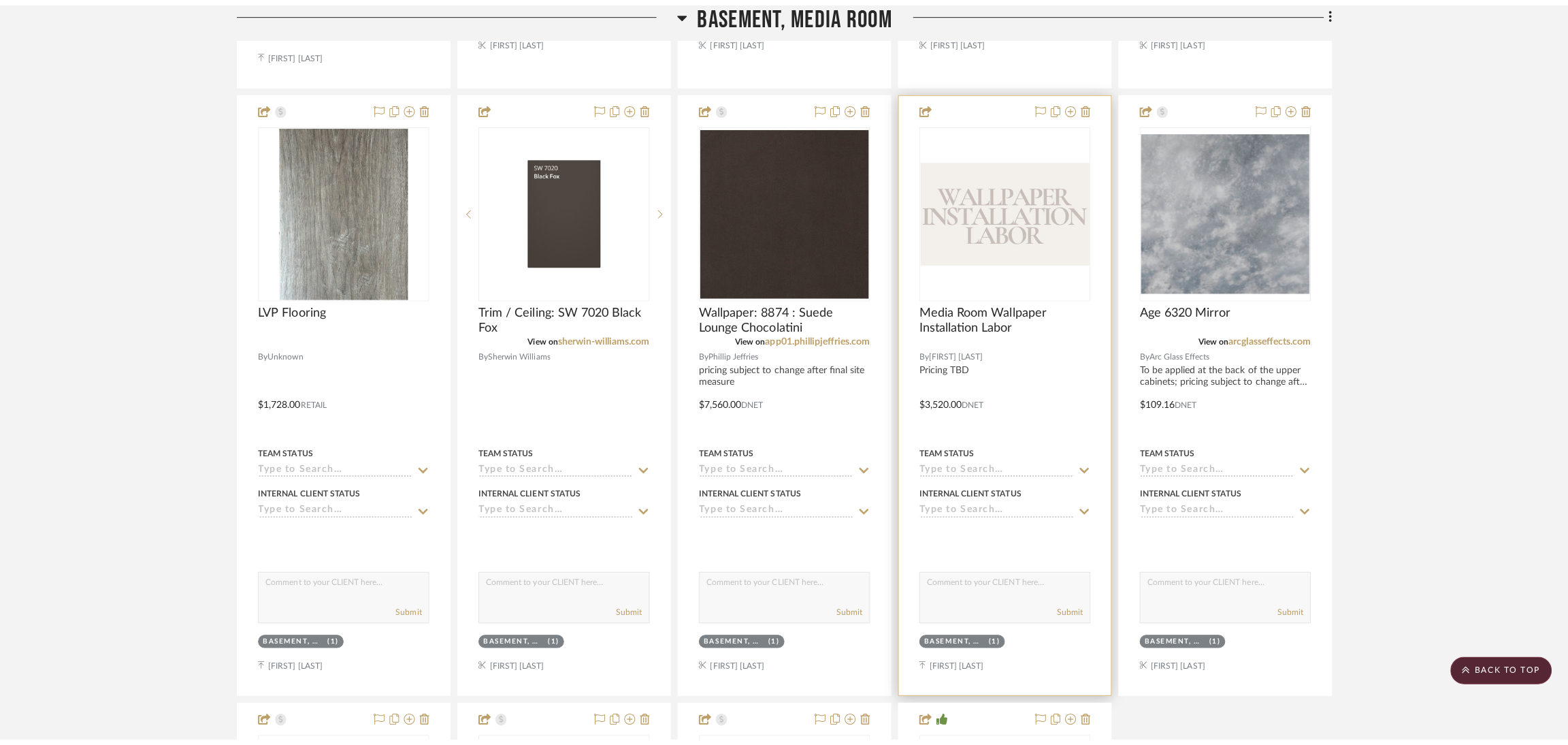 scroll, scrollTop: 0, scrollLeft: 0, axis: both 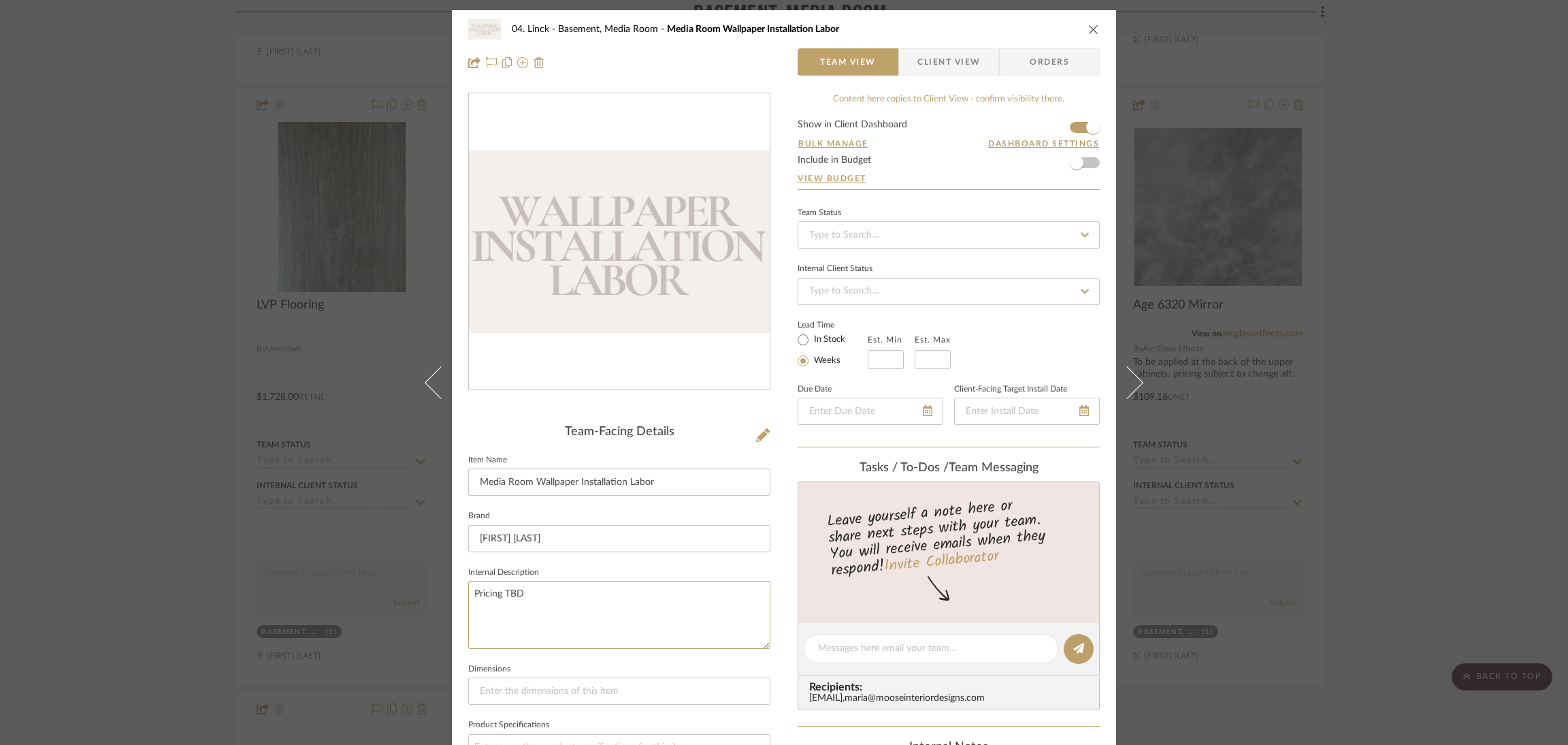 drag, startPoint x: 466, startPoint y: 592, endPoint x: 457, endPoint y: 590, distance: 9.2195445 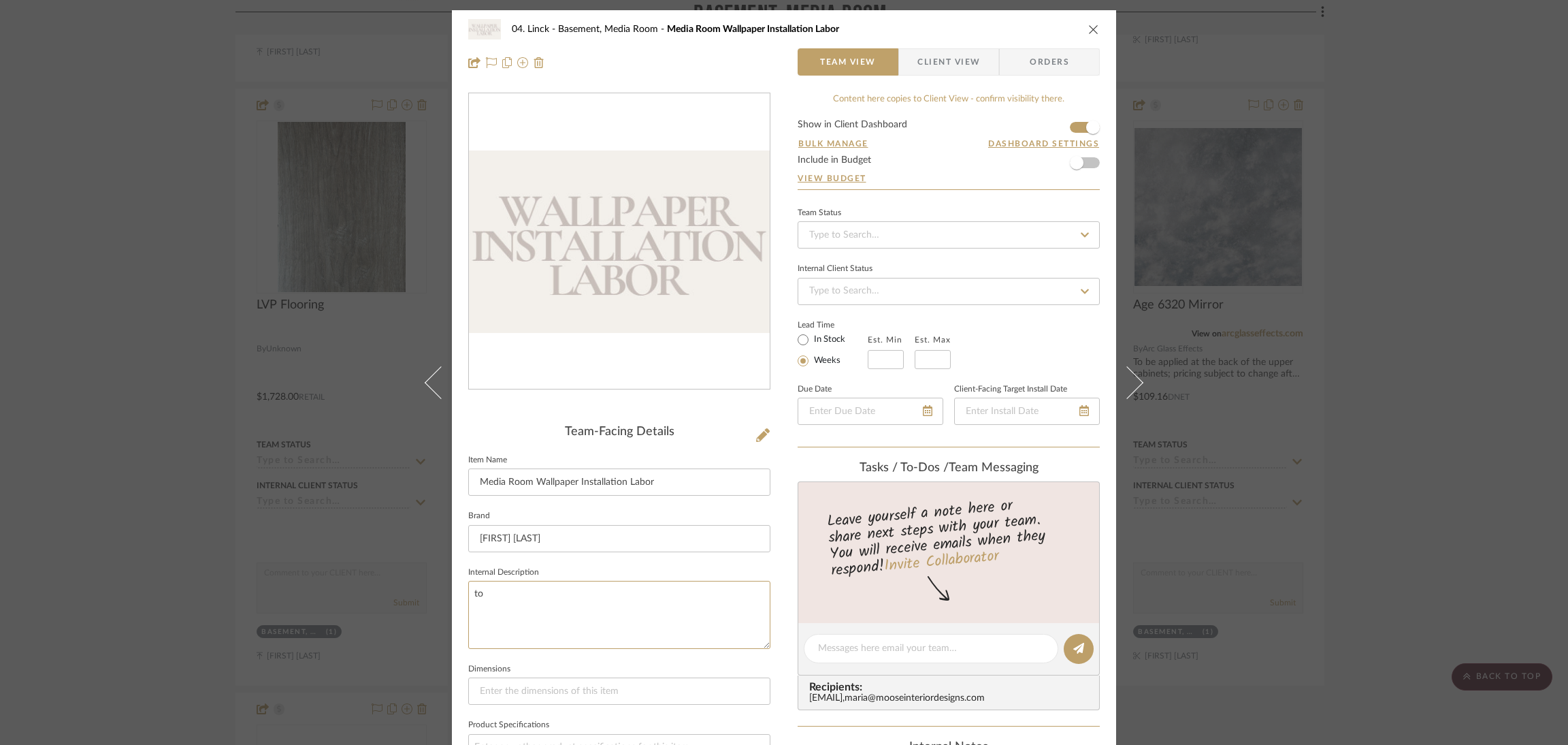 type on "t" 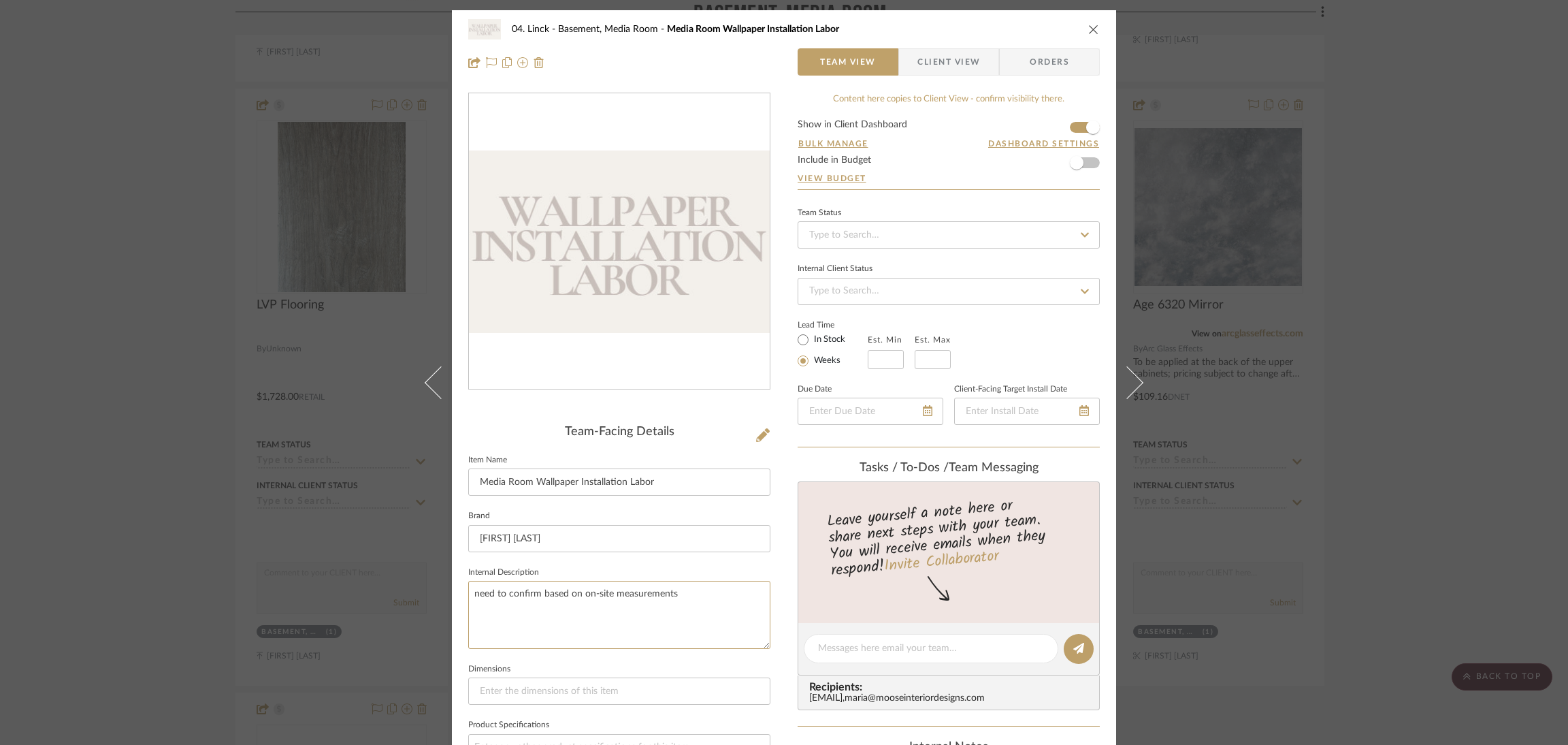 type on "need to confirm based on on-site measurements" 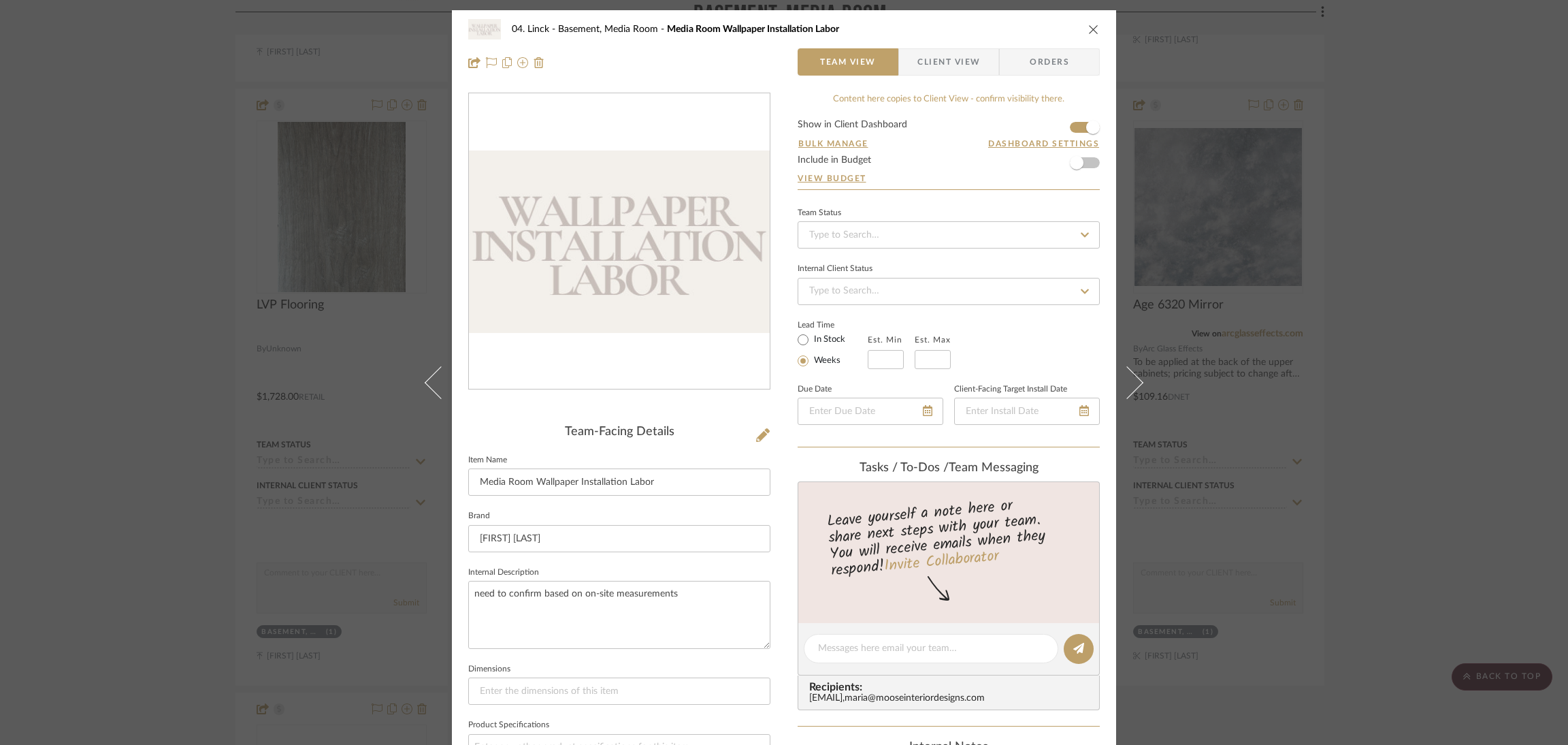 click on "04. [LAST] Basement, Media Room Media Room Wallpaper Installation Labor Team View Client View Orders  Team-Facing Details   Item Name  Media Room Wallpaper Installation Labor  Brand  [FIRST] [LAST]  Internal Description  need to confirm based on on-site measurements  Dimensions   Product Specifications   Reference Price   Reference Price Type  DNET  Item Costs   View Budget   Markup %  (Use "-X%" to discount) 20%  Unit Cost  $3,520.00  Cost Type  DNET  Client Unit Price  $4,224.00  Quantity  1  Unit Type  Each  Subtotal   $4,224.00   Tax %  0%  Total Tax   $0.00   Shipping Cost  $0.00  Ship. Markup %  0% Taxable  Total Shipping   $0.00  Total Client Price  $4,224.00  Your Cost  $3,520.00  Your Margin  $704.00  Content here copies to Client View - confirm visibility there.  Show in Client Dashboard  Bulk Manage Dashboard Settings  Include in Budget   View Budget  Team Status Internal Client Status  Lead Time  In Stock Weeks  Est. Min   Est. Max   Due Date   Client-Facing Target Install Date  Tasks / To-Dos /  ," at bounding box center (784, 637) 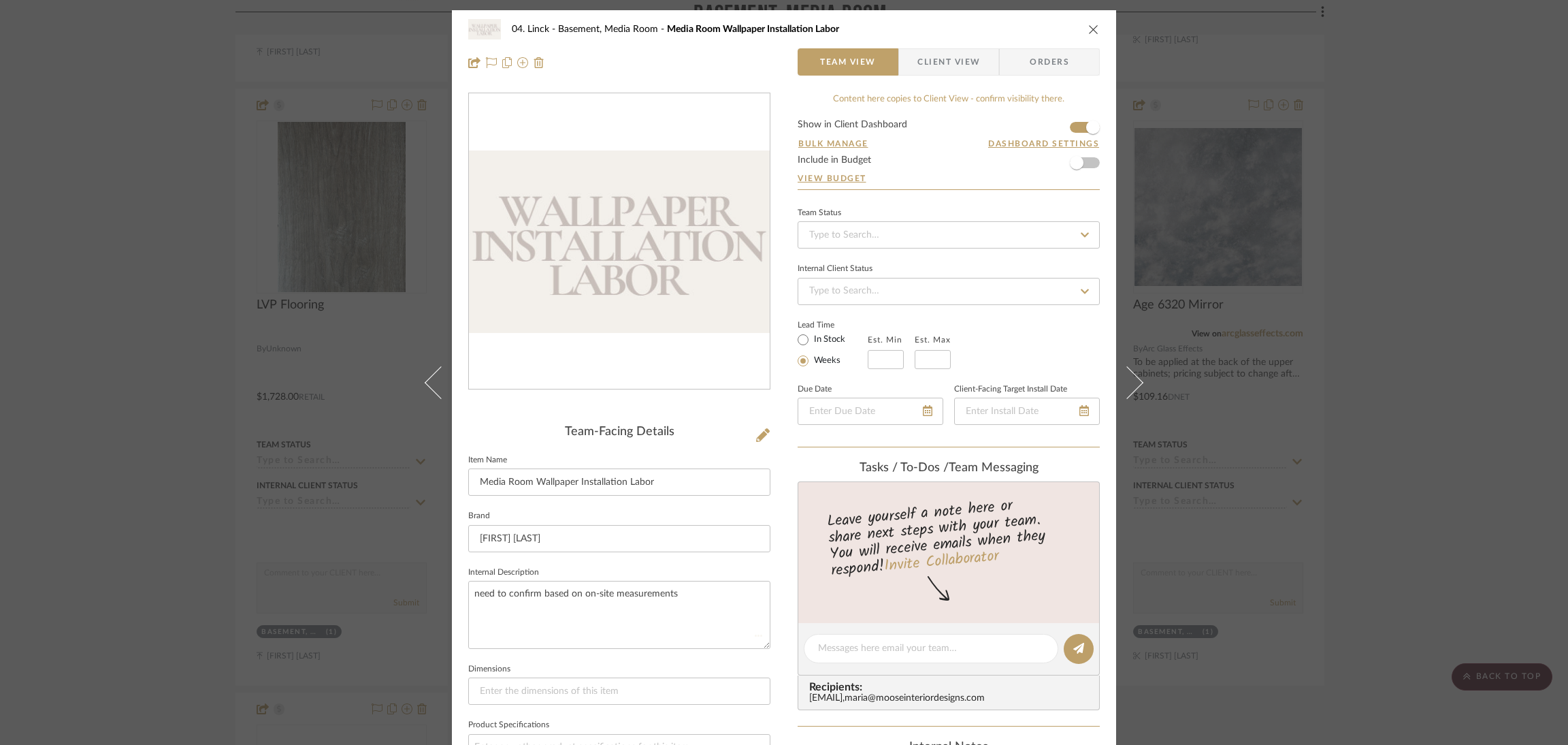 type 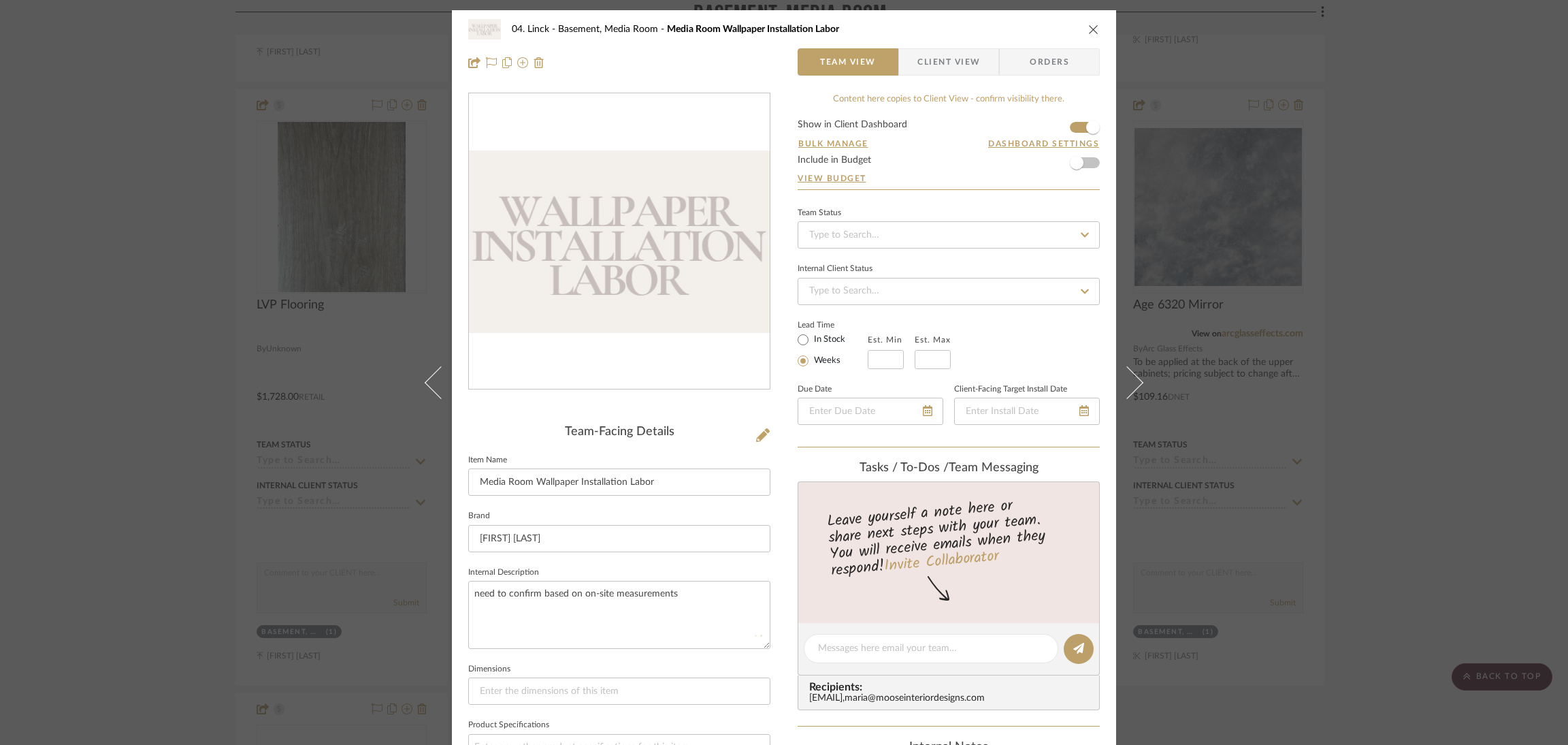 type 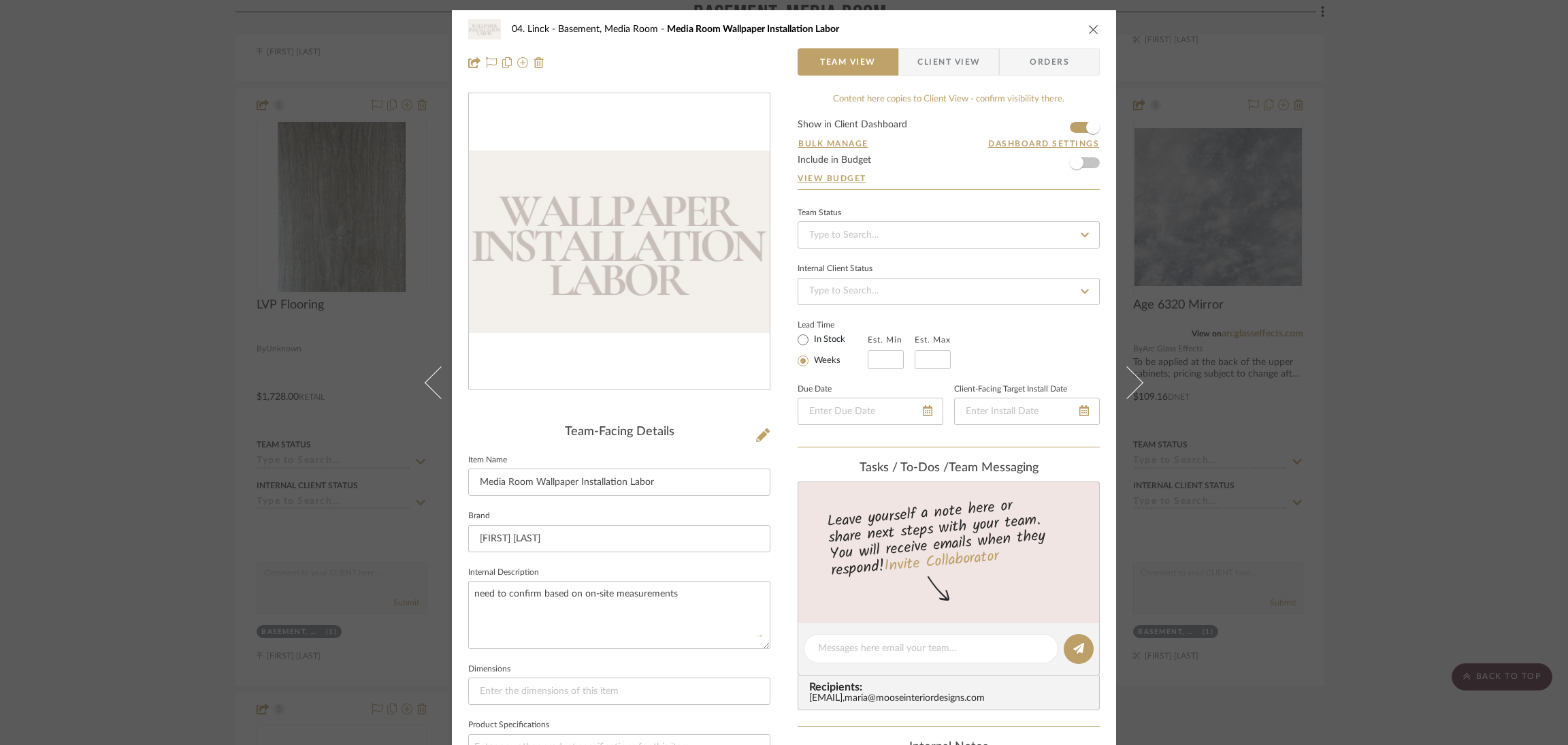 type 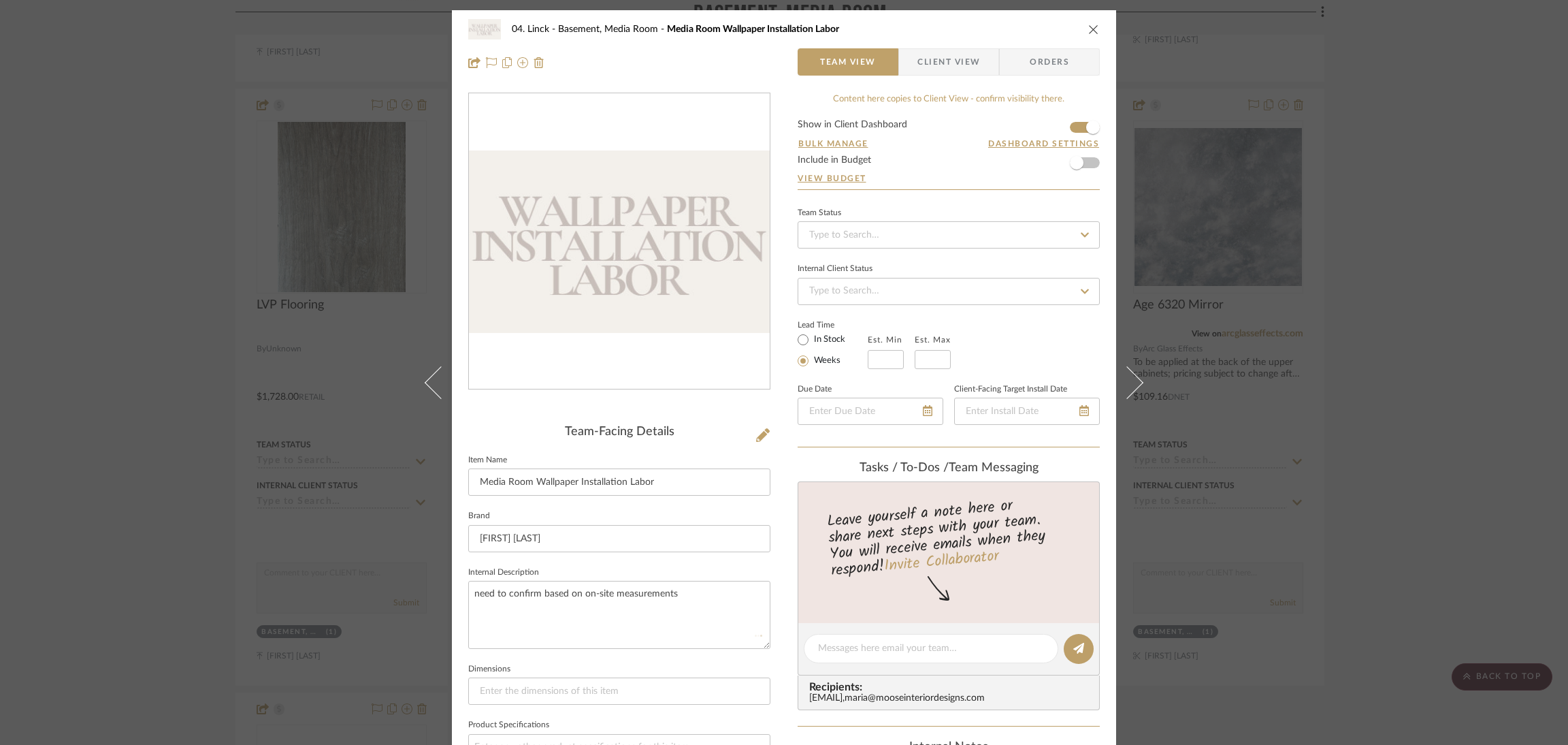 type 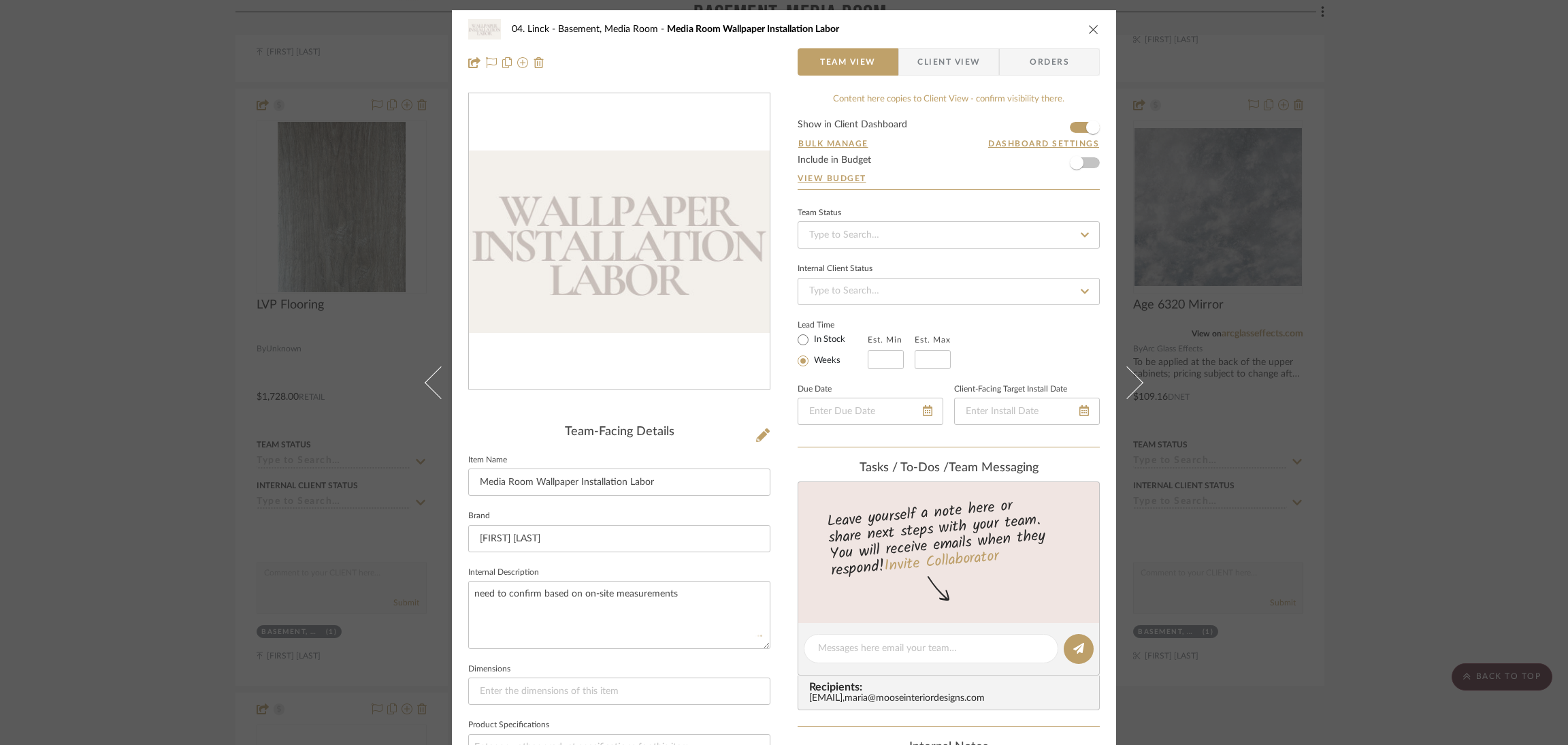 type 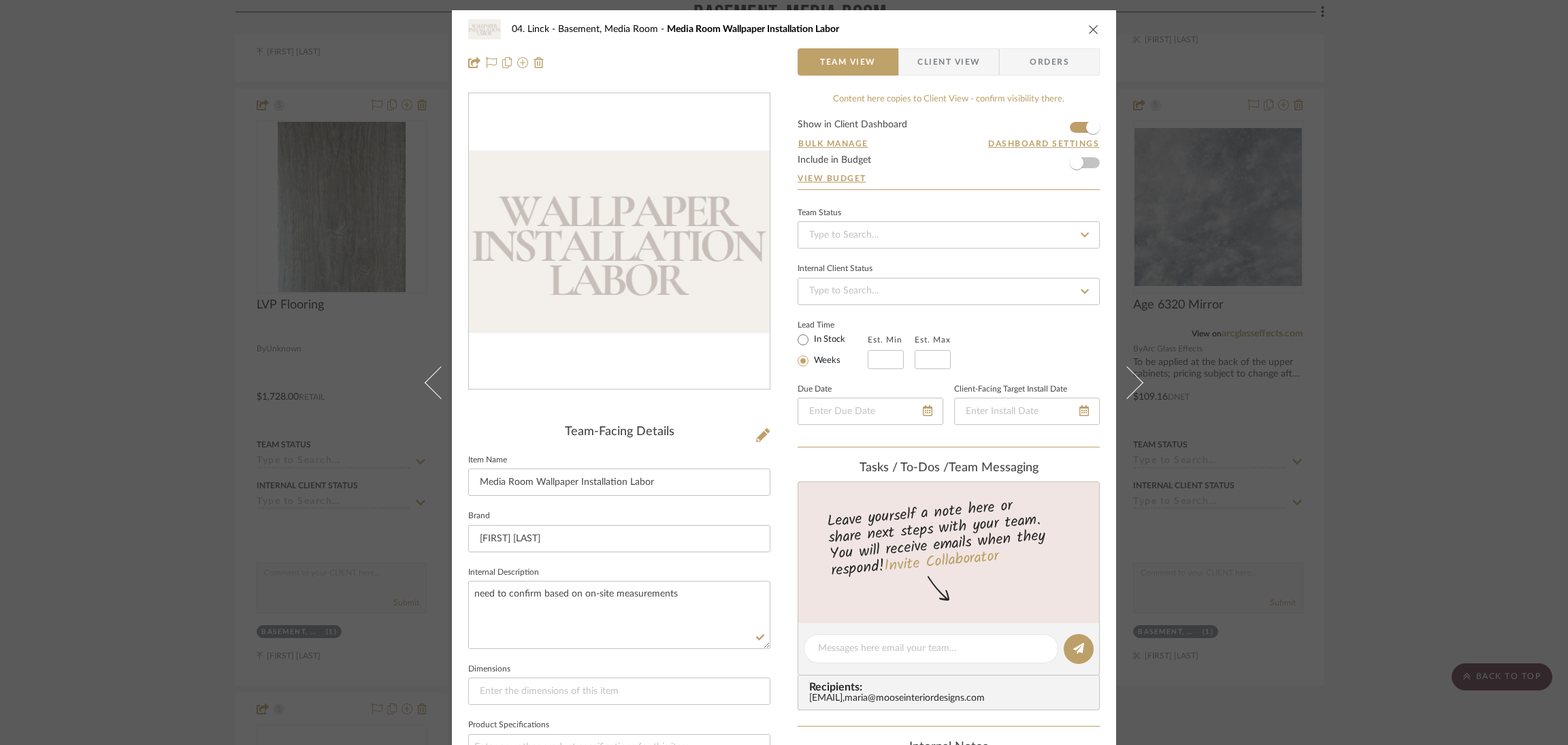 click on "04. [LAST] Basement, Media Room Media Room Wallpaper Installation Labor Team View Client View Orders  Team-Facing Details   Item Name  Media Room Wallpaper Installation Labor  Brand  [FIRST] [LAST]  Internal Description  need to confirm based on on-site measurements  Dimensions   Product Specifications   Reference Price   Reference Price Type  DNET  Item Costs   View Budget   Markup %  (Use "-X%" to discount) 20%  Unit Cost  $3,520.00  Cost Type  DNET  Client Unit Price  $4,224.00  Quantity  1  Unit Type  Each  Subtotal   $4,224.00   Tax %  0%  Total Tax   $0.00   Shipping Cost  $0.00  Ship. Markup %  0% Taxable  Total Shipping   $0.00  Total Client Price  $4,224.00  Your Cost  $3,520.00  Your Margin  $704.00  Content here copies to Client View - confirm visibility there.  Show in Client Dashboard  Bulk Manage Dashboard Settings  Include in Budget   View Budget  Team Status Internal Client Status  Lead Time  In Stock Weeks  Est. Min   Est. Max   Due Date   Client-Facing Target Install Date  Tasks / To-Dos /  ," at bounding box center [784, 372] 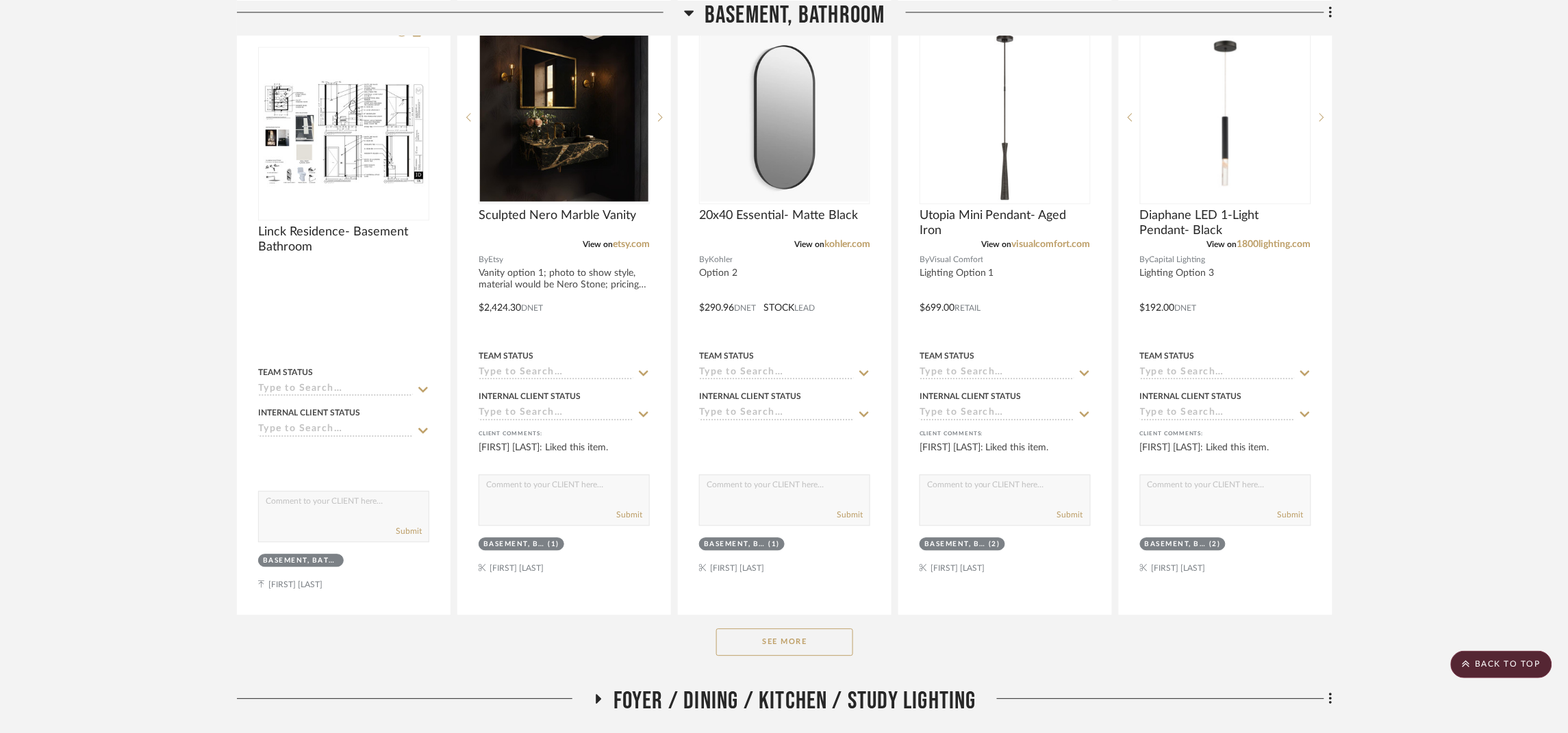 scroll, scrollTop: 8909, scrollLeft: 0, axis: vertical 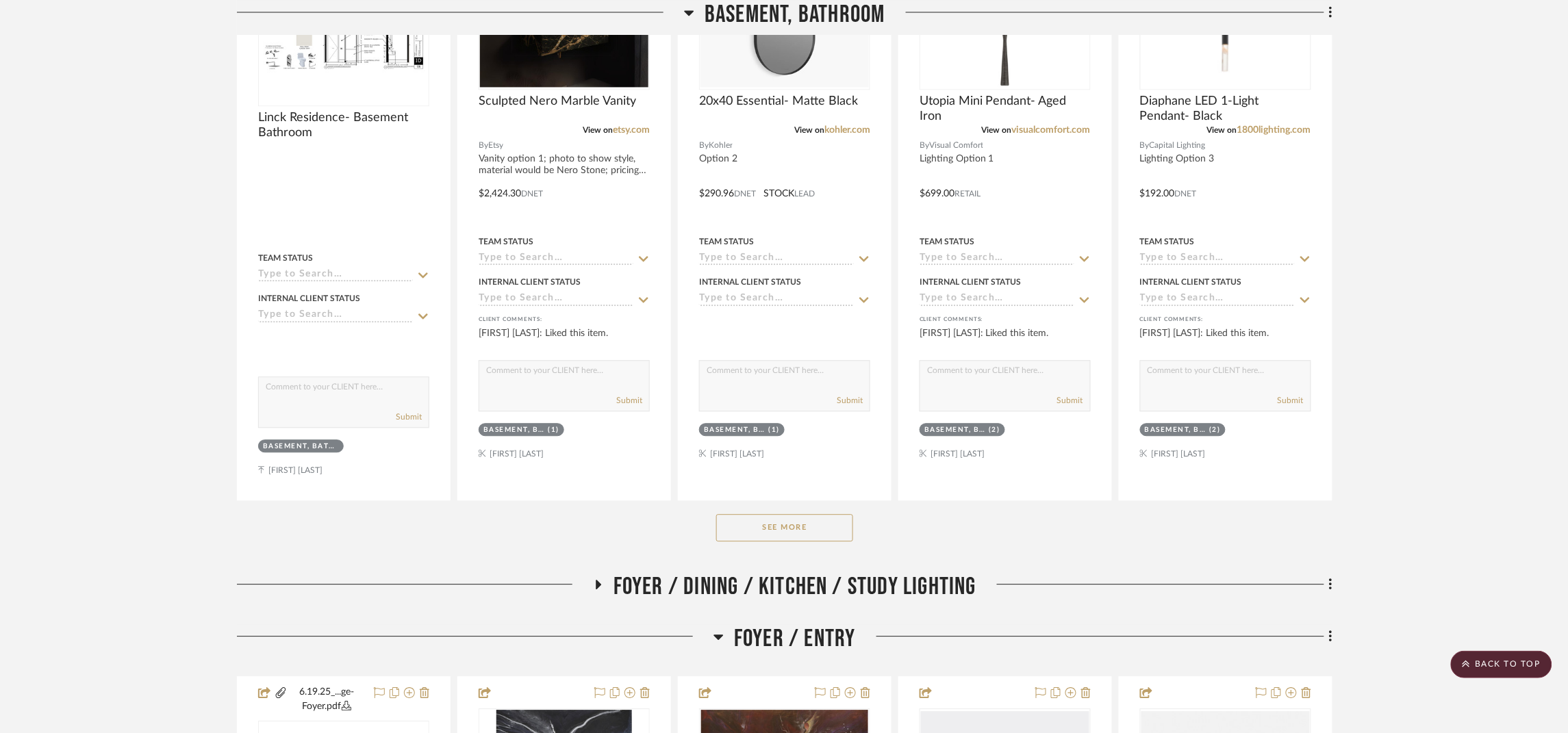 click on "See More" 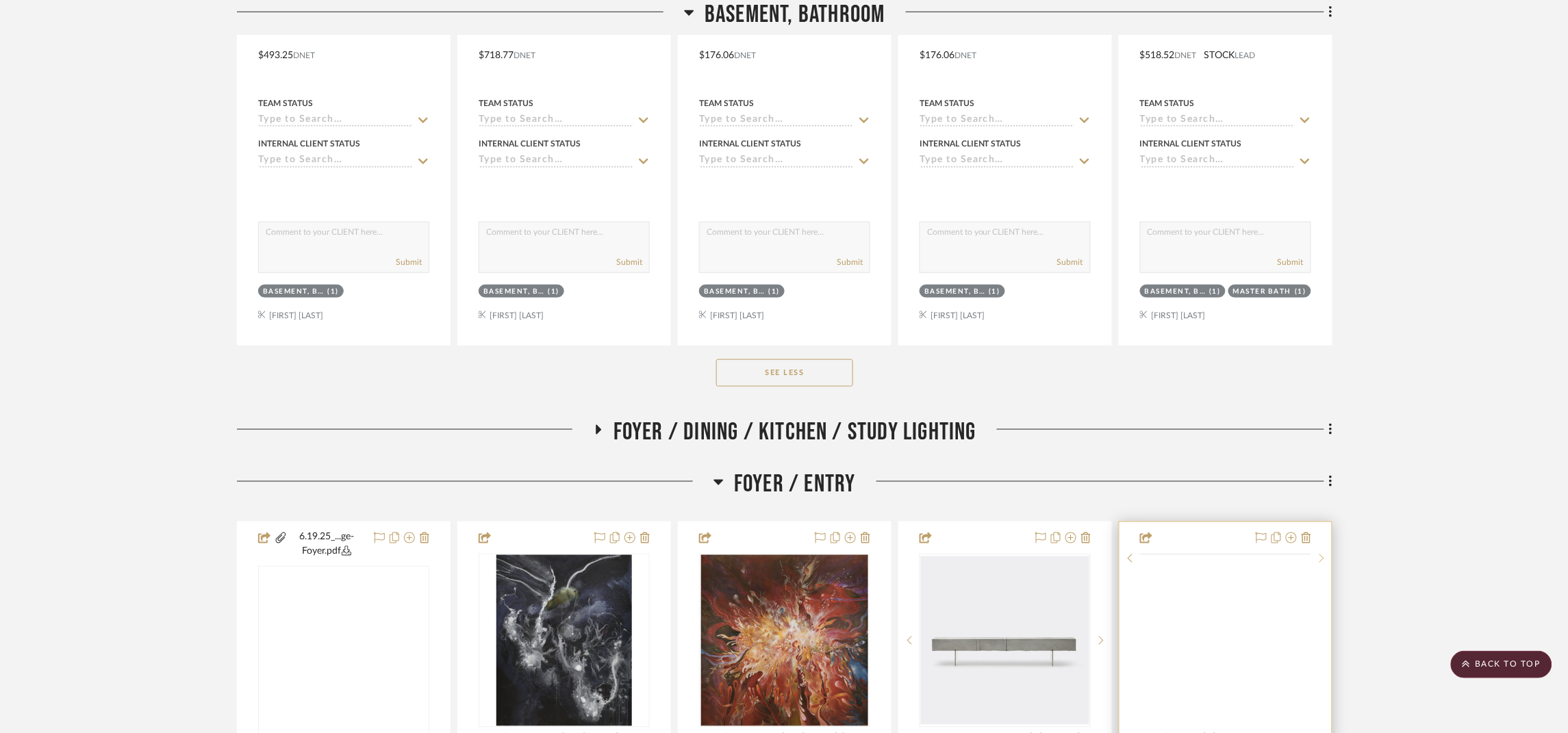 scroll, scrollTop: 10449, scrollLeft: 0, axis: vertical 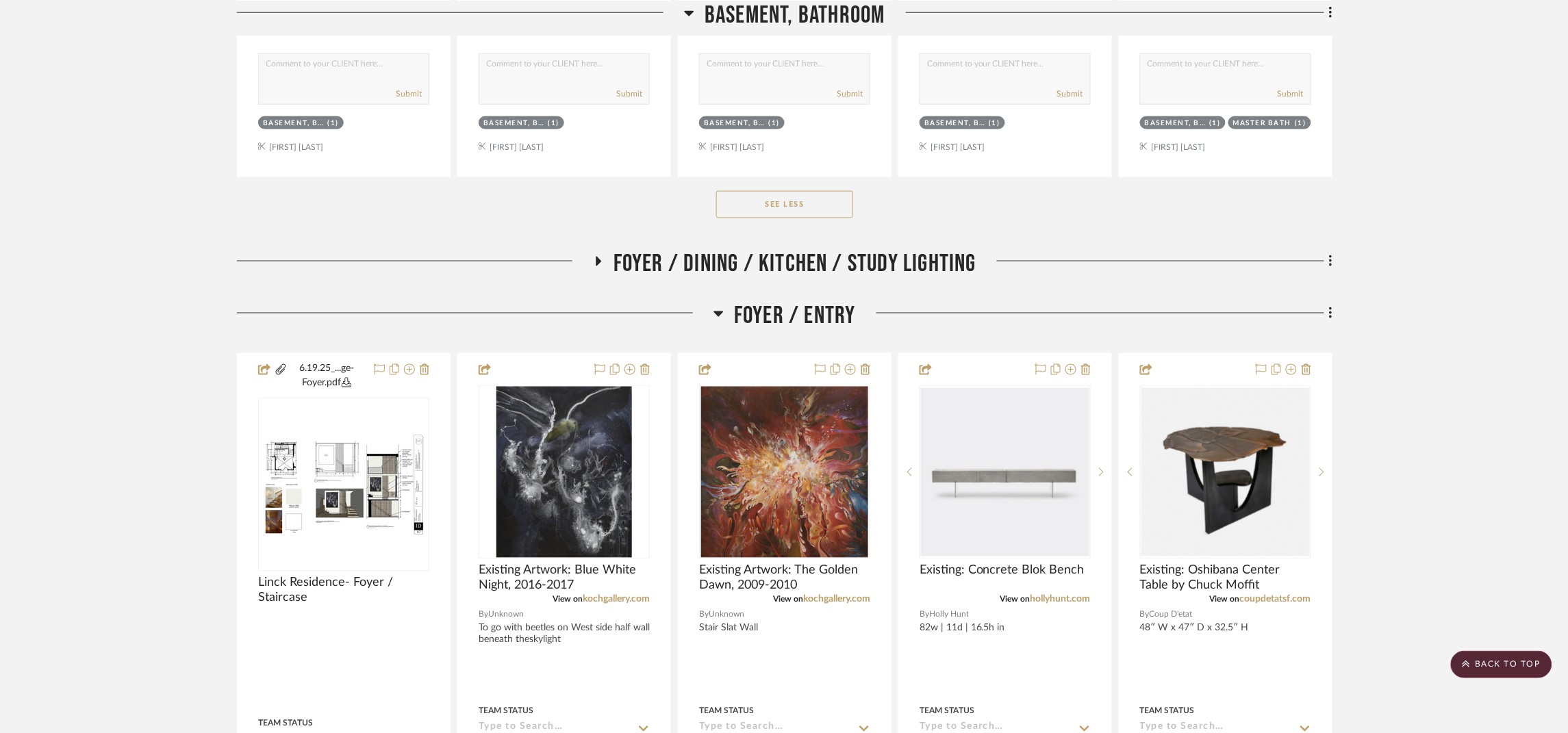 click on "Foyer / Dining / Kitchen / Study Lighting" 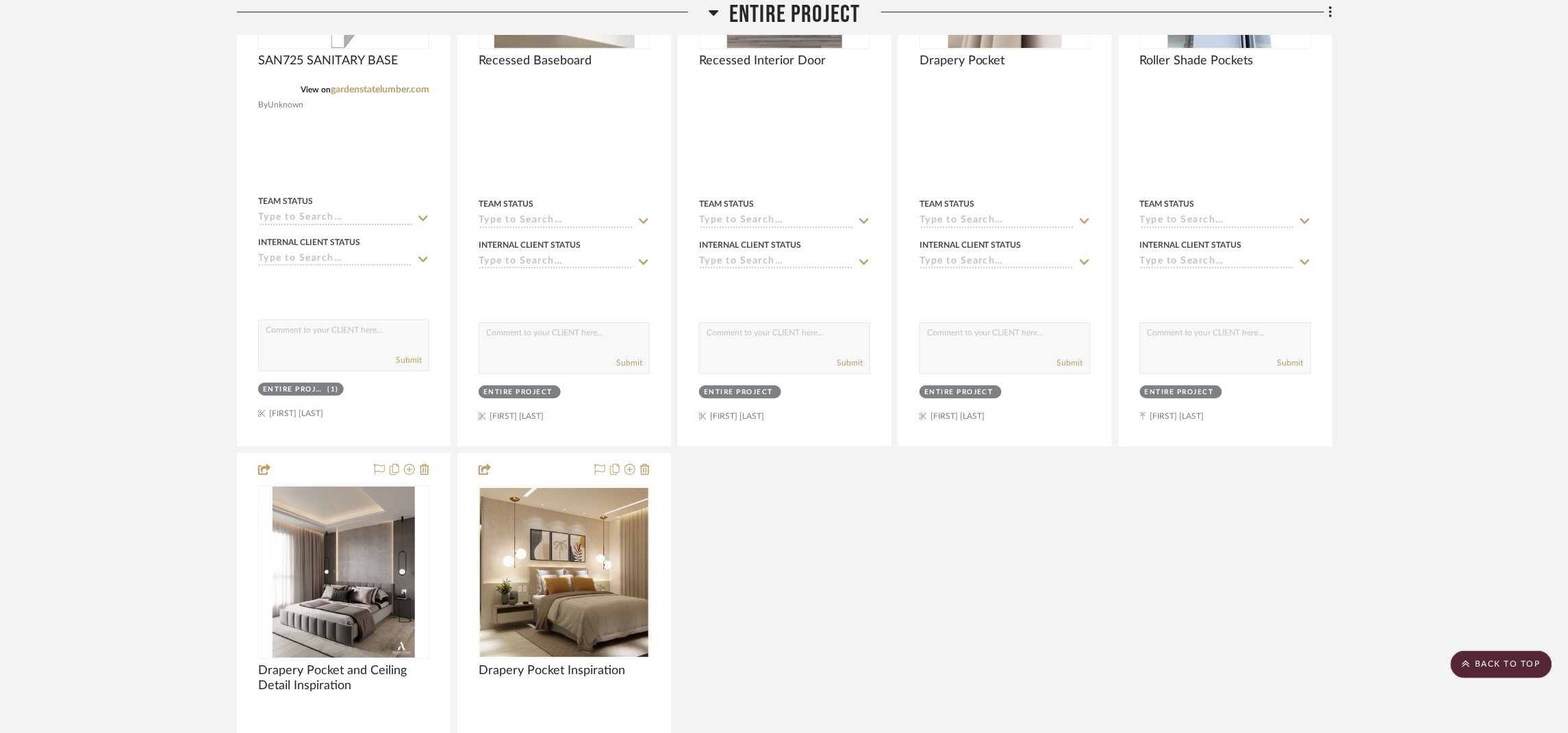 scroll, scrollTop: 1847, scrollLeft: 0, axis: vertical 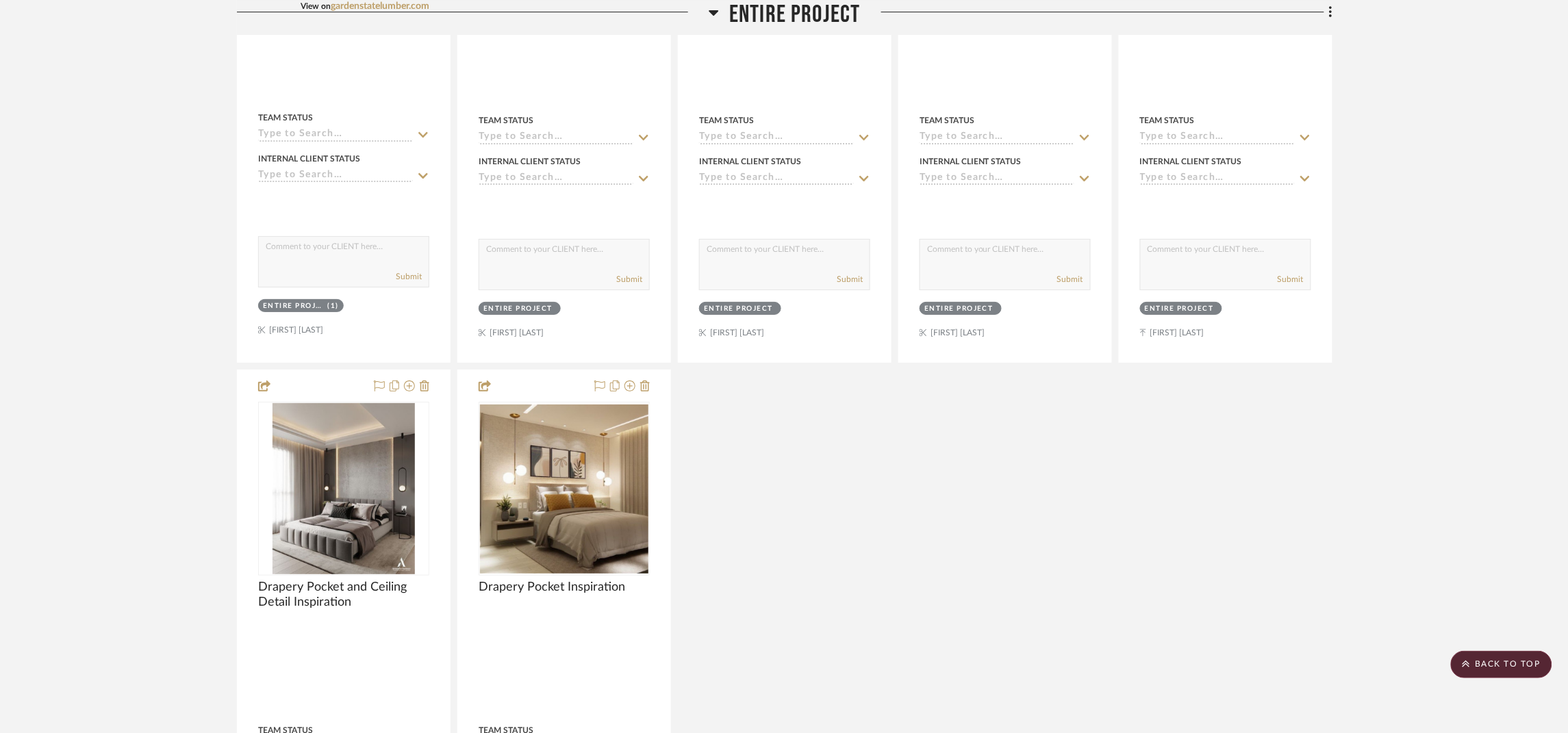 click on "SHOW ME  Project: 04. [LAST]   Project Settings   + Add Room/Section   + Quick Add Items   CSV Product Import   Budget & Invoicing   Share with client   More tools  Filter by keyword, category or name prior to exporting to Excel or Bulk Actions Team Comments All Team Comments Team Comments in last day Team Comments in last week Flagged Shared with Client Team Status Reselect - Design  (5)  Reselect - Discontinued  (5)  Order In Progress / Paid In Full w/ Freight, No Balance due  (2)  Order in Progress / Deposit Paid / Balance due  (1)  Installed / Delivered  (1)  See More + Client Feedback Liked  (90)  Disliked  (135)  No Feedback  (313)  Client Comments All Client Comments Client Comments in last day Client Comments in last week Added To PO Category  Seating   (15)   Tables   (13)   Beds    (2)   Storage   (1)   Bath   (129)   Lighting   (125)   Kitchen   (77)   Hardware   (47)   Tile & Stone   (46)   Architectural Elements   (22)   Wallcoverings   (16)   Window Coverings   (9)   Plumbing   (7)   (7)  0 0" 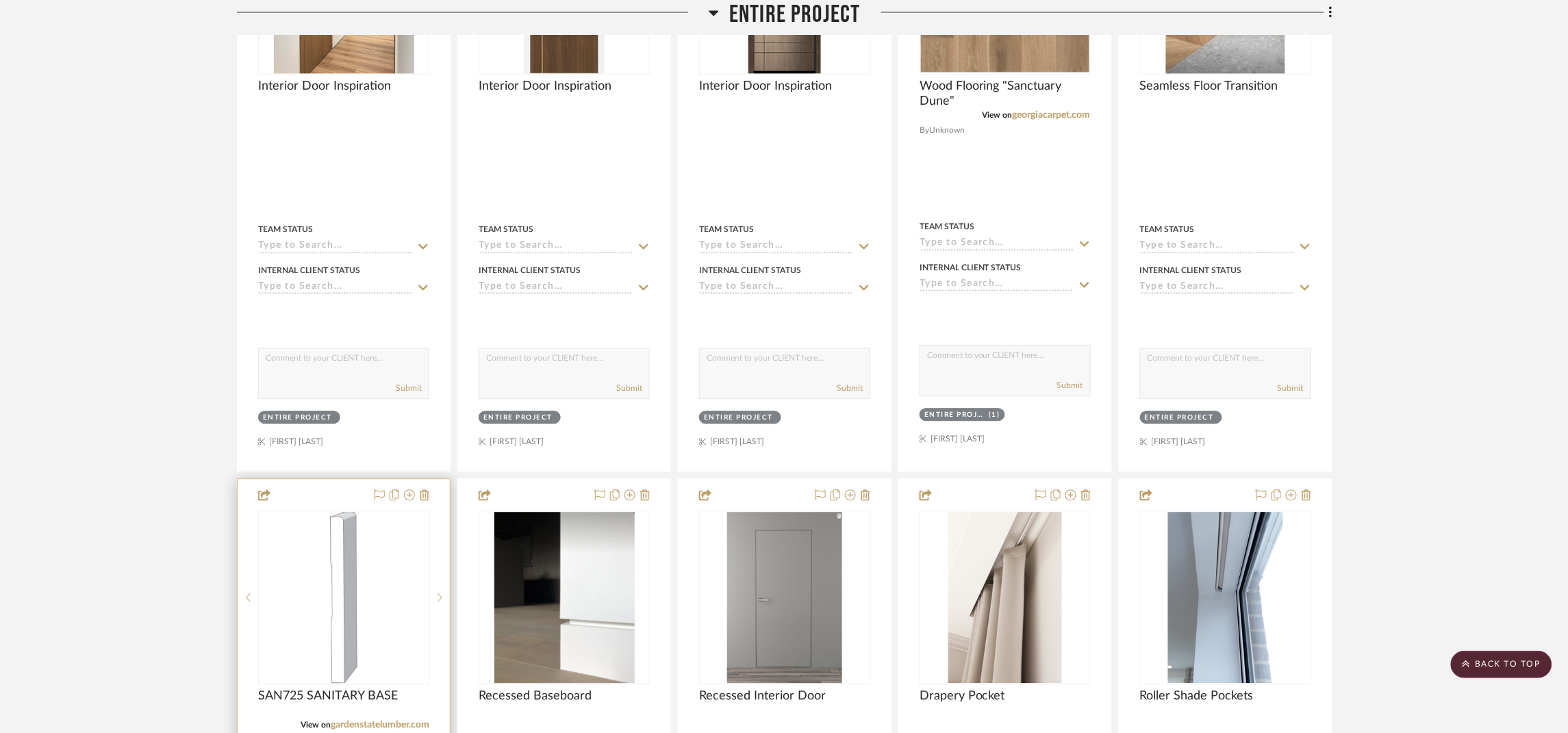 scroll, scrollTop: 1437, scrollLeft: 0, axis: vertical 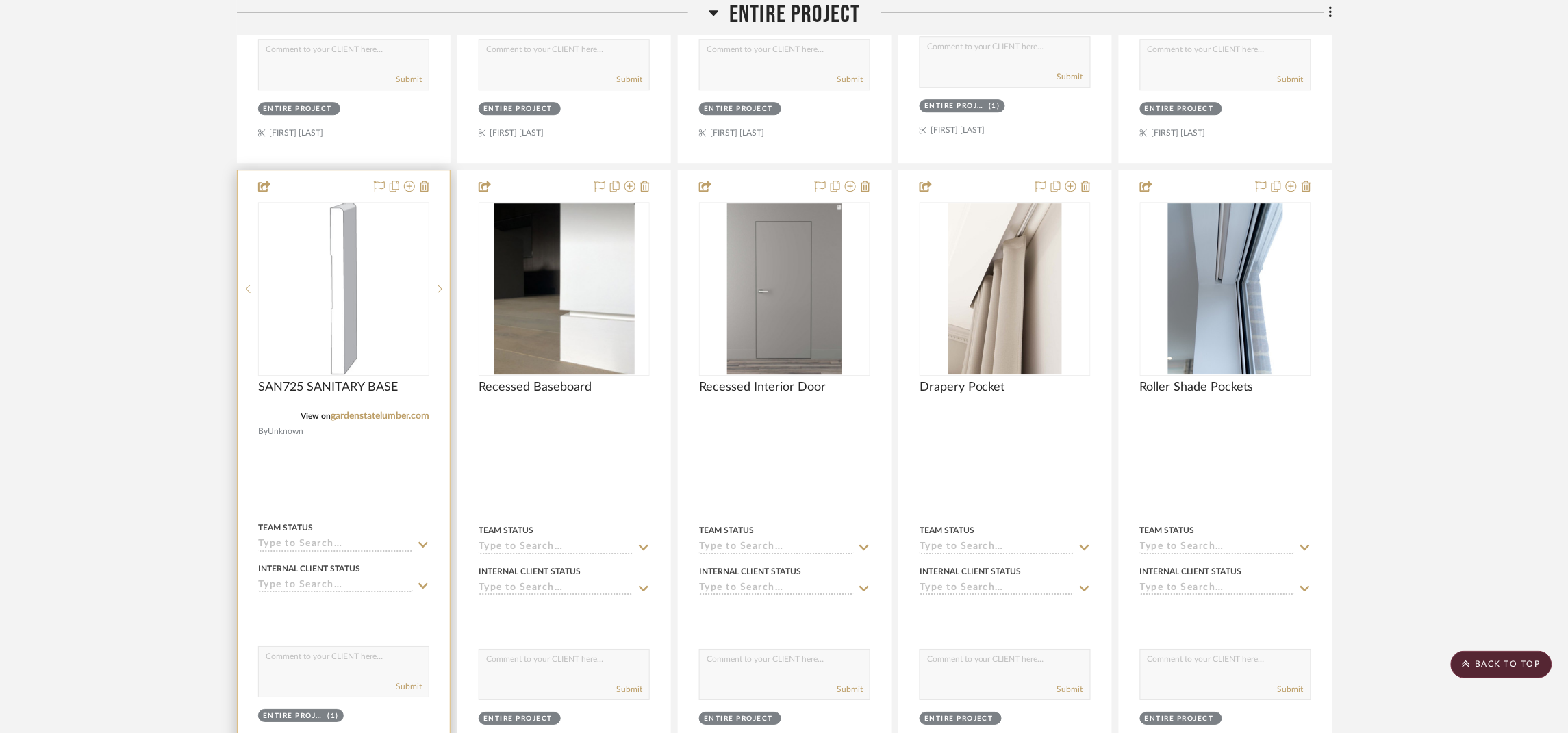 click at bounding box center [344, 289] 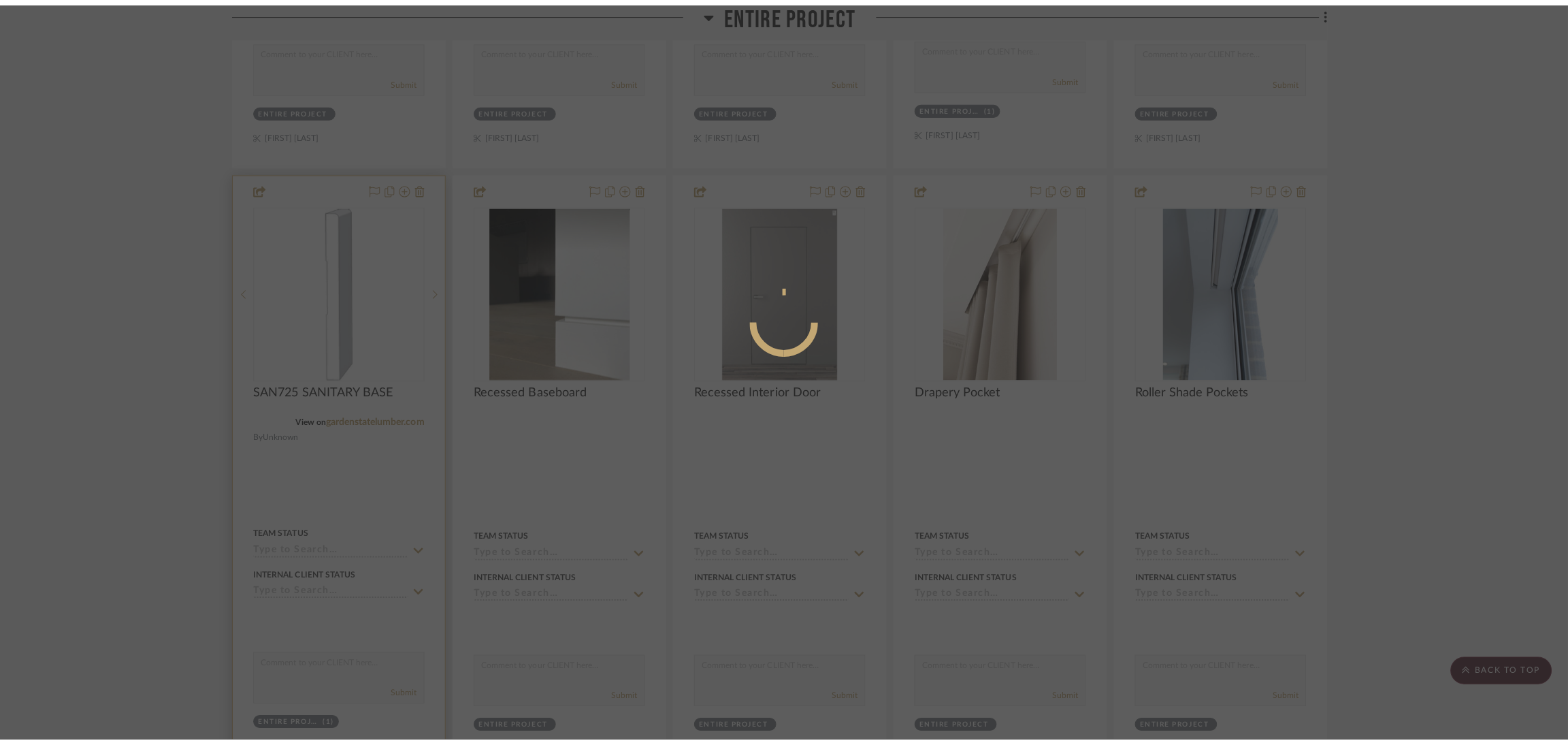 scroll, scrollTop: 0, scrollLeft: 0, axis: both 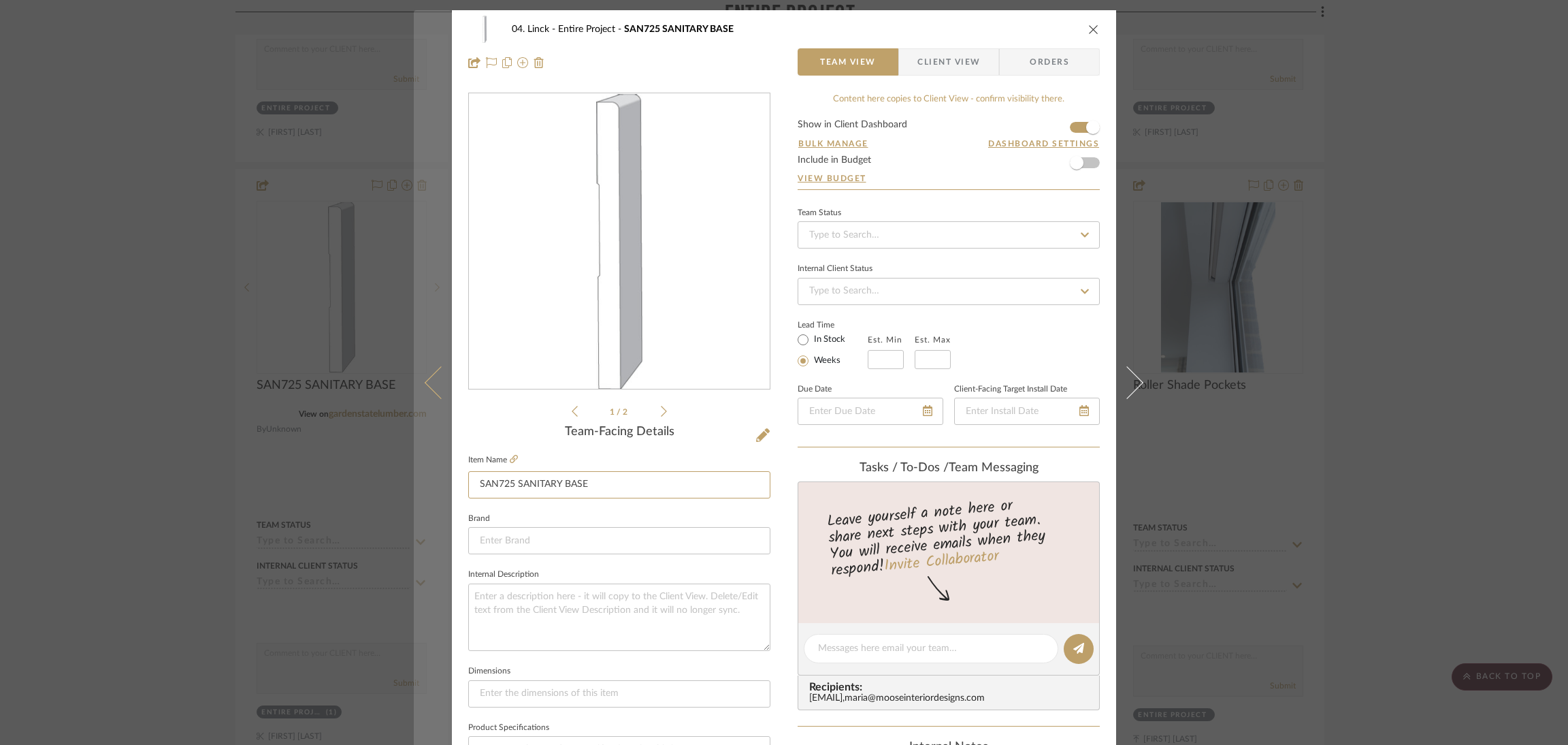 drag, startPoint x: 512, startPoint y: 482, endPoint x: 425, endPoint y: 473, distance: 87.46428 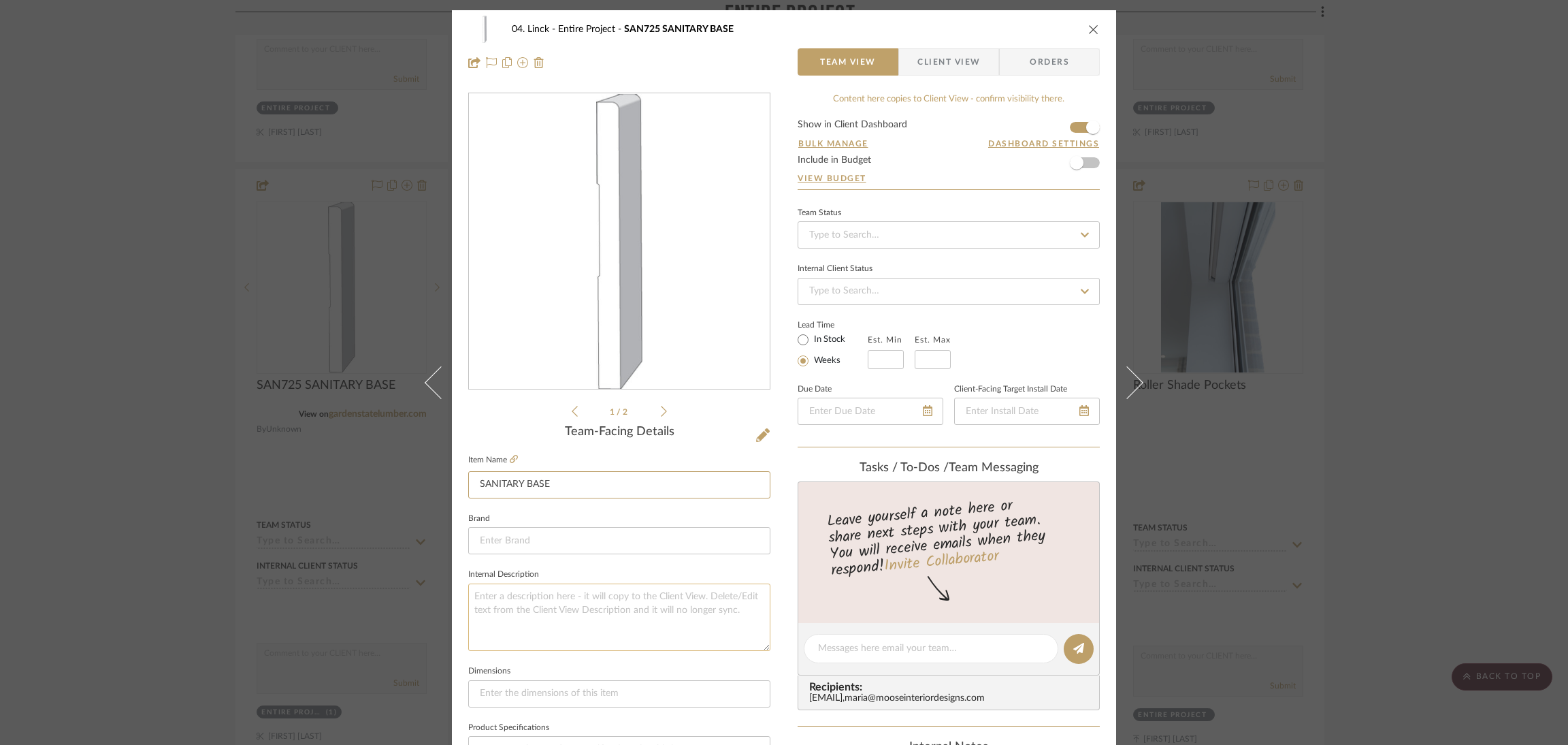 type on "SANITARY BASE" 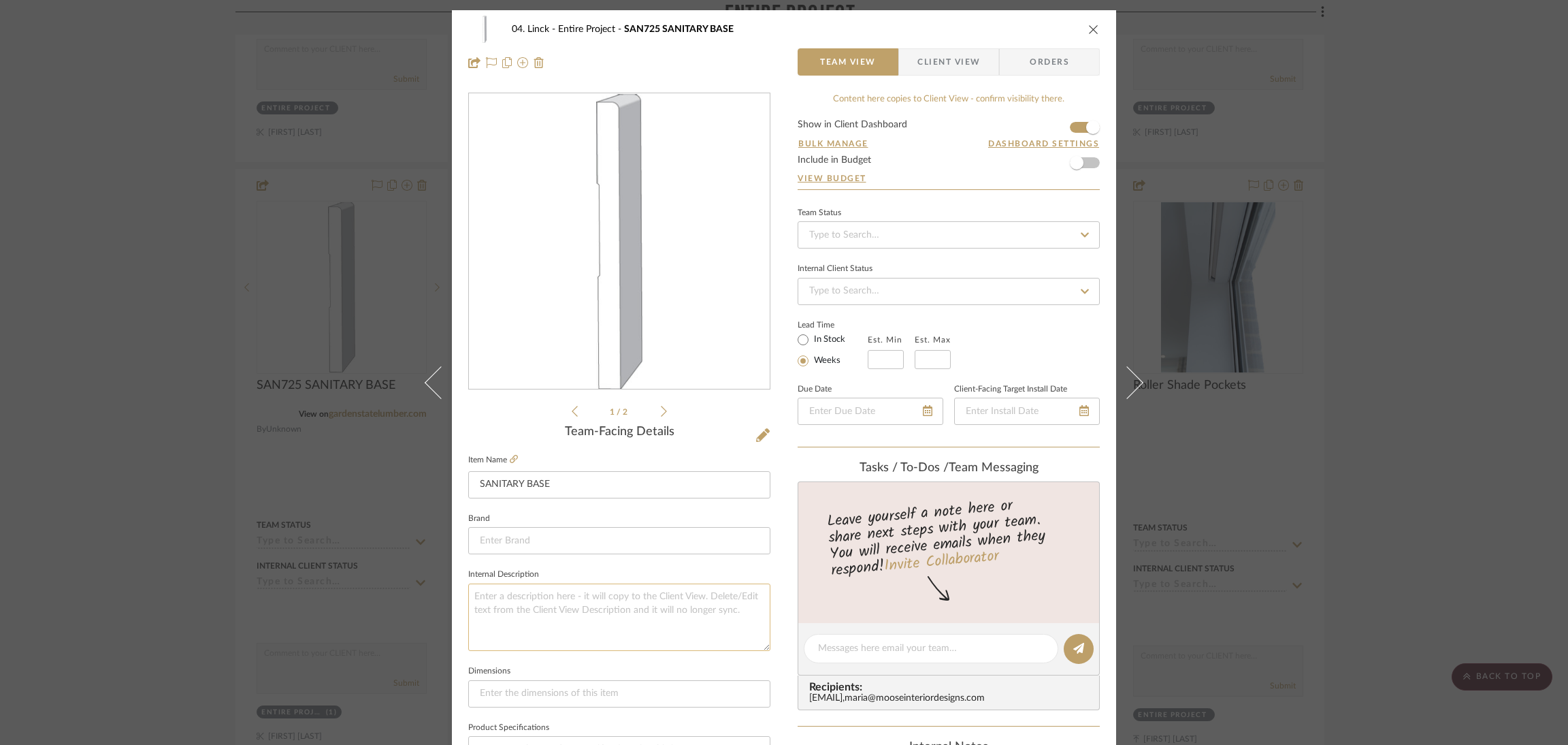 click 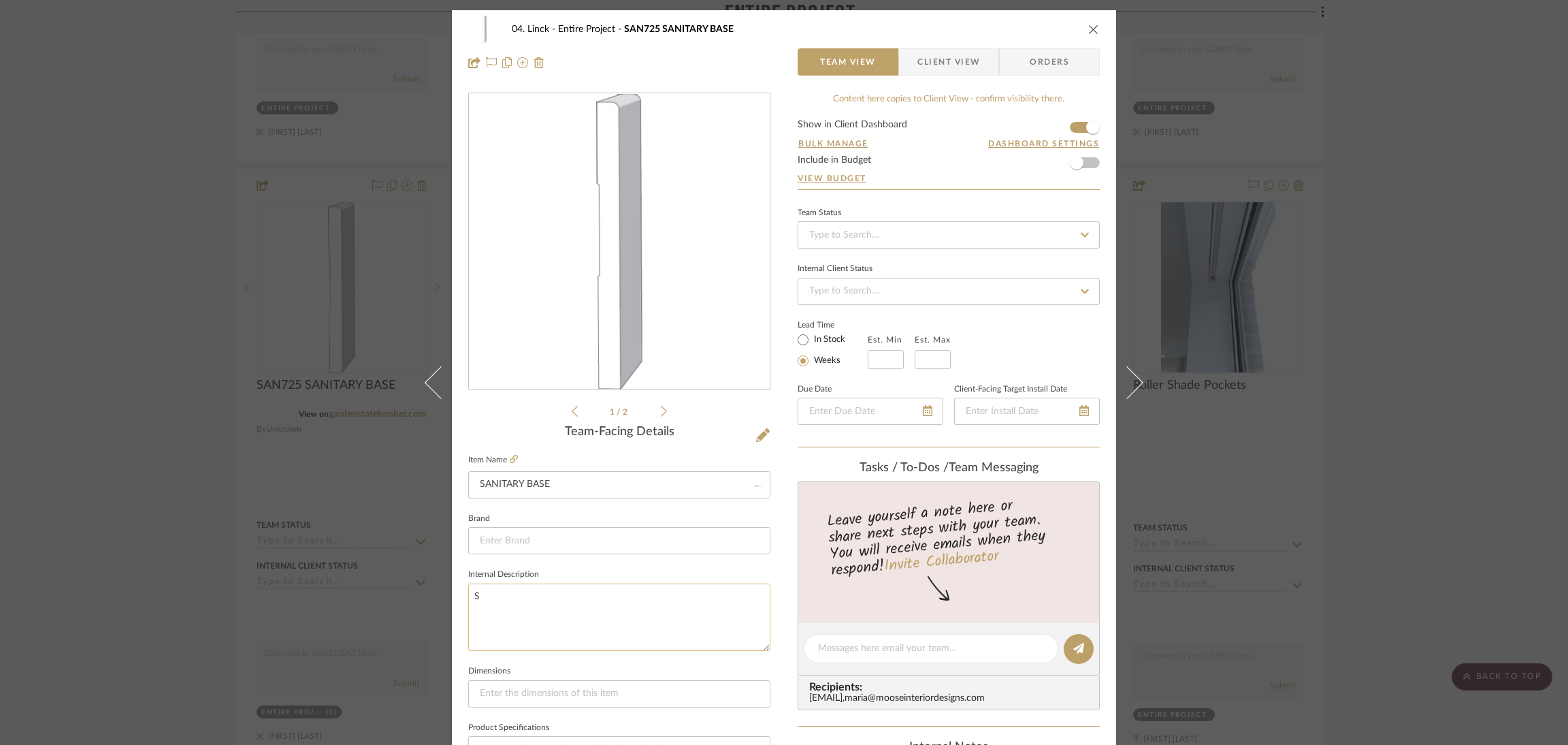 type on "Su" 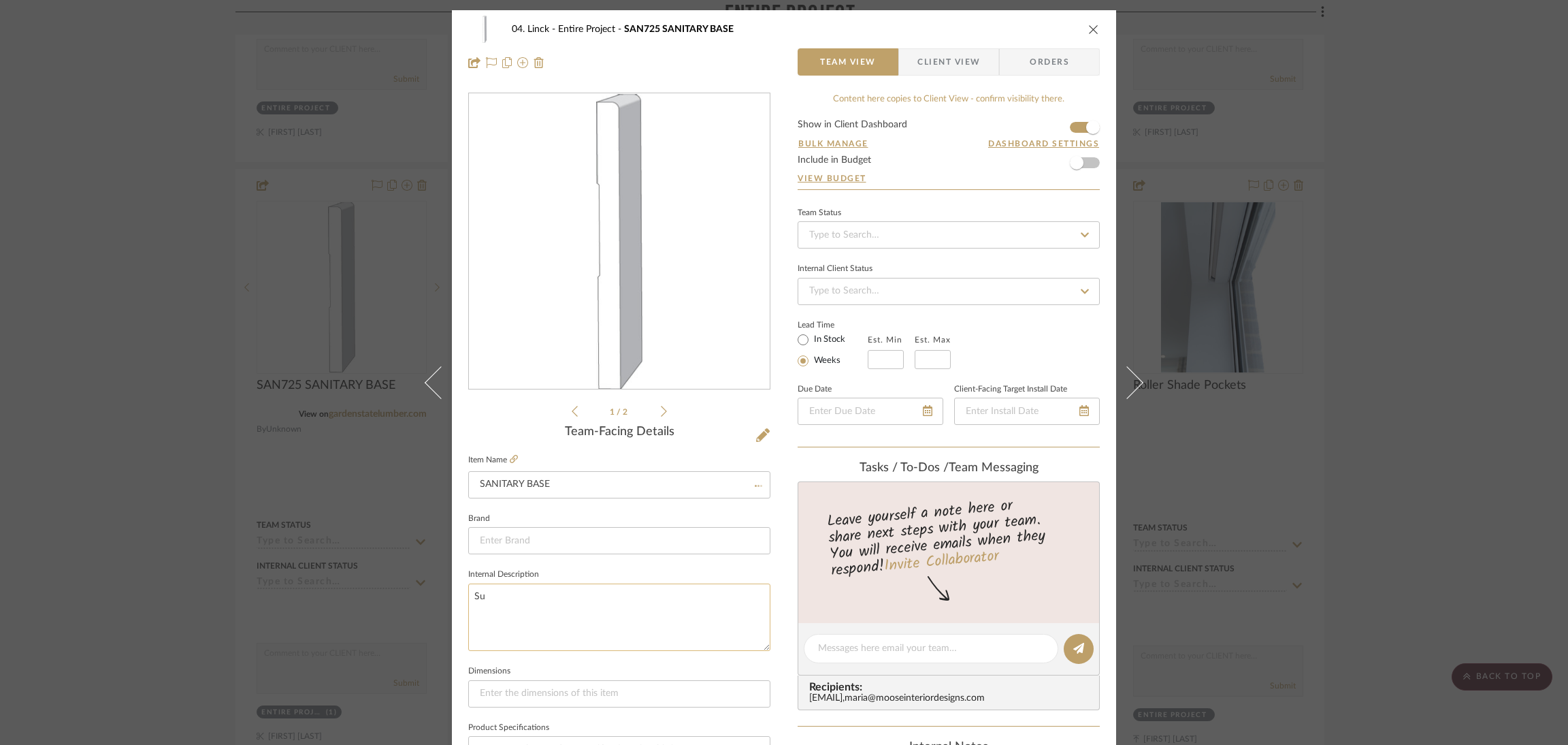 type 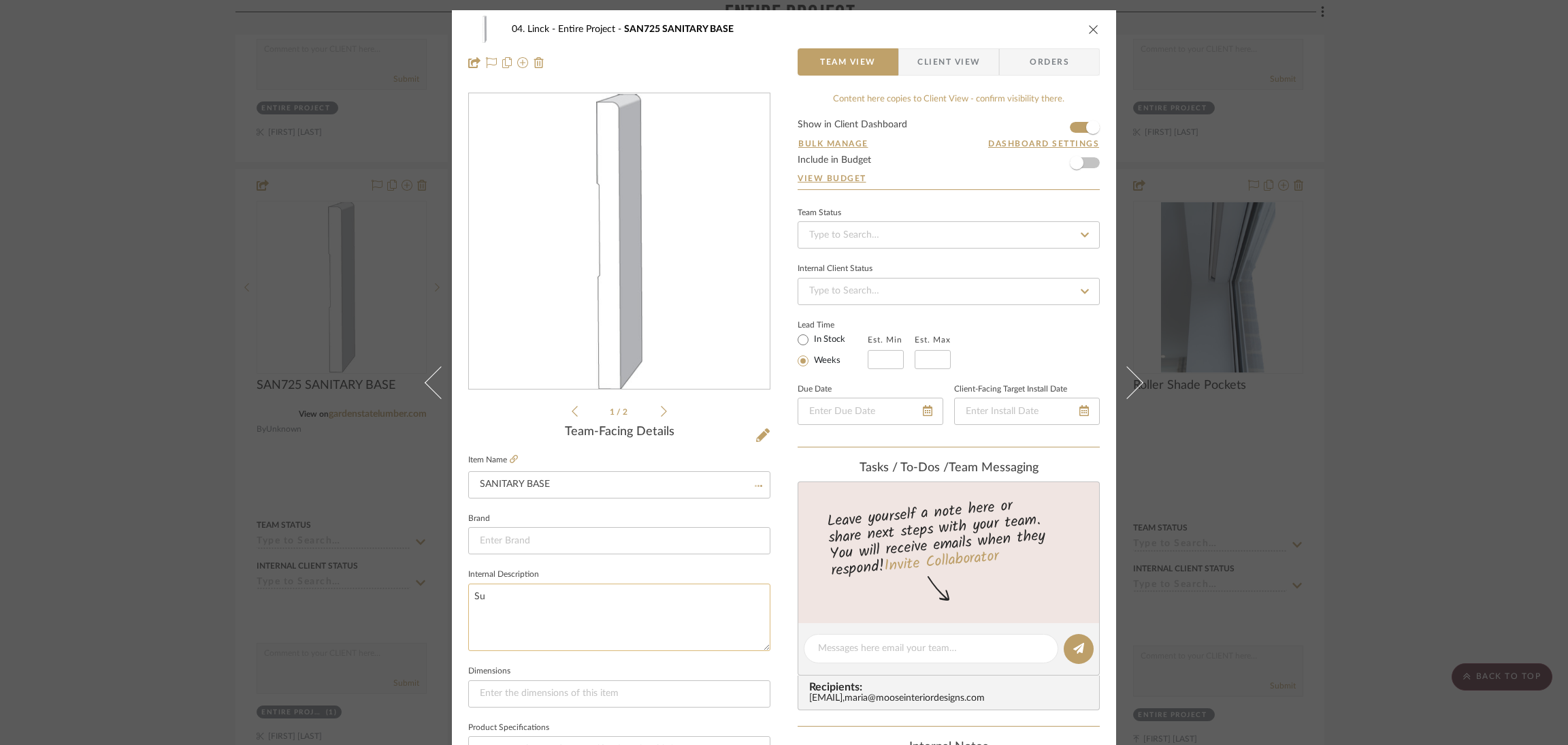 type 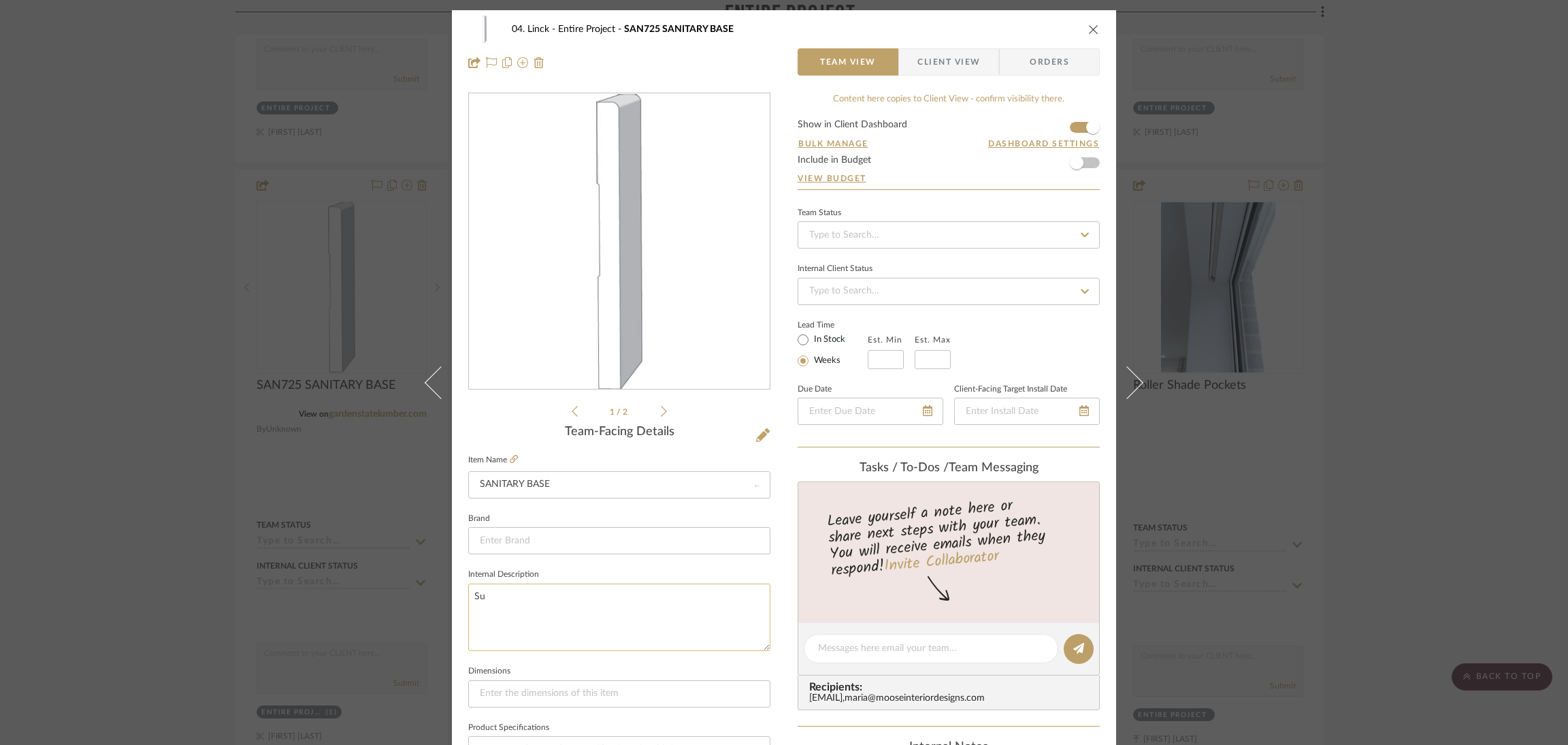 type 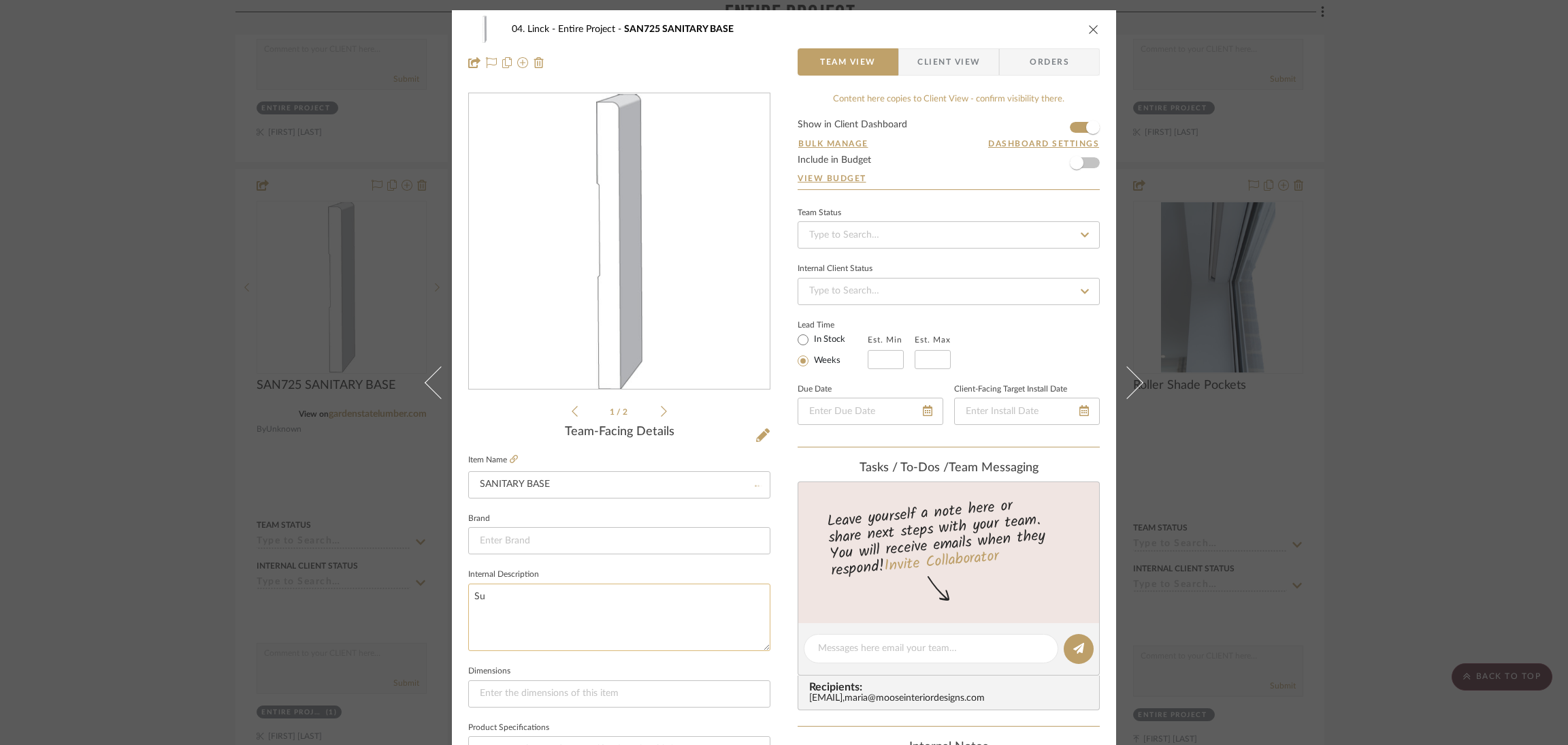 type 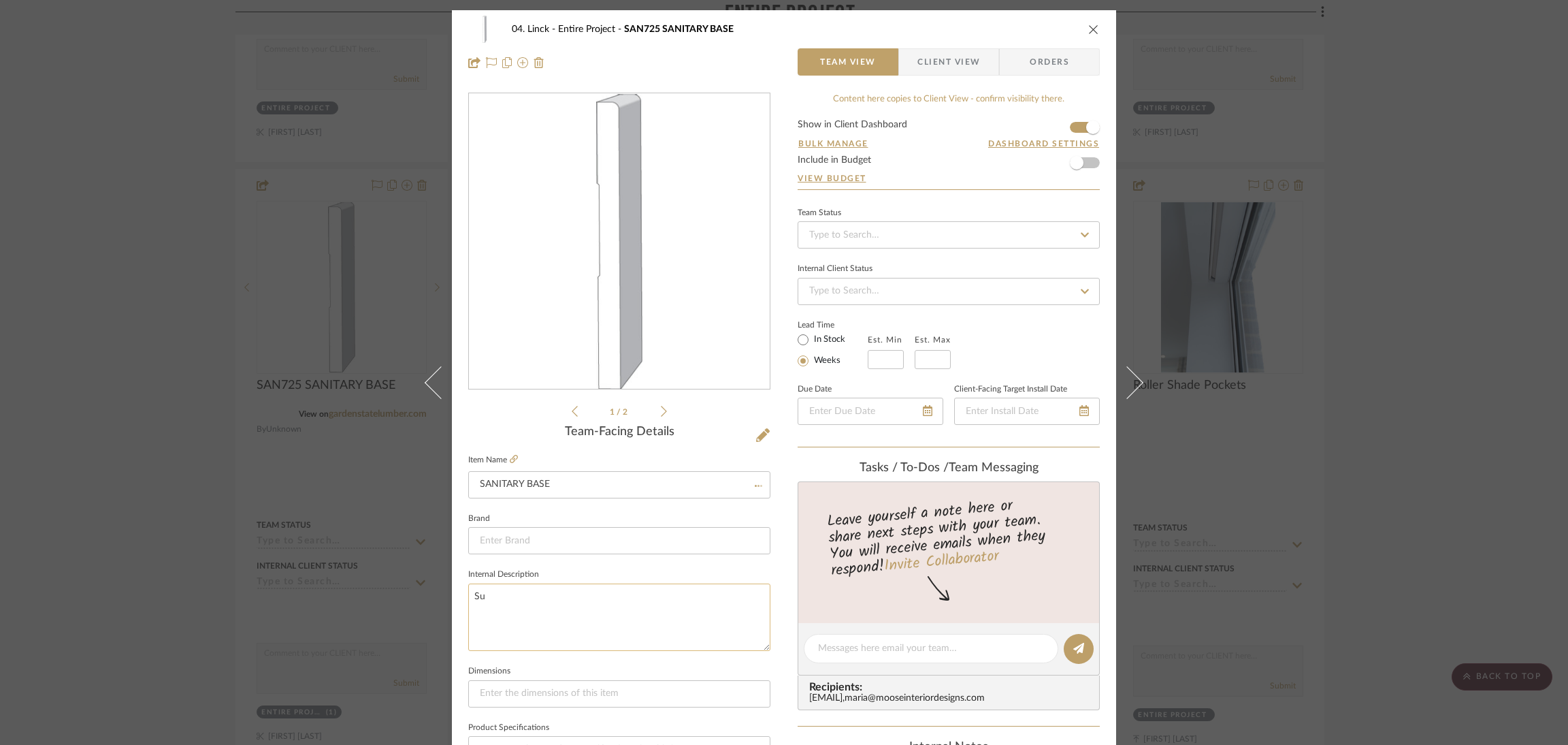 type 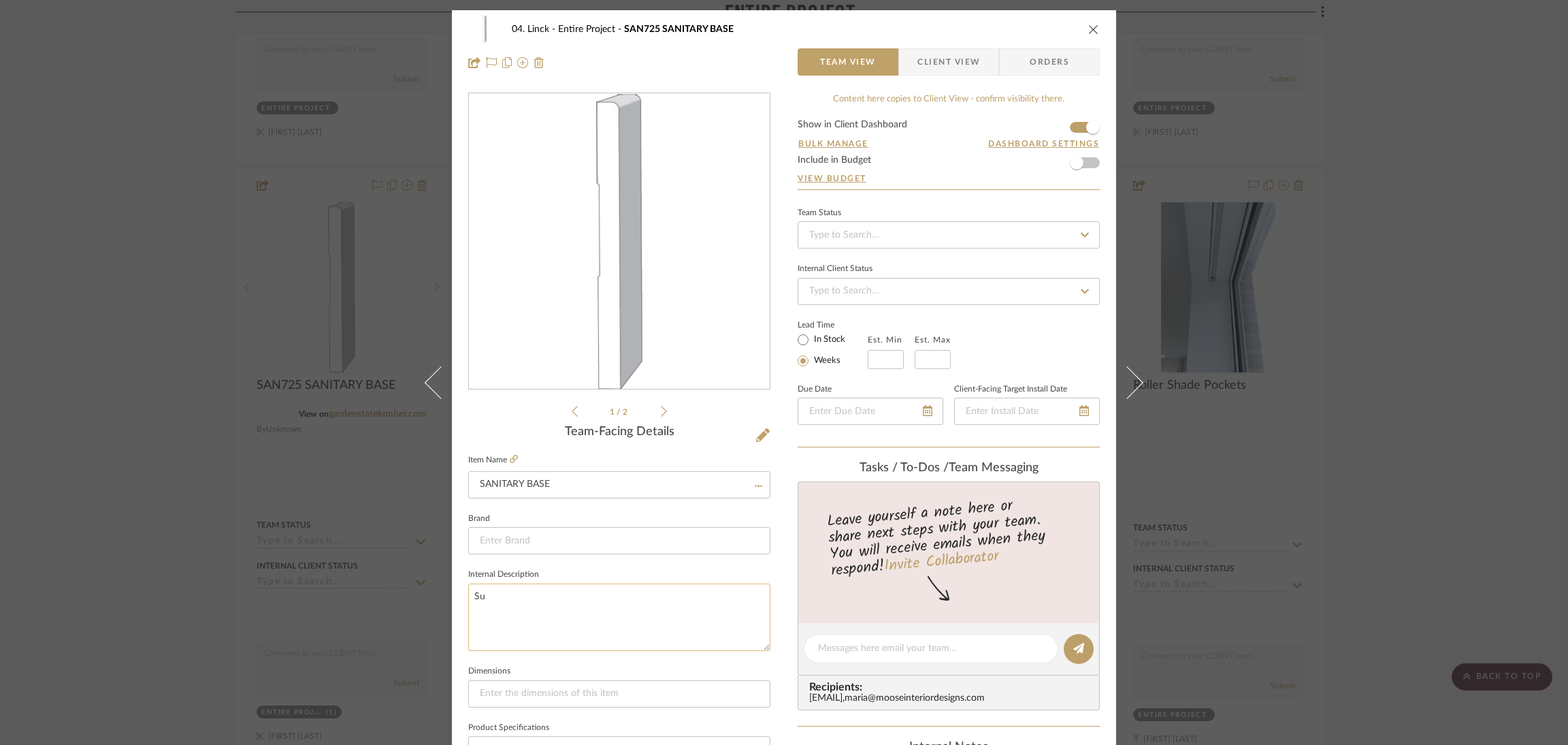 type 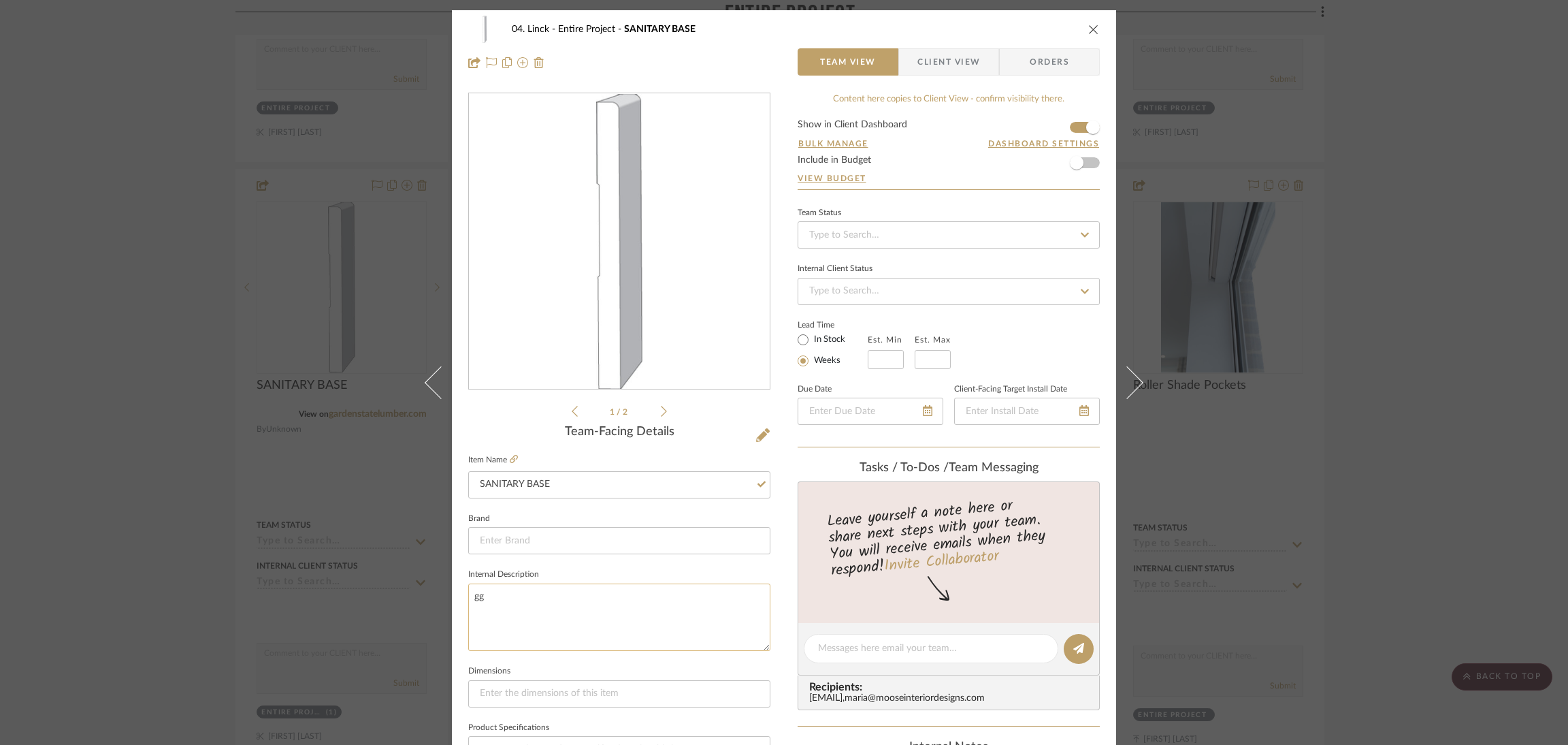 type on "g" 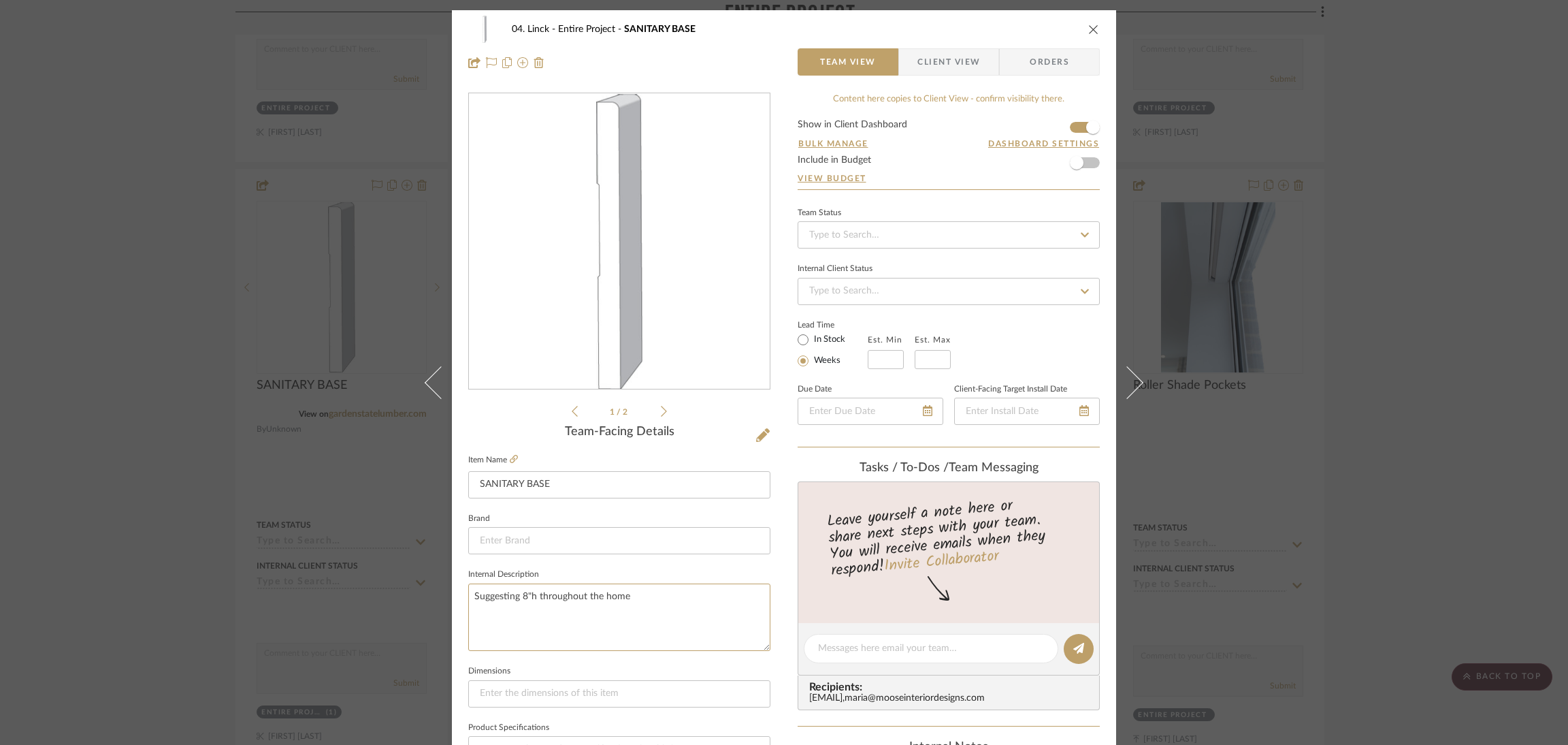 type on "Suggesting 8"h throughout the home" 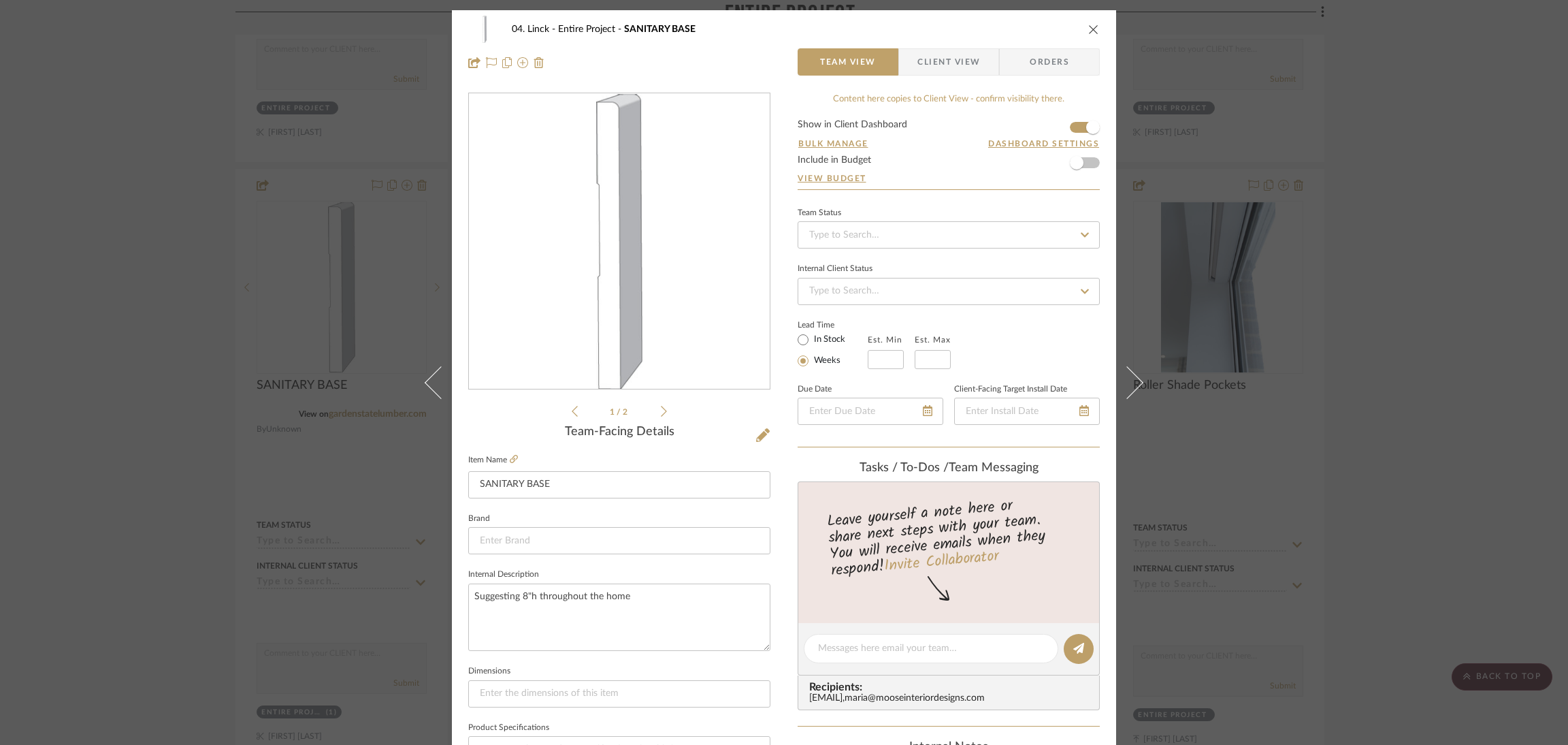 click on "04. [LAST] Entire Project SANITARY BASE Team View Client View Orders 1 / 2  Team-Facing Details   Item Name  SANITARY BASE  Brand   Internal Description  Suggesting 8"h throughout the home  Dimensions   Product Specifications   Reference Price   Reference Price Type  DNET  Item Costs   View Budget   Markup %  (Use "-X%" to discount) 0%  Unit Cost  $0.00  Cost Type  DNET  Client Unit Price  $0.00  Quantity  1  Unit Type  Each  Subtotal   $0.00   Tax %  0%  Total Tax   $0.00   Shipping Cost  $0.00  Ship. Markup %  0% Taxable  Total Shipping   $0.00  Total Client Price  $0.00  Your Cost  $0.00  Your Margin  $0.00  Content here copies to Client View - confirm visibility there.  Show in Client Dashboard  Bulk Manage Dashboard Settings  Include in Budget   View Budget  Team Status Internal Client Status  Lead Time  In Stock Weeks  Est. Min   Est. Max   Due Date   Client-Facing Target Install Date  Tasks / To-Dos /  team Messaging Invite Collaborator Recipients:  [EMAIL] ,  Internal Notes" at bounding box center (784, 639) 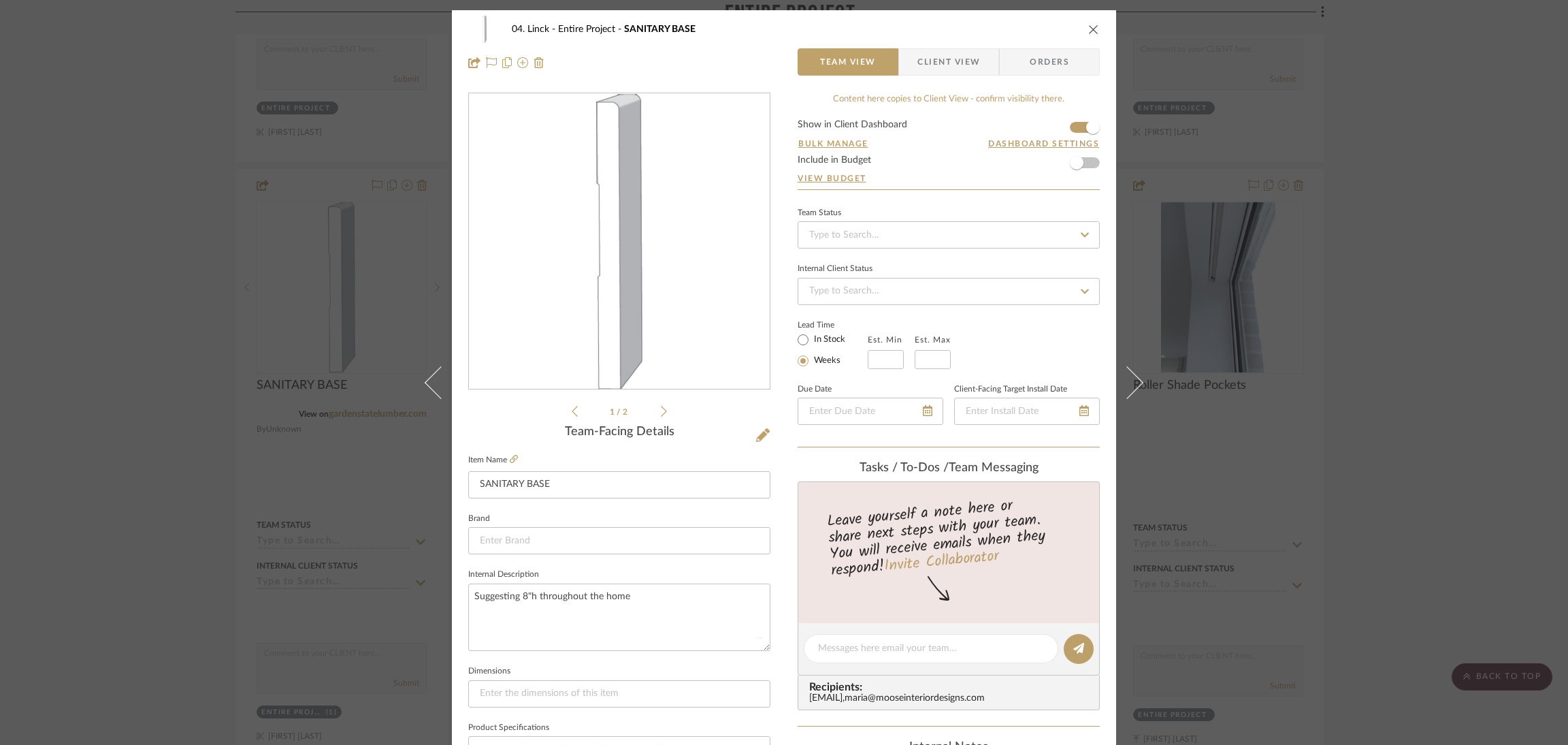 type 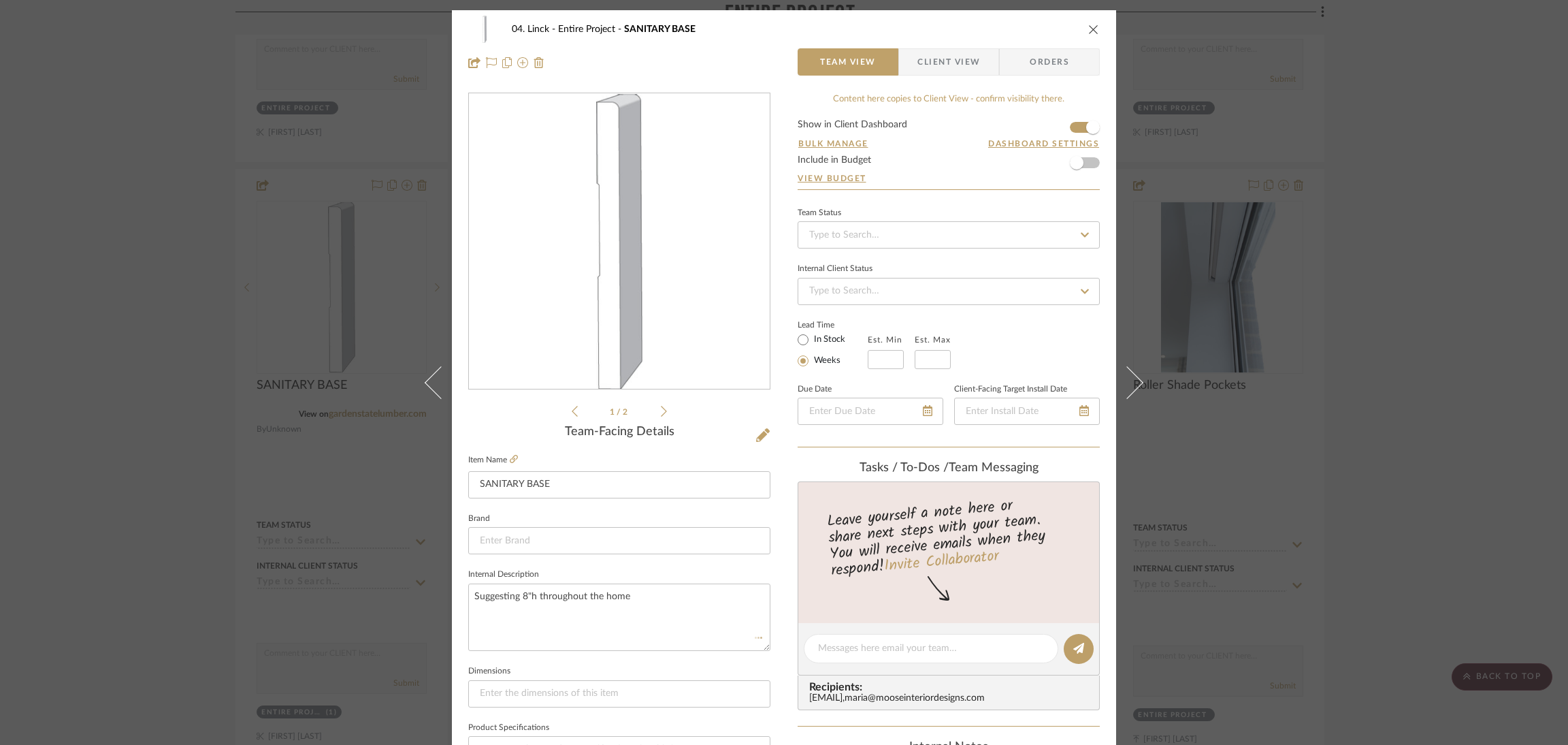 type 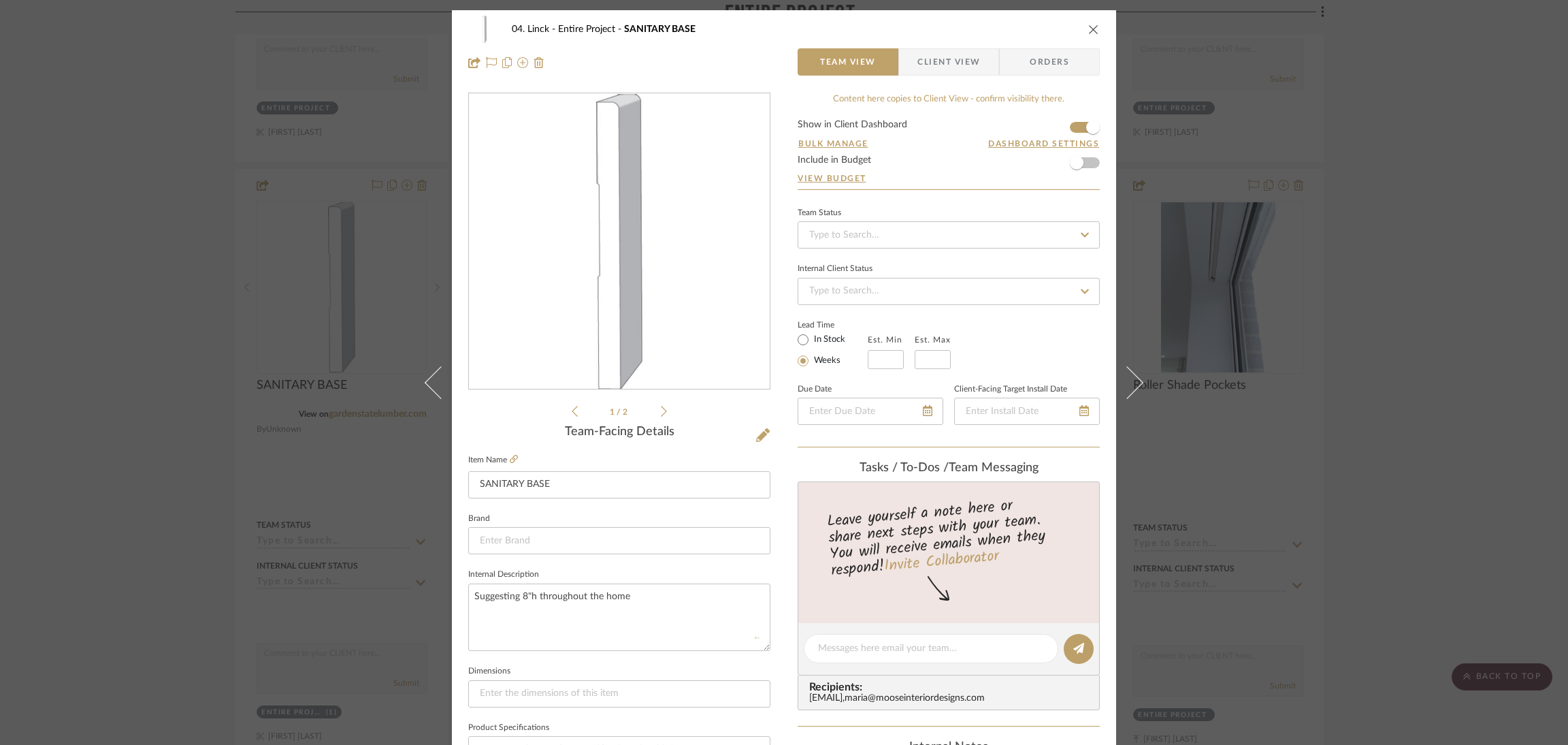 type 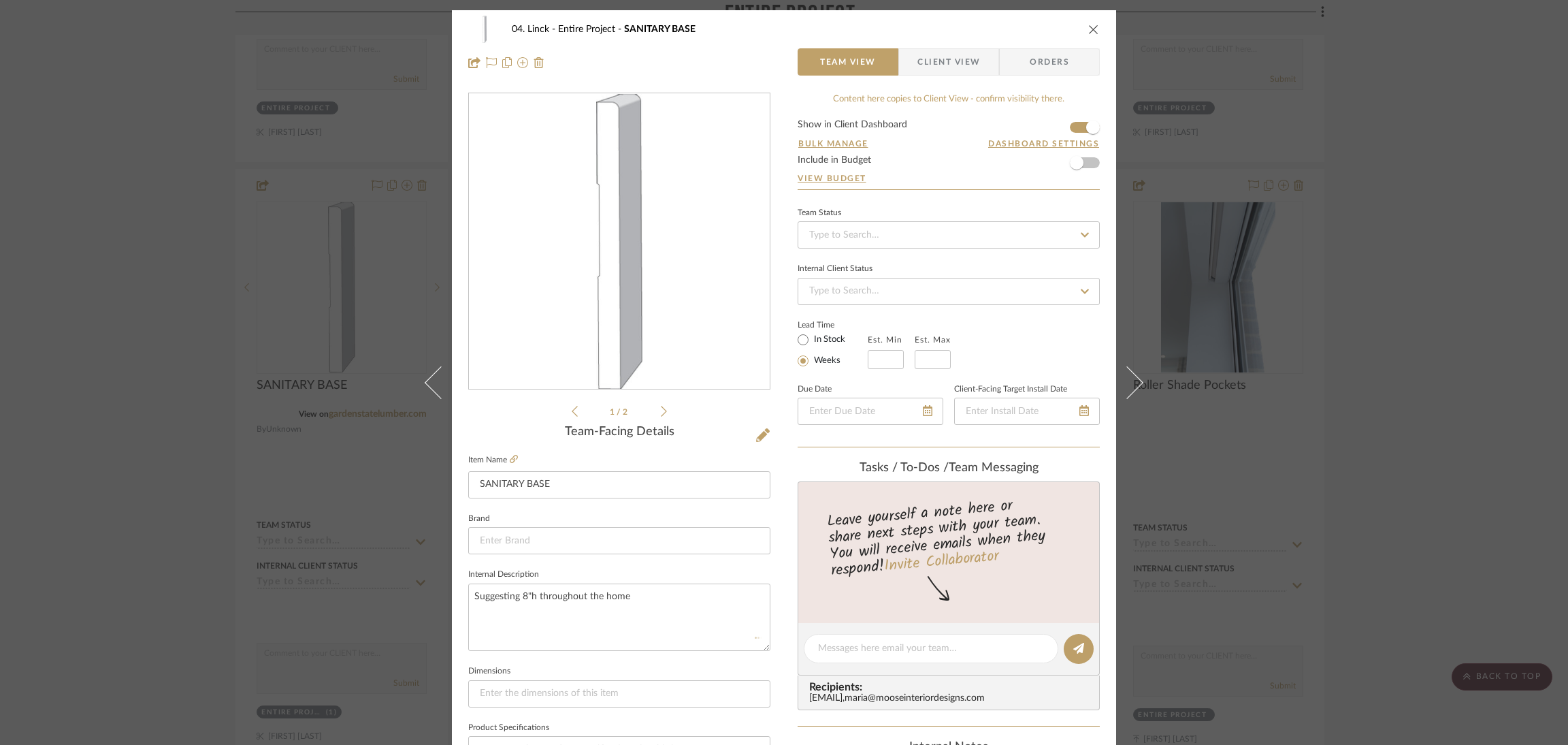 type 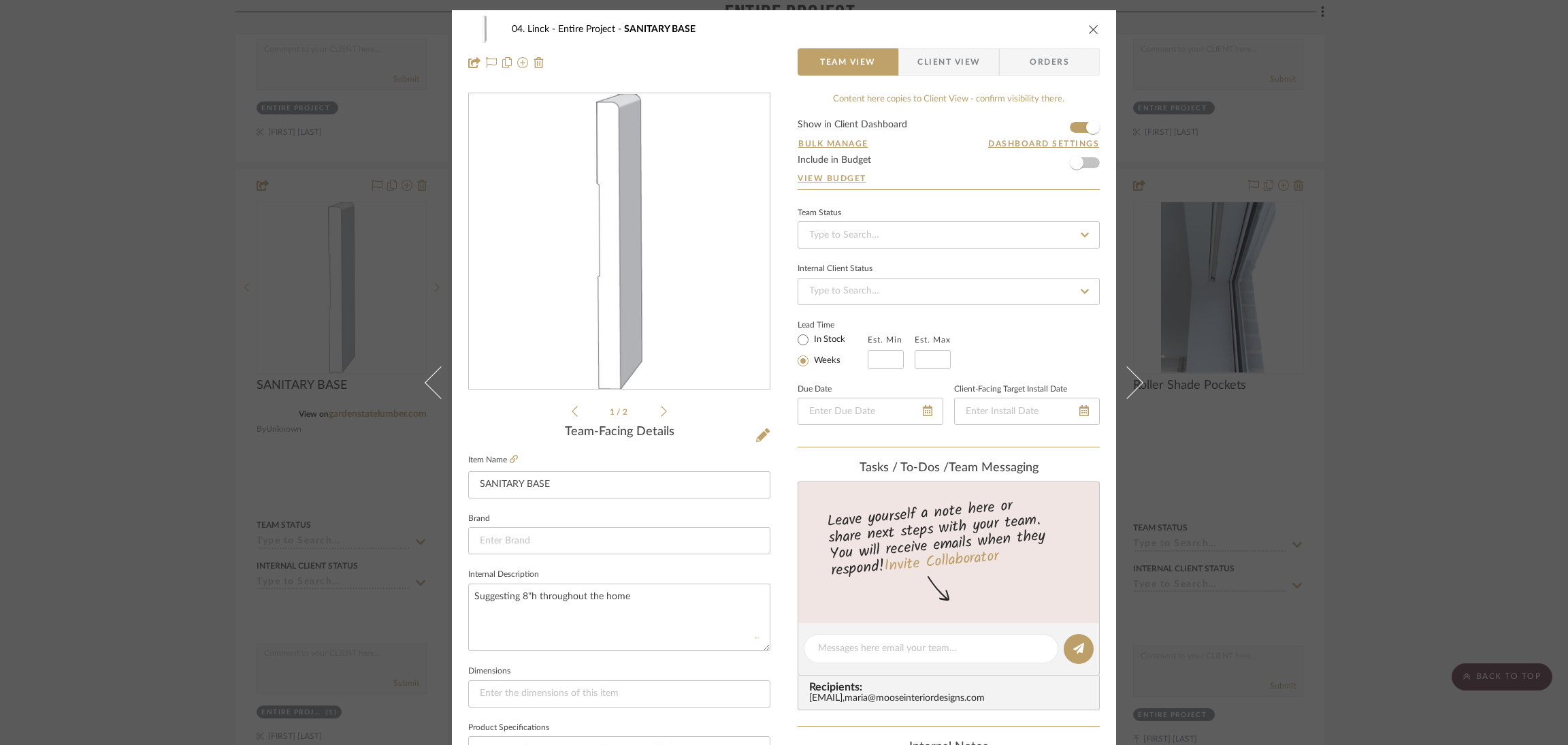 type 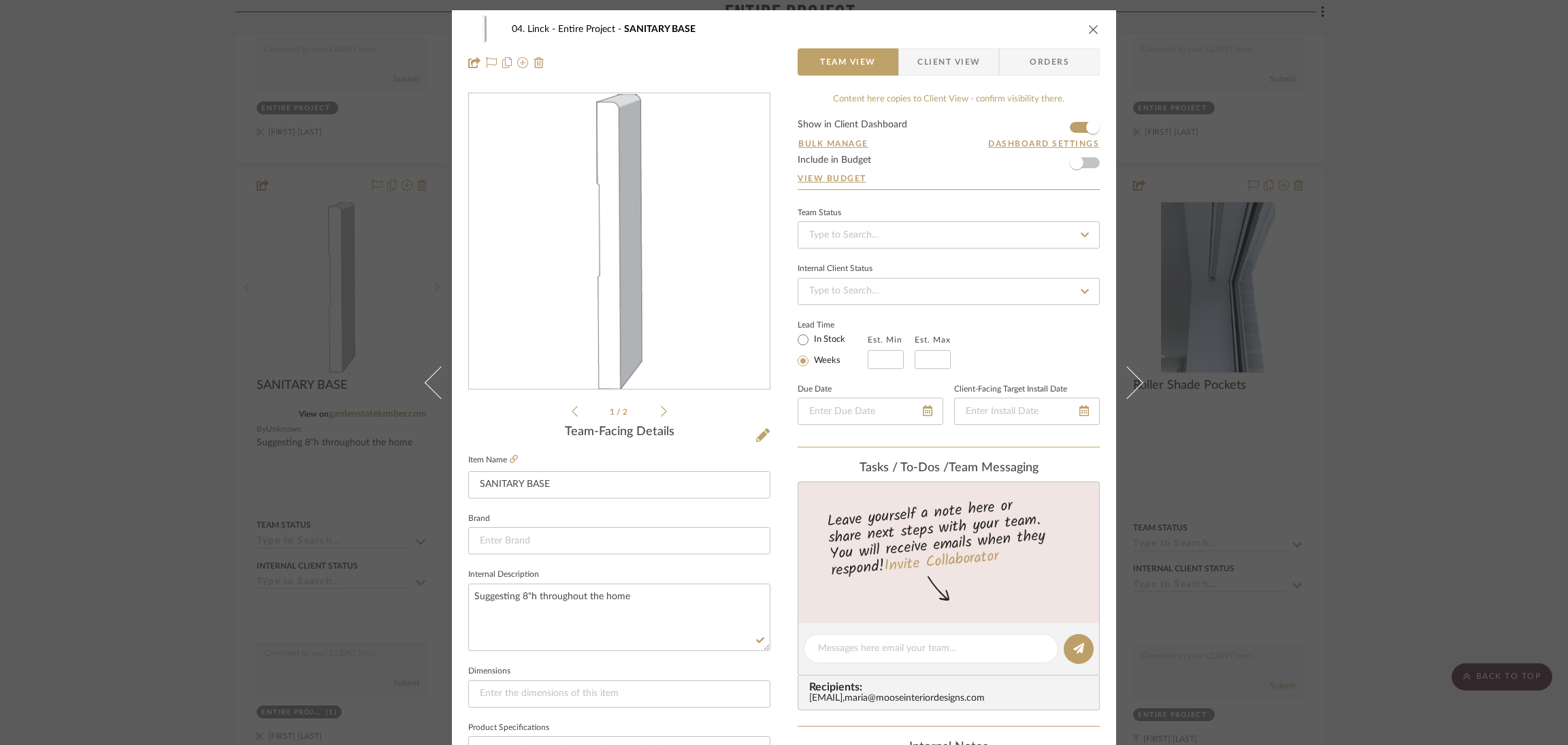 click on "04. [LAST] Entire Project SANITARY BASE Team View Client View Orders 1 / 2  Team-Facing Details   Item Name  SANITARY BASE  Brand   Internal Description  Suggesting 8"h throughout the home  Dimensions   Product Specifications   Reference Price   Reference Price Type  DNET  Item Costs   View Budget   Markup %  (Use "-X%" to discount) 0%  Unit Cost  $0.00  Cost Type  DNET  Client Unit Price  $0.00  Quantity  1  Unit Type  Each  Subtotal   $0.00   Tax %  0%  Total Tax   $0.00   Shipping Cost  $0.00  Ship. Markup %  0% Taxable  Total Shipping   $0.00  Total Client Price  $0.00  Your Cost  $0.00  Your Margin  $0.00  Content here copies to Client View - confirm visibility there.  Show in Client Dashboard  Bulk Manage Dashboard Settings  Include in Budget   View Budget  Team Status Internal Client Status  Lead Time  In Stock Weeks  Est. Min   Est. Max   Due Date   Client-Facing Target Install Date  Tasks / To-Dos /  team Messaging Invite Collaborator Recipients:  [EMAIL] ,  Internal Notes" at bounding box center [784, 372] 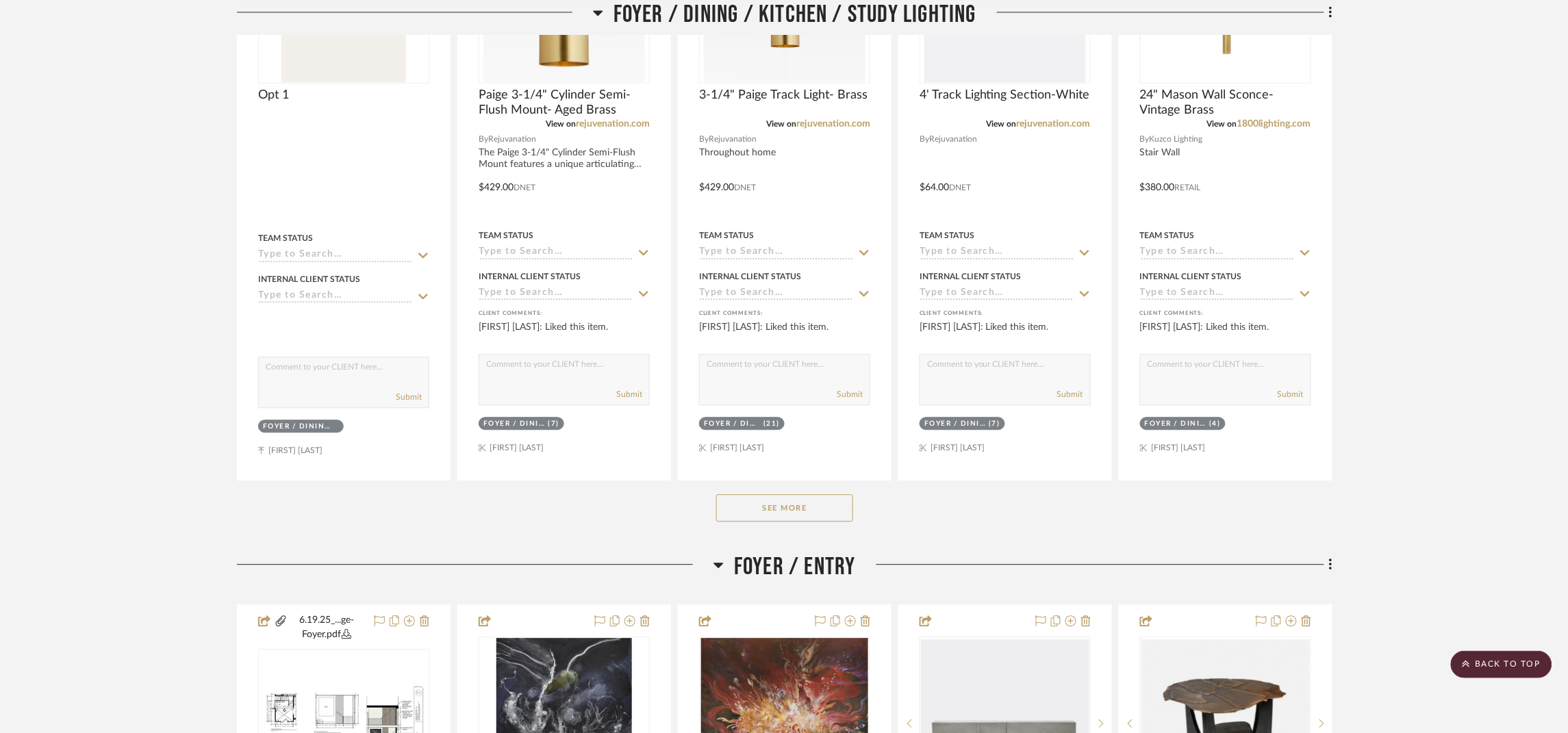 scroll, scrollTop: 10984, scrollLeft: 0, axis: vertical 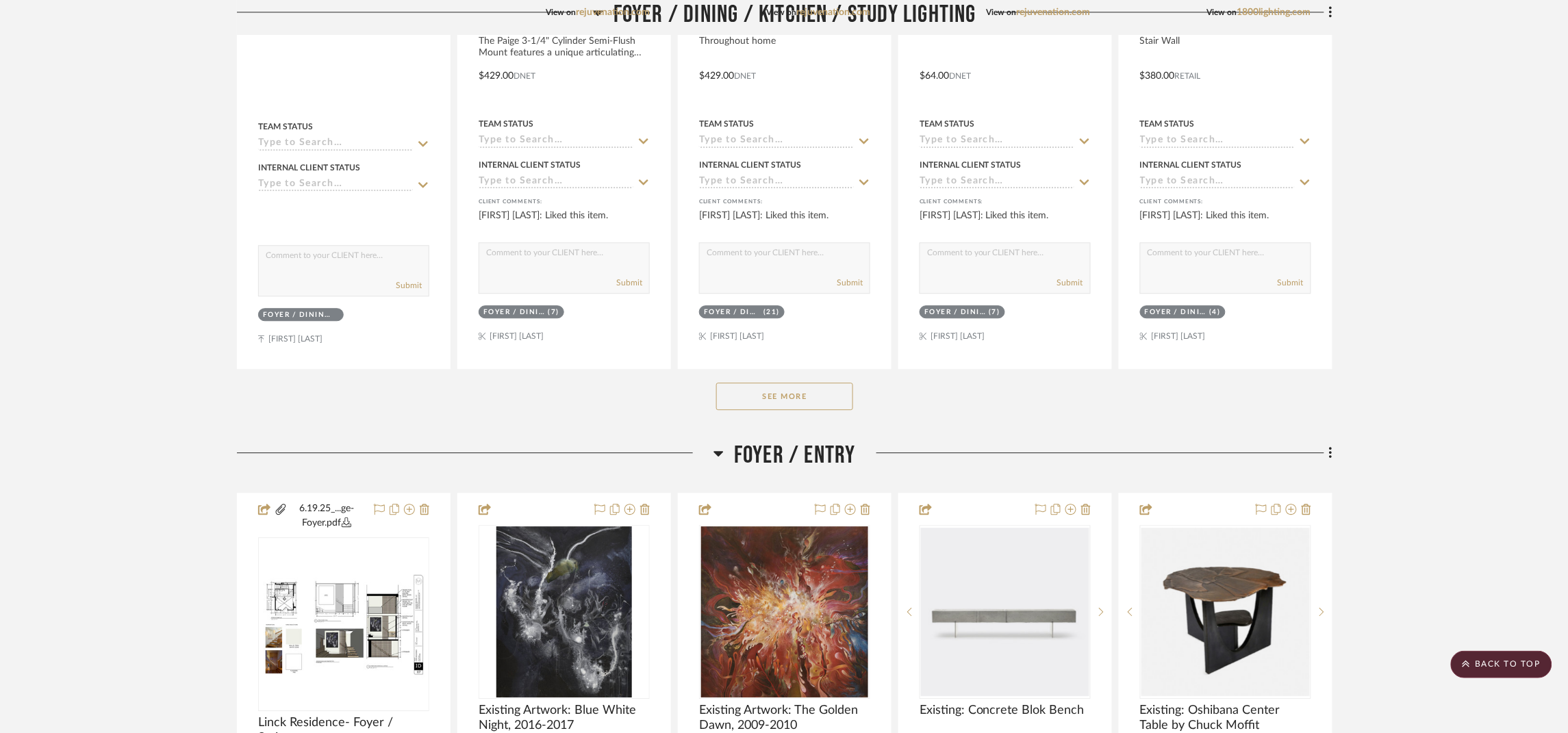 click on "See More" 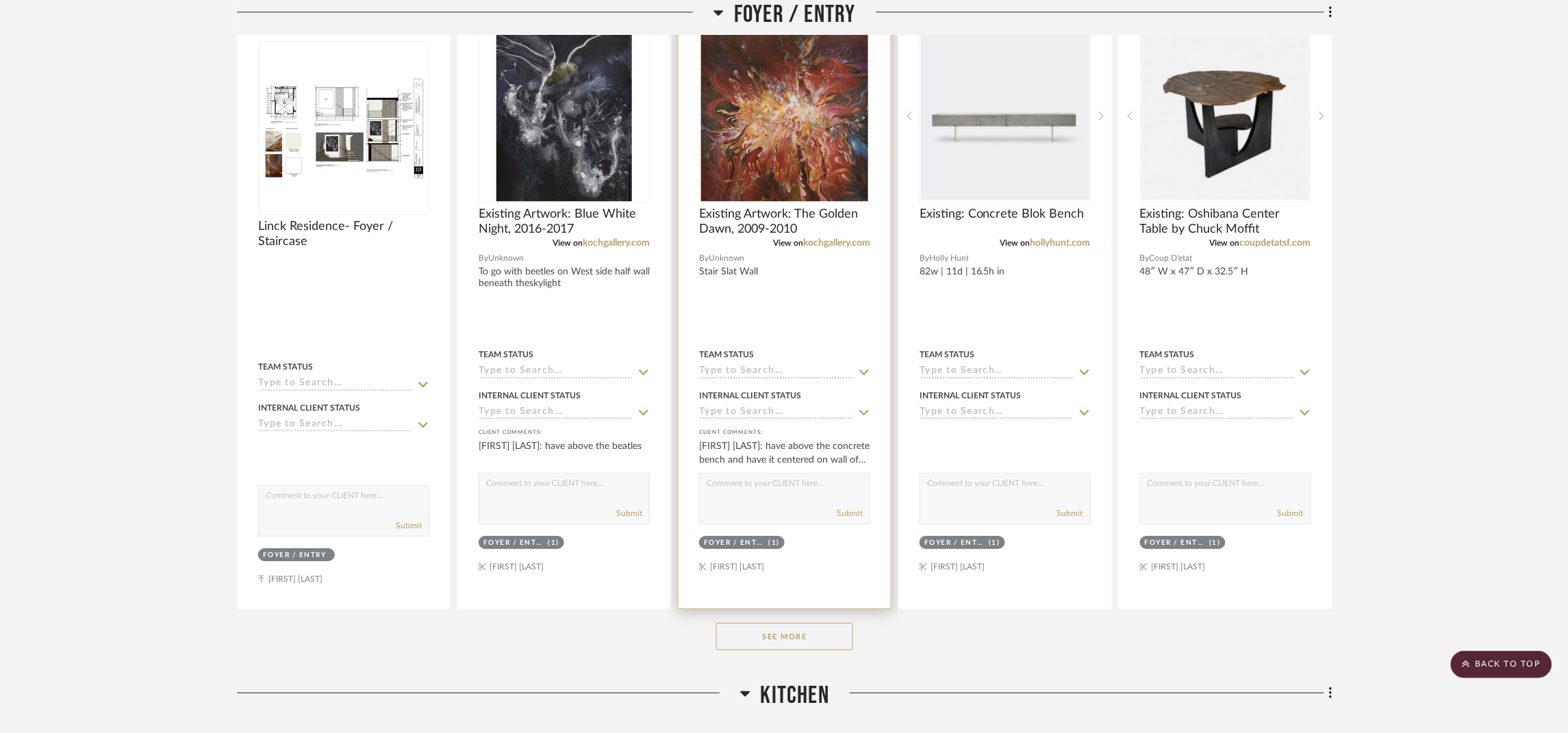 scroll, scrollTop: 13346, scrollLeft: 0, axis: vertical 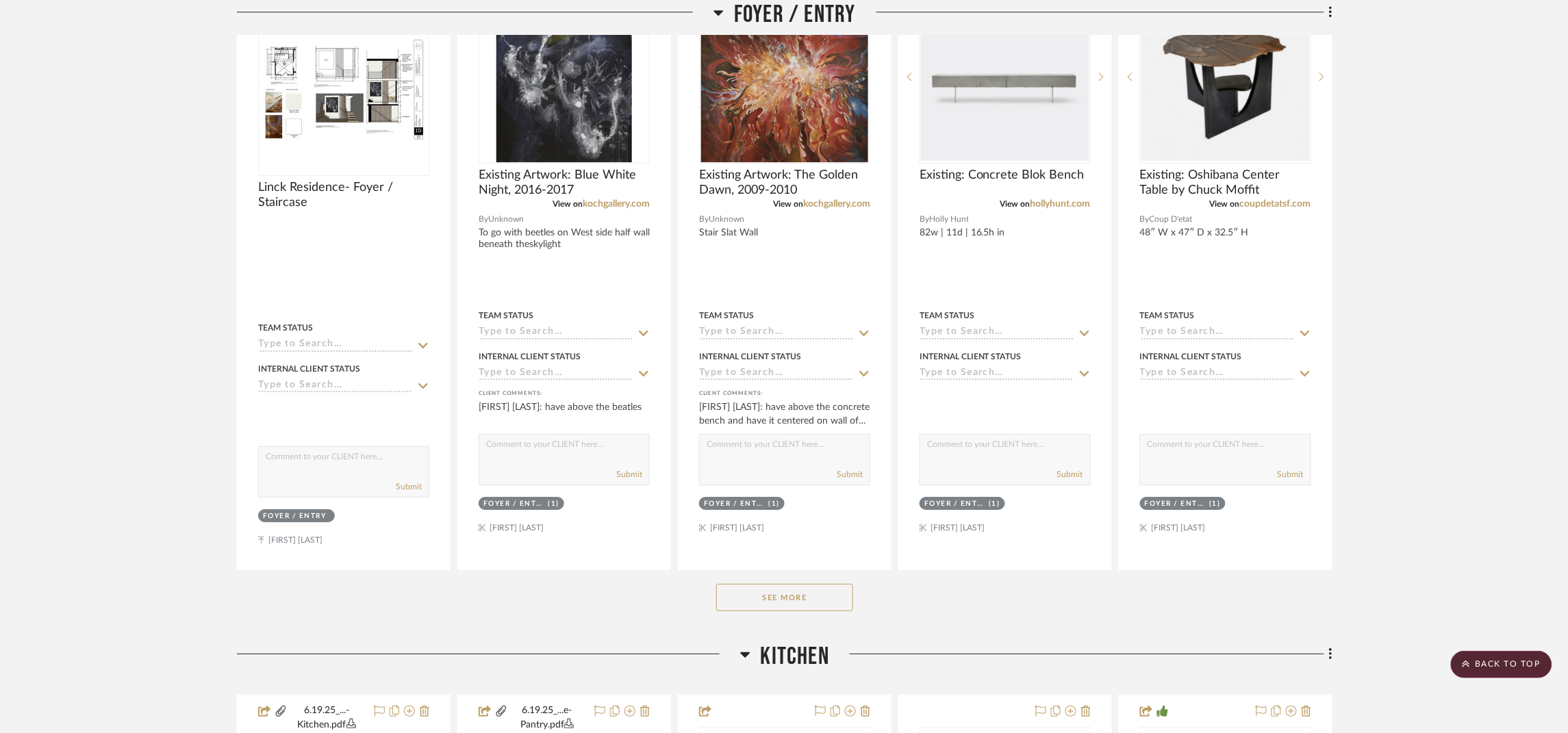 click on "See More" 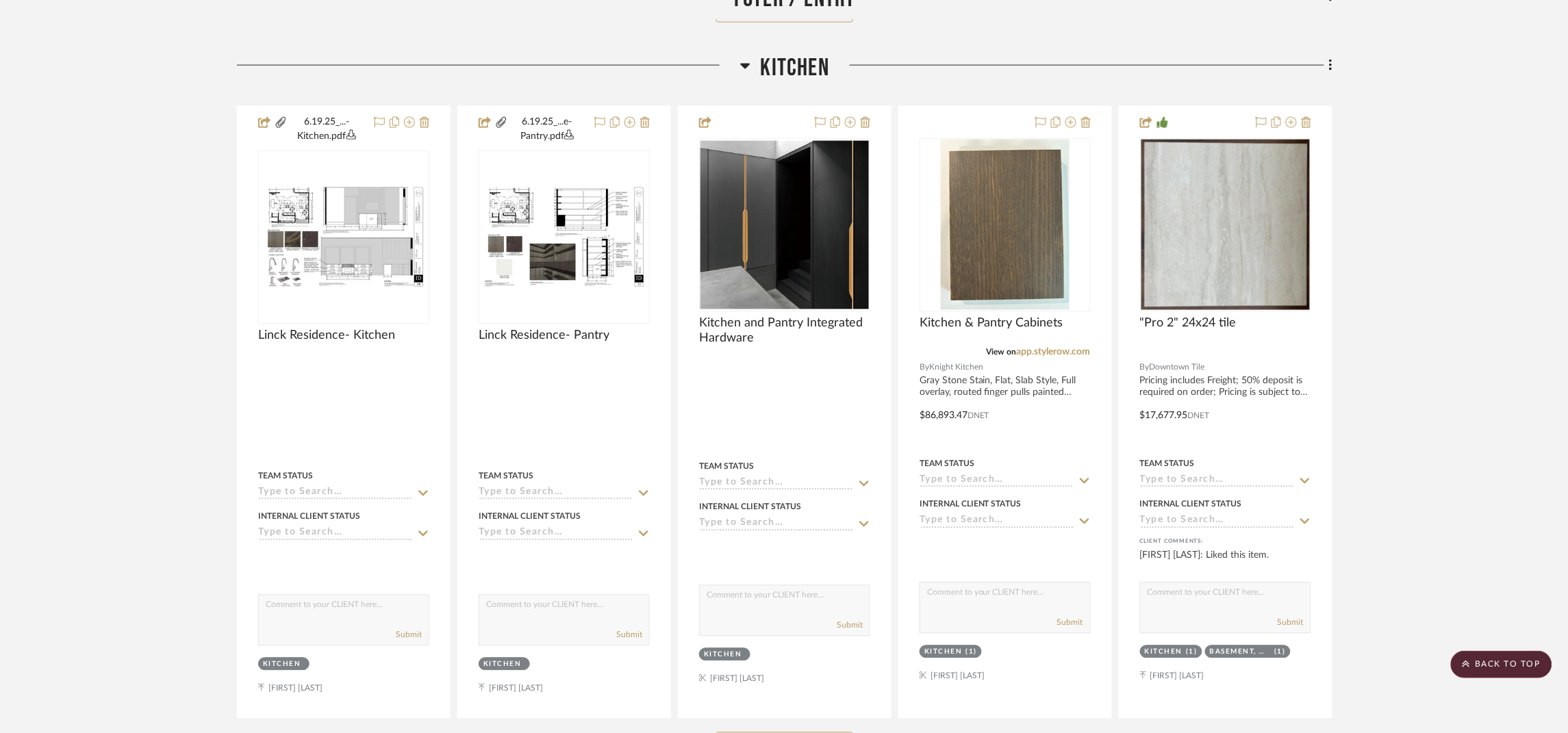 scroll, scrollTop: 14783, scrollLeft: 0, axis: vertical 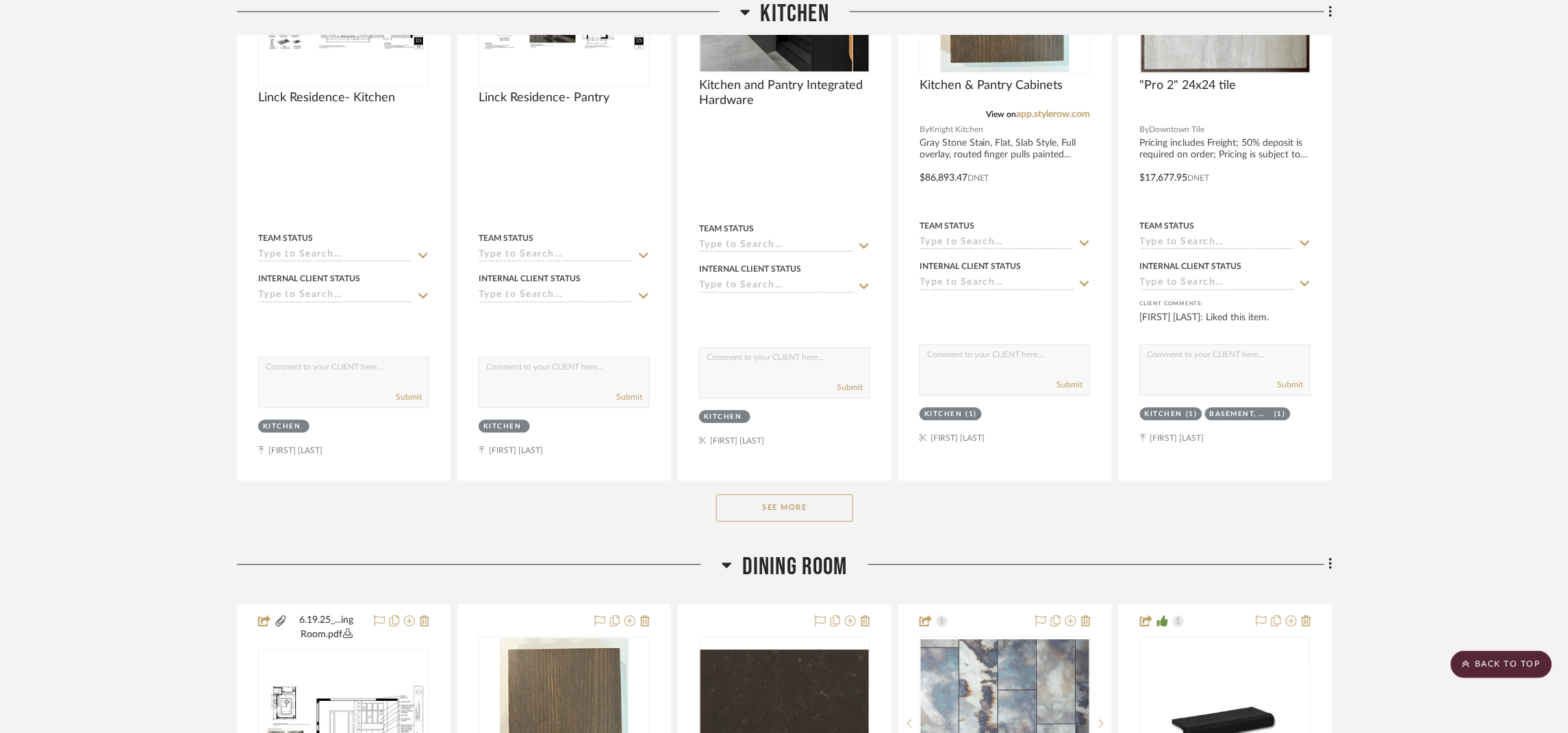 click on "See More" 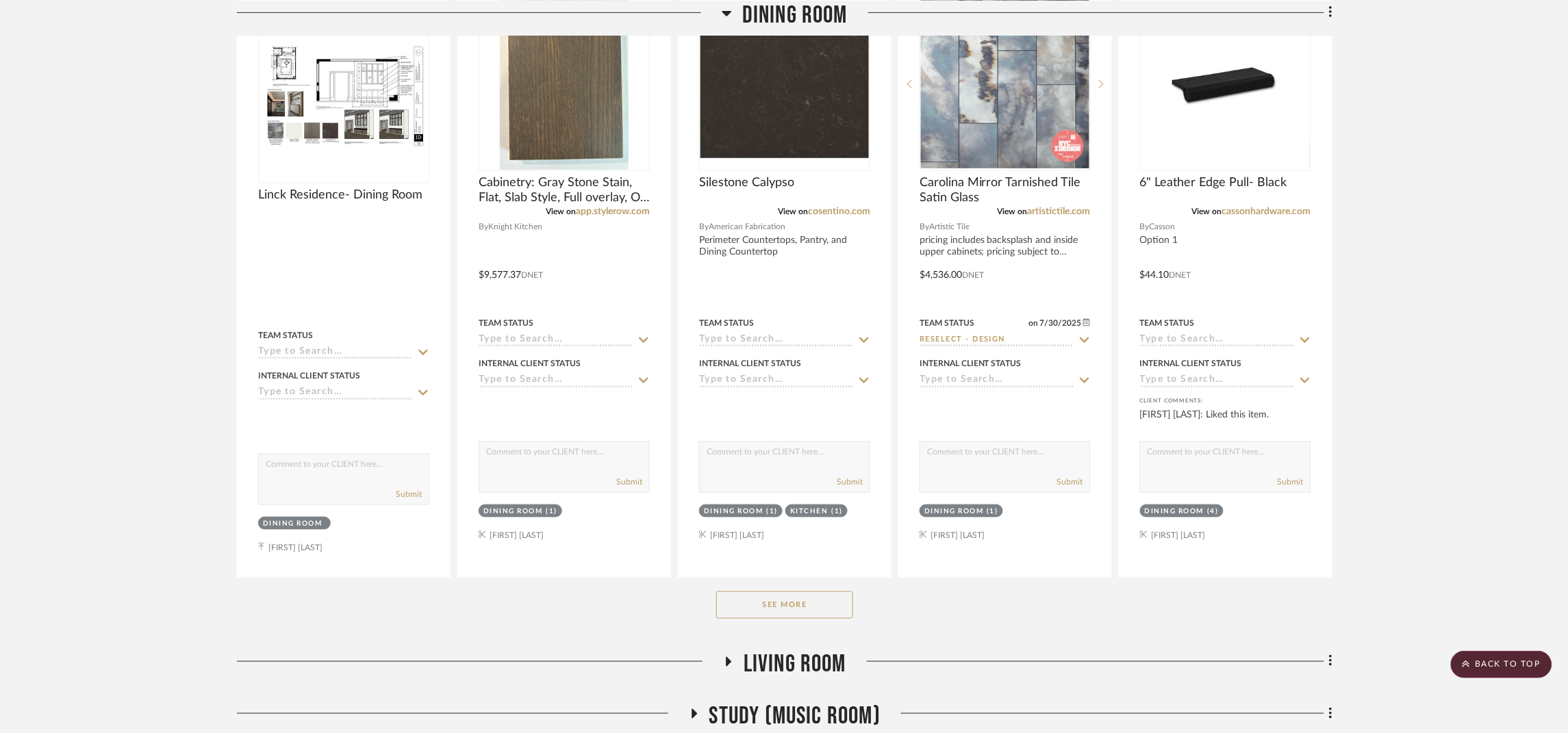 scroll, scrollTop: 17862, scrollLeft: 0, axis: vertical 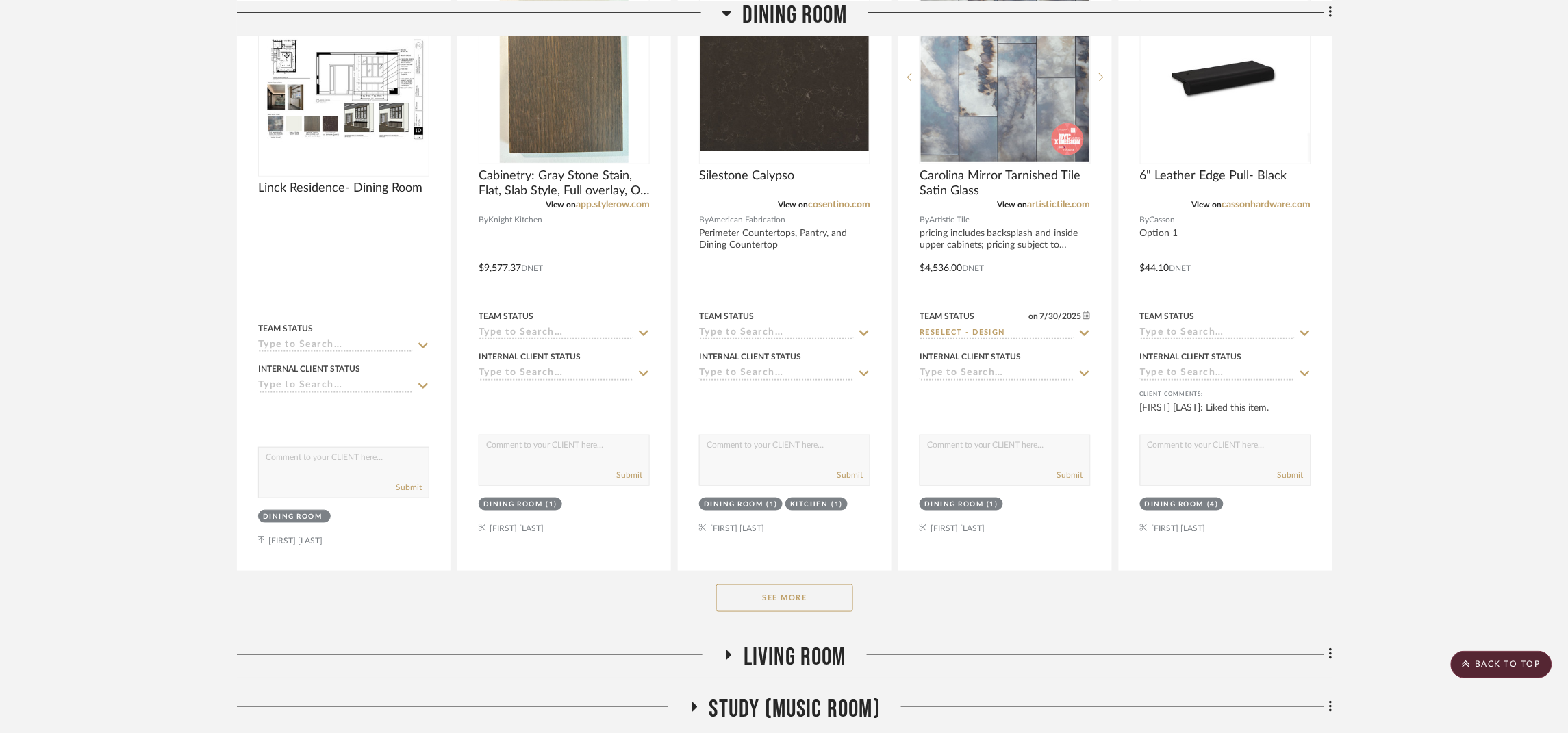 click on "See More" 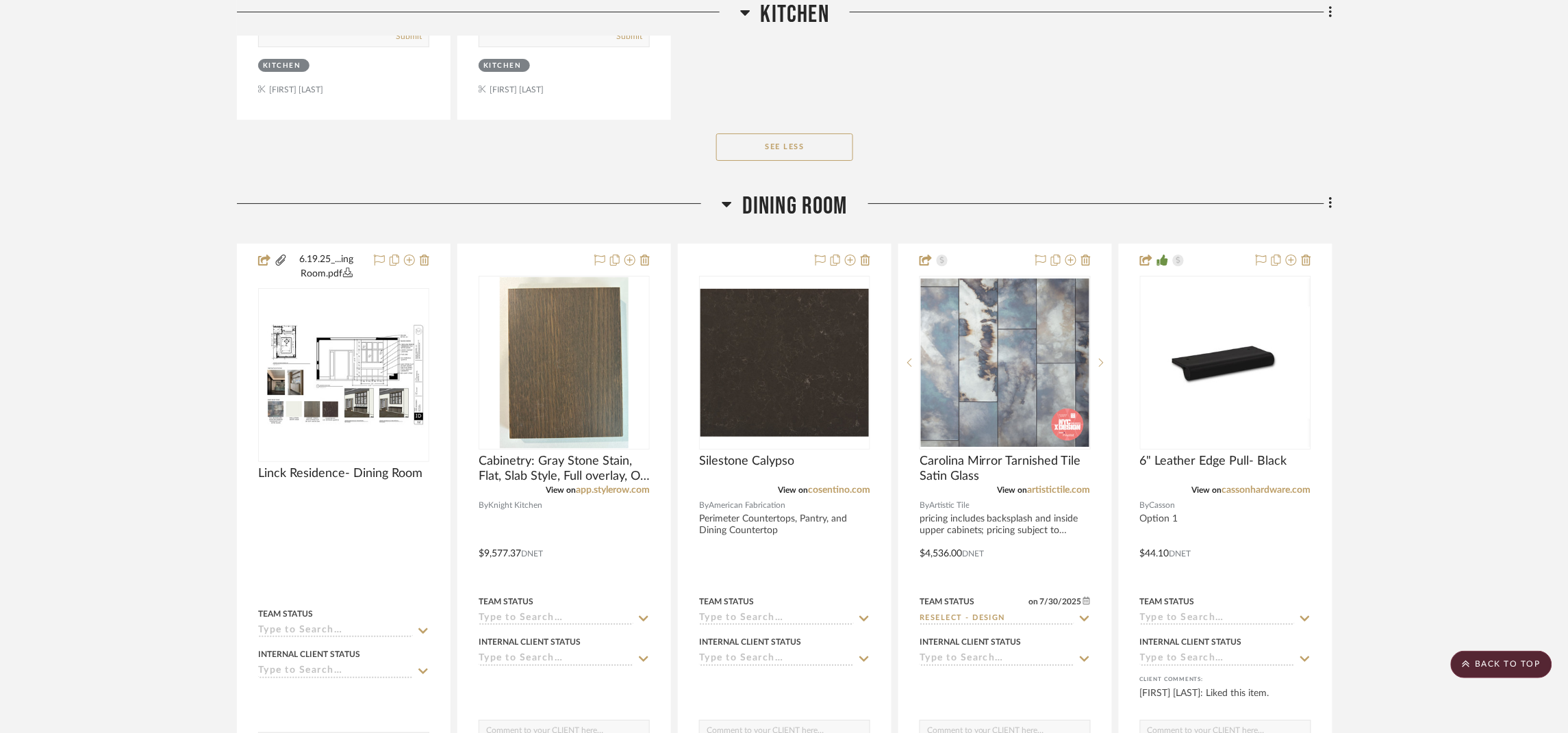 scroll, scrollTop: 17554, scrollLeft: 0, axis: vertical 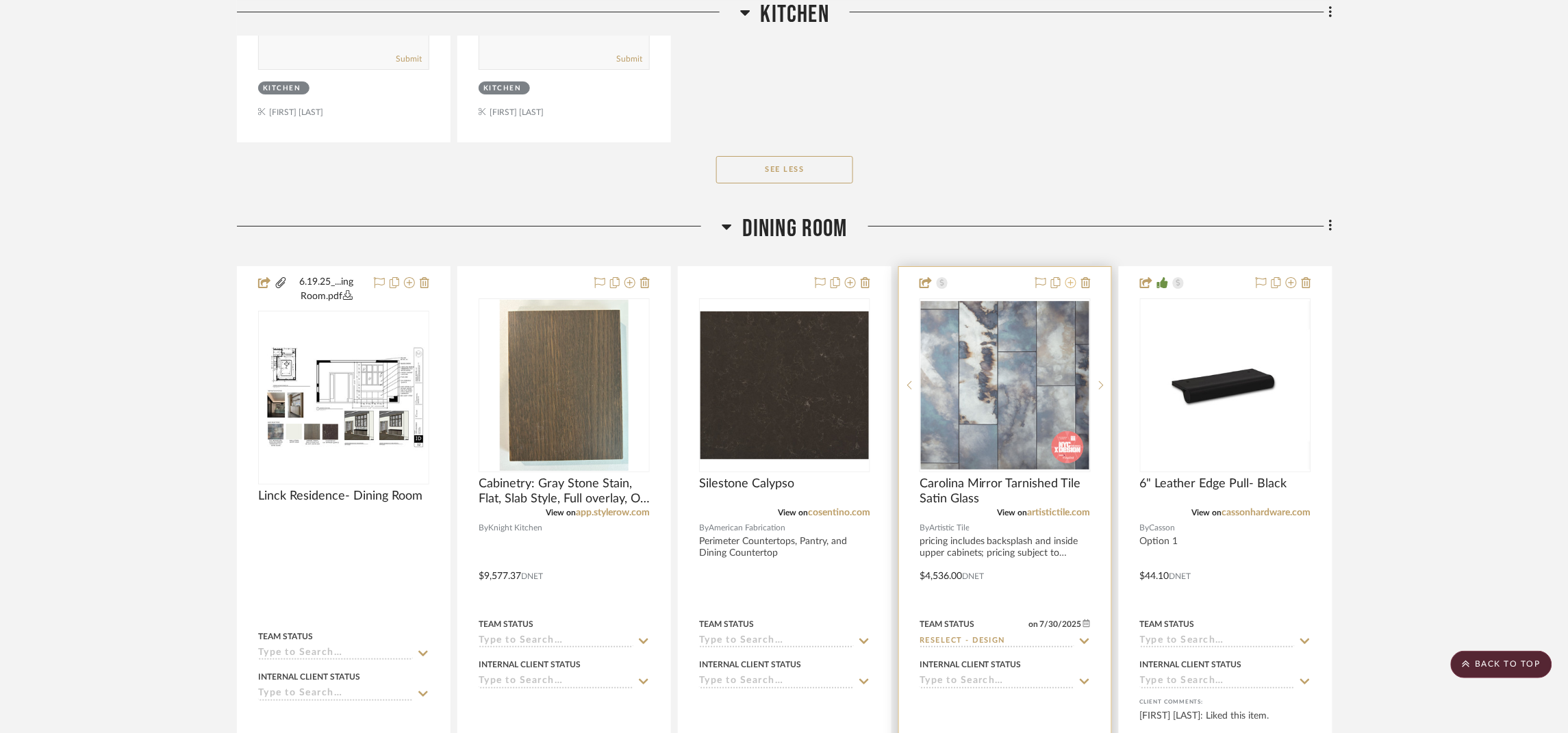 click 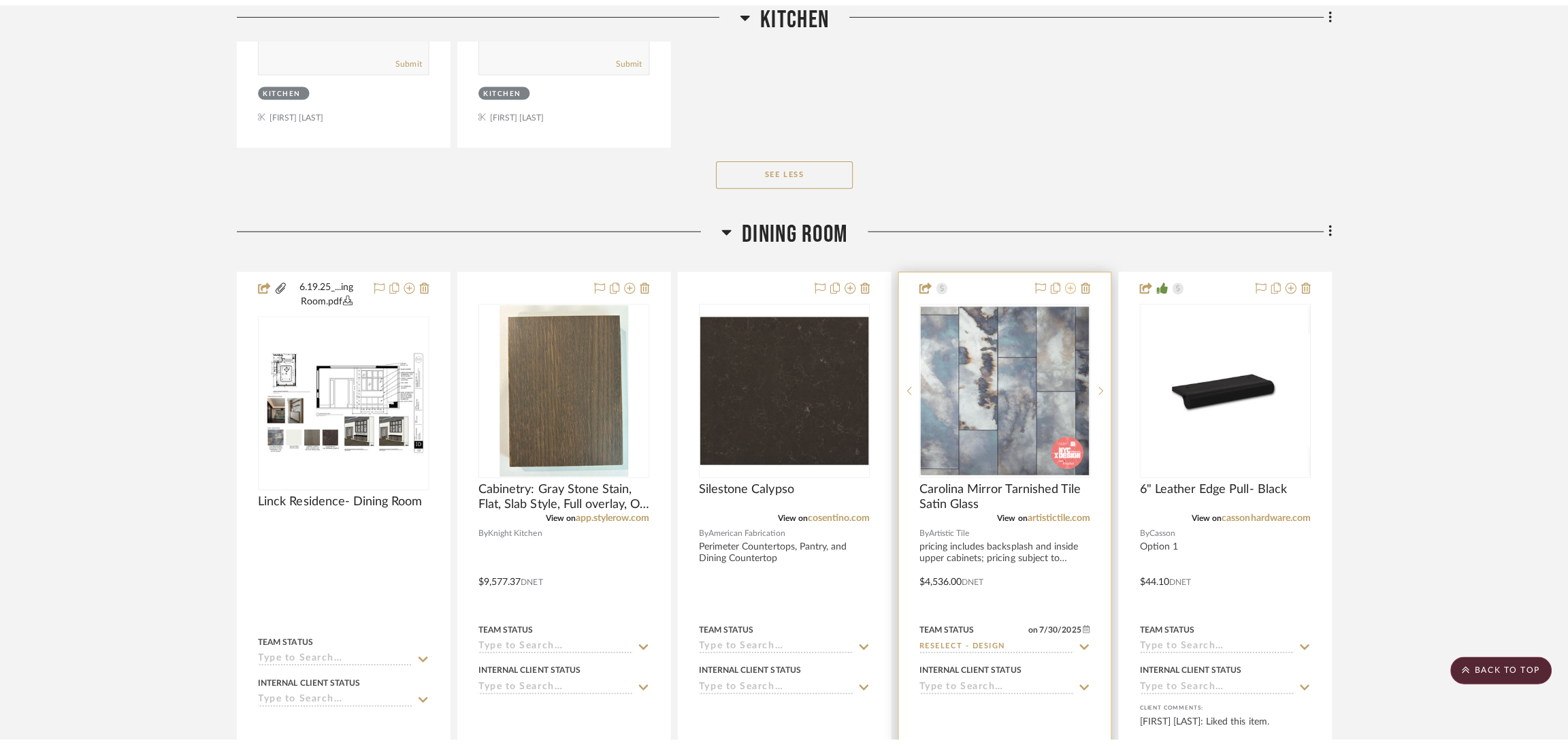 scroll, scrollTop: 0, scrollLeft: 0, axis: both 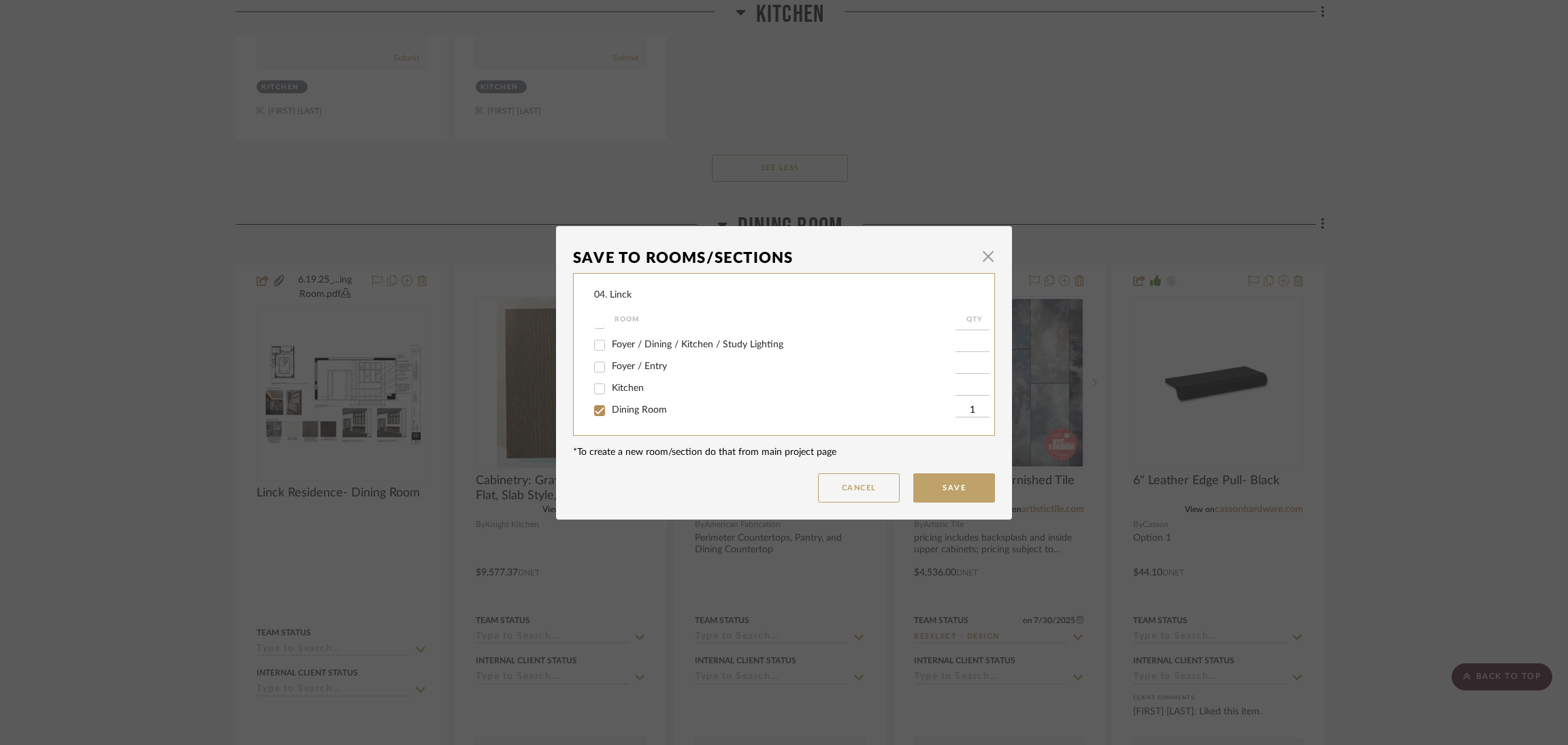 click on "Dining Room" at bounding box center (639, 410) 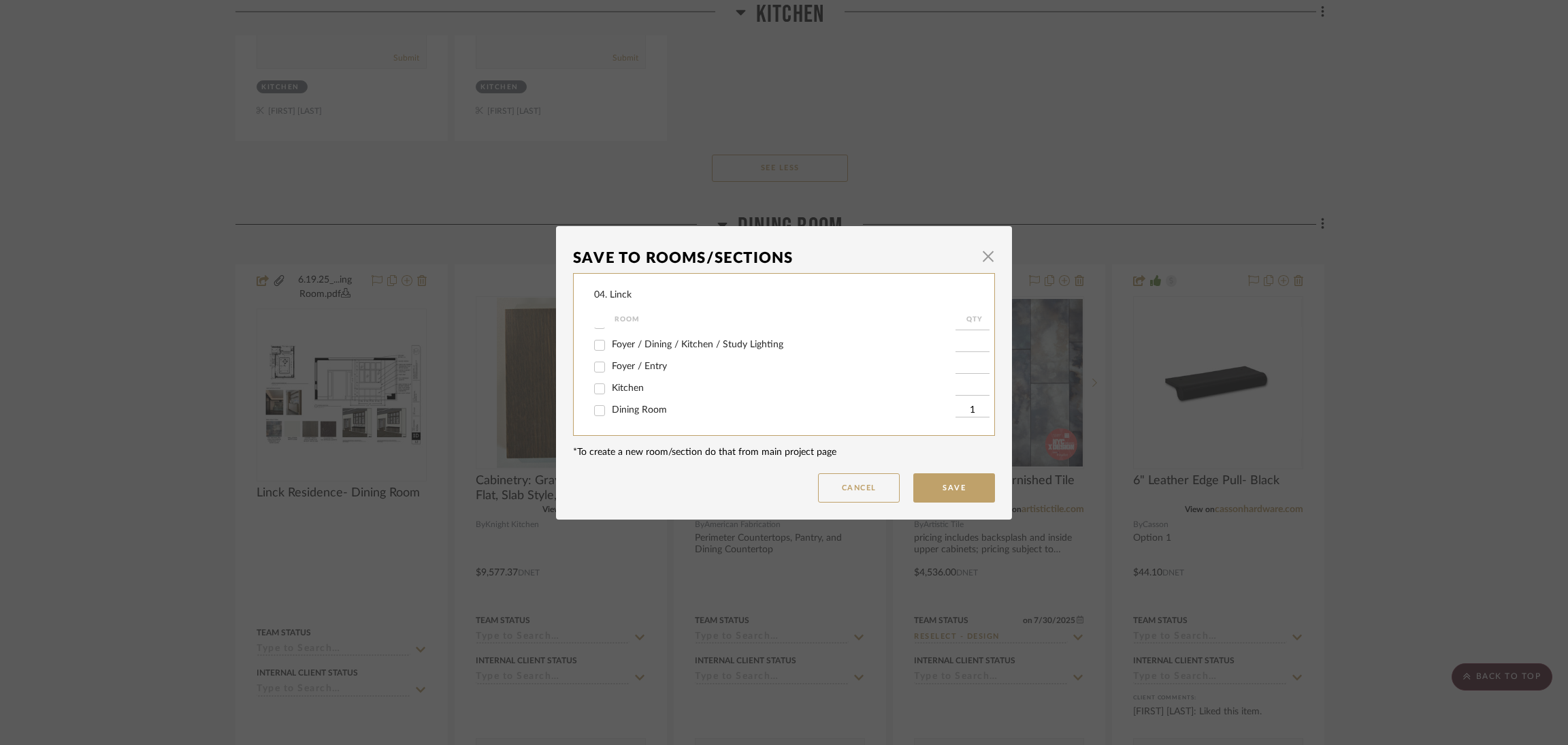 type 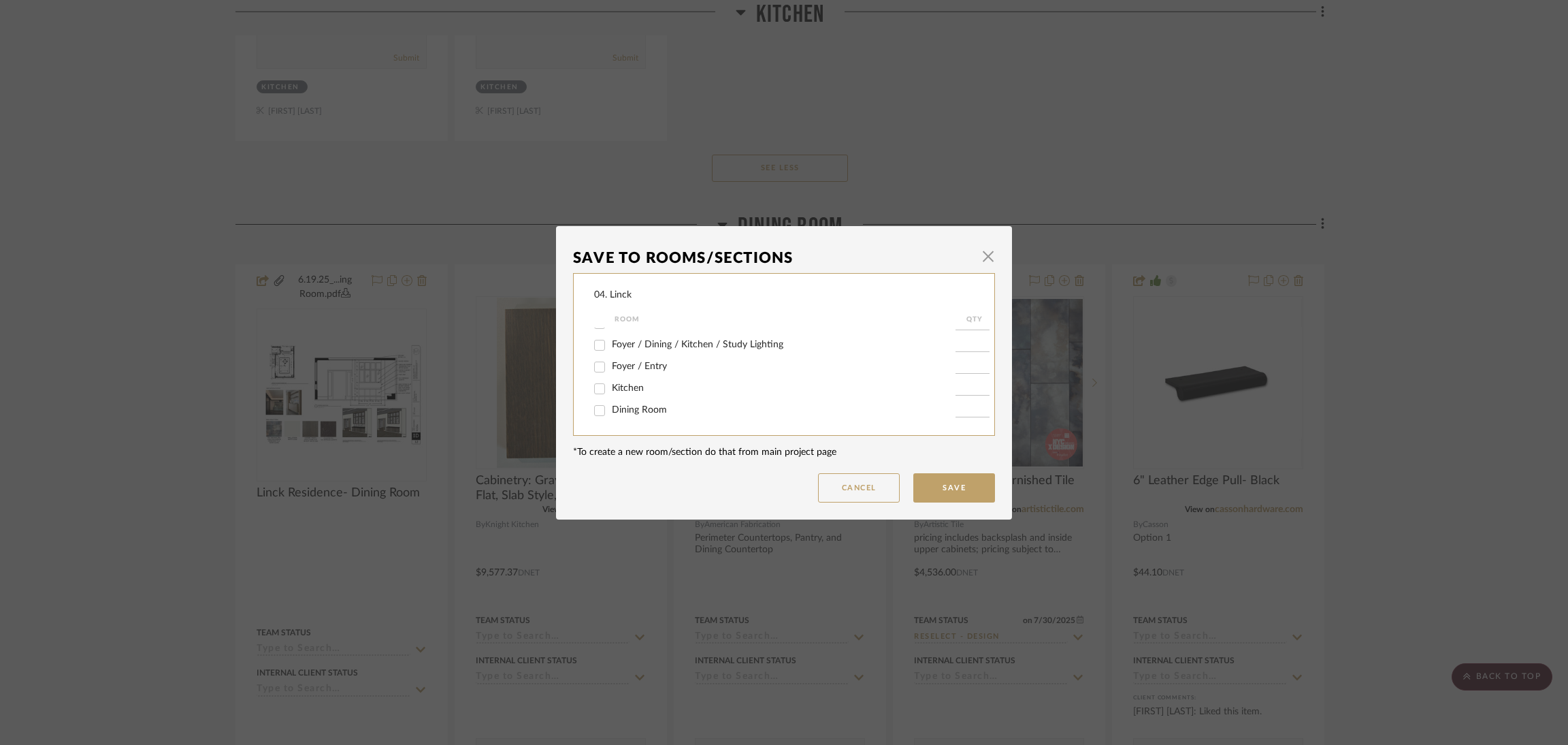 scroll, scrollTop: 362, scrollLeft: 0, axis: vertical 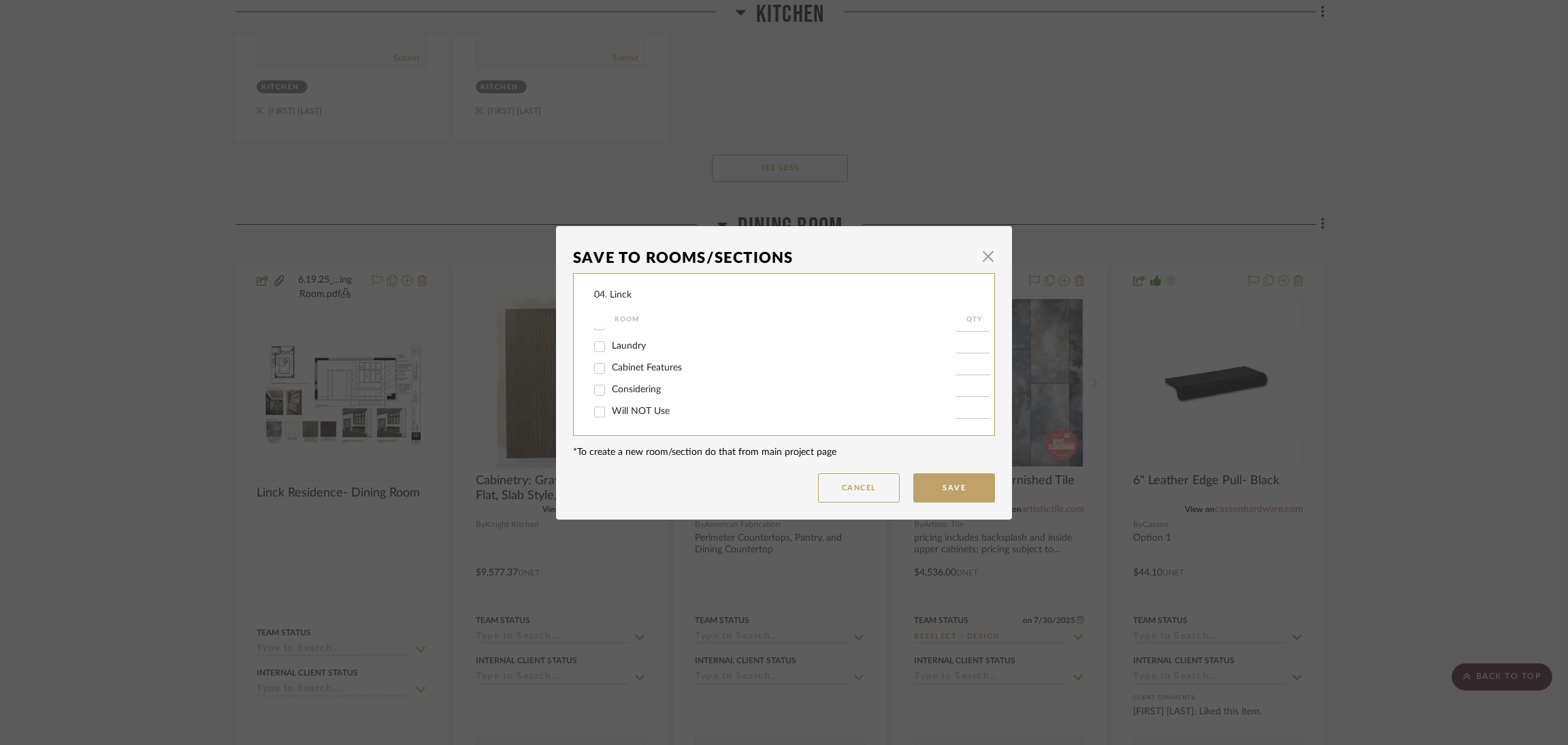 click on "Will NOT Use" at bounding box center [640, 411] 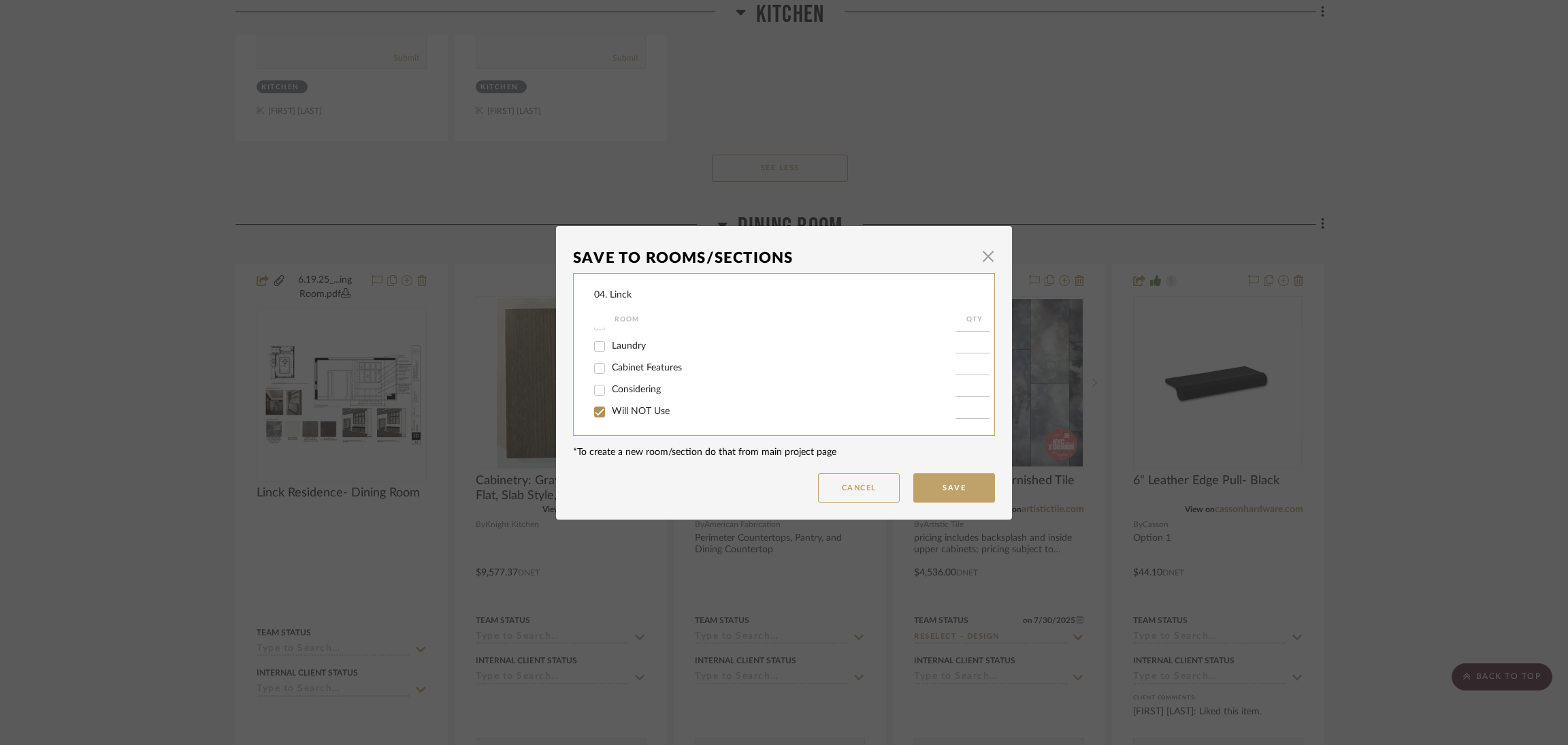 type on "1" 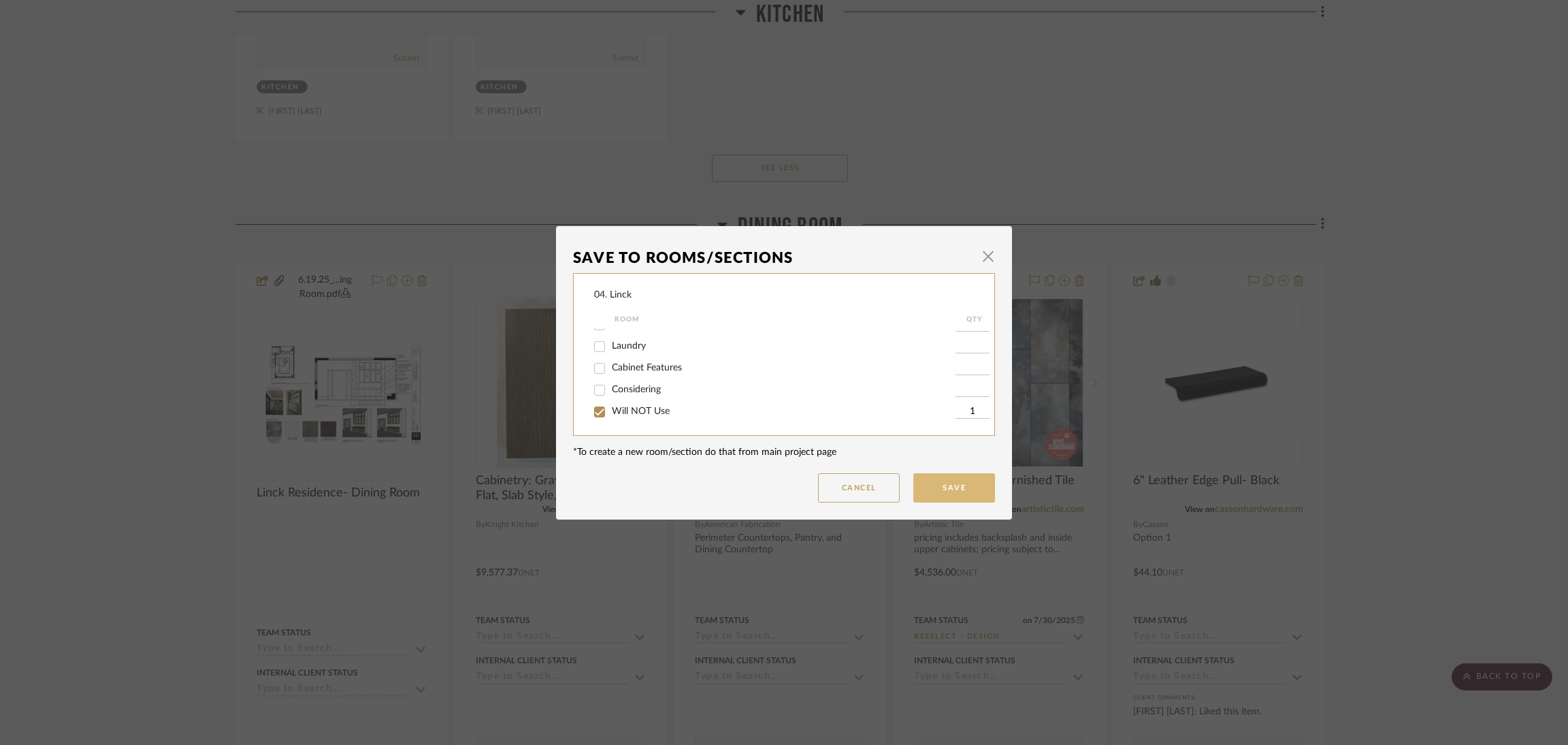 click on "Save" at bounding box center (954, 488) 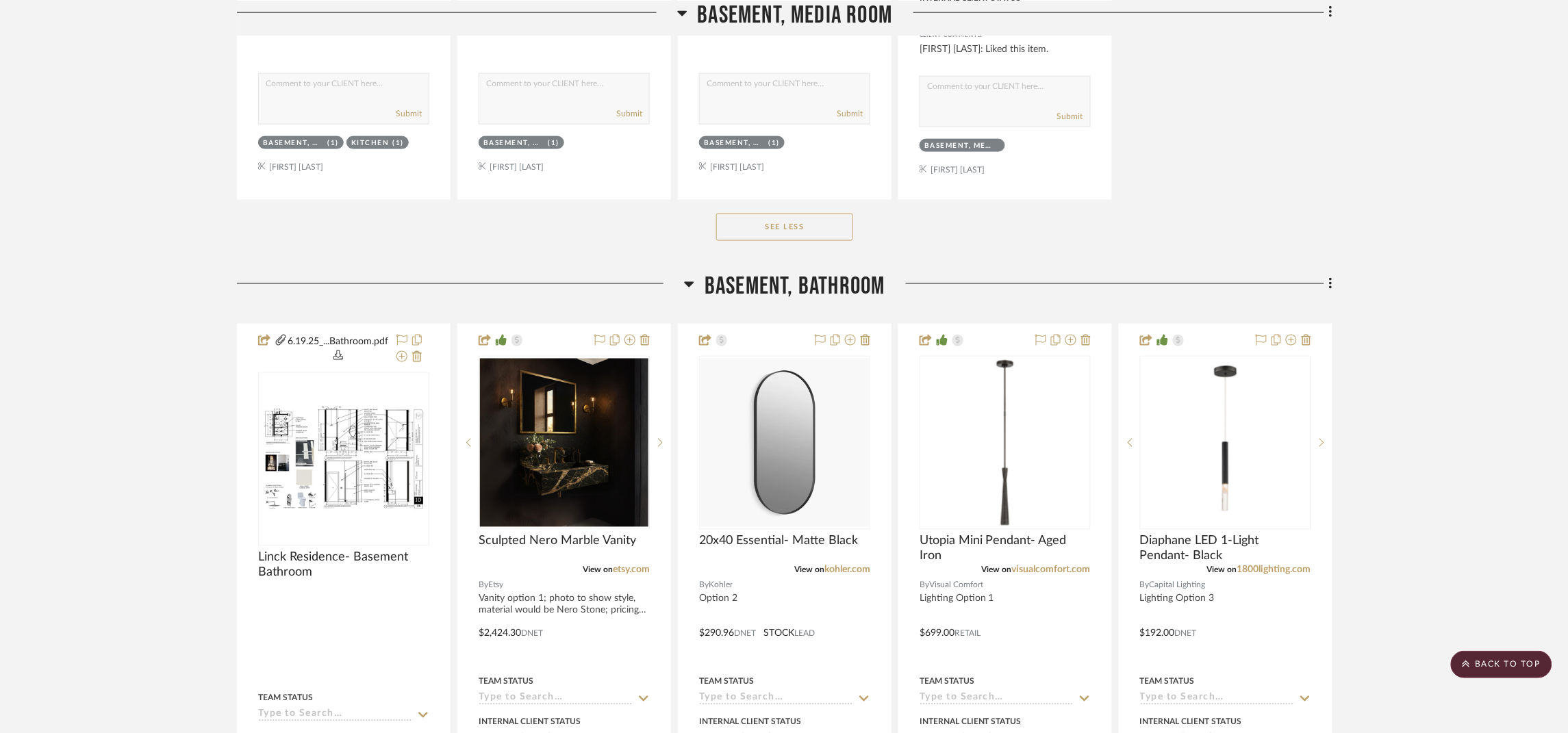 scroll, scrollTop: 8623, scrollLeft: 0, axis: vertical 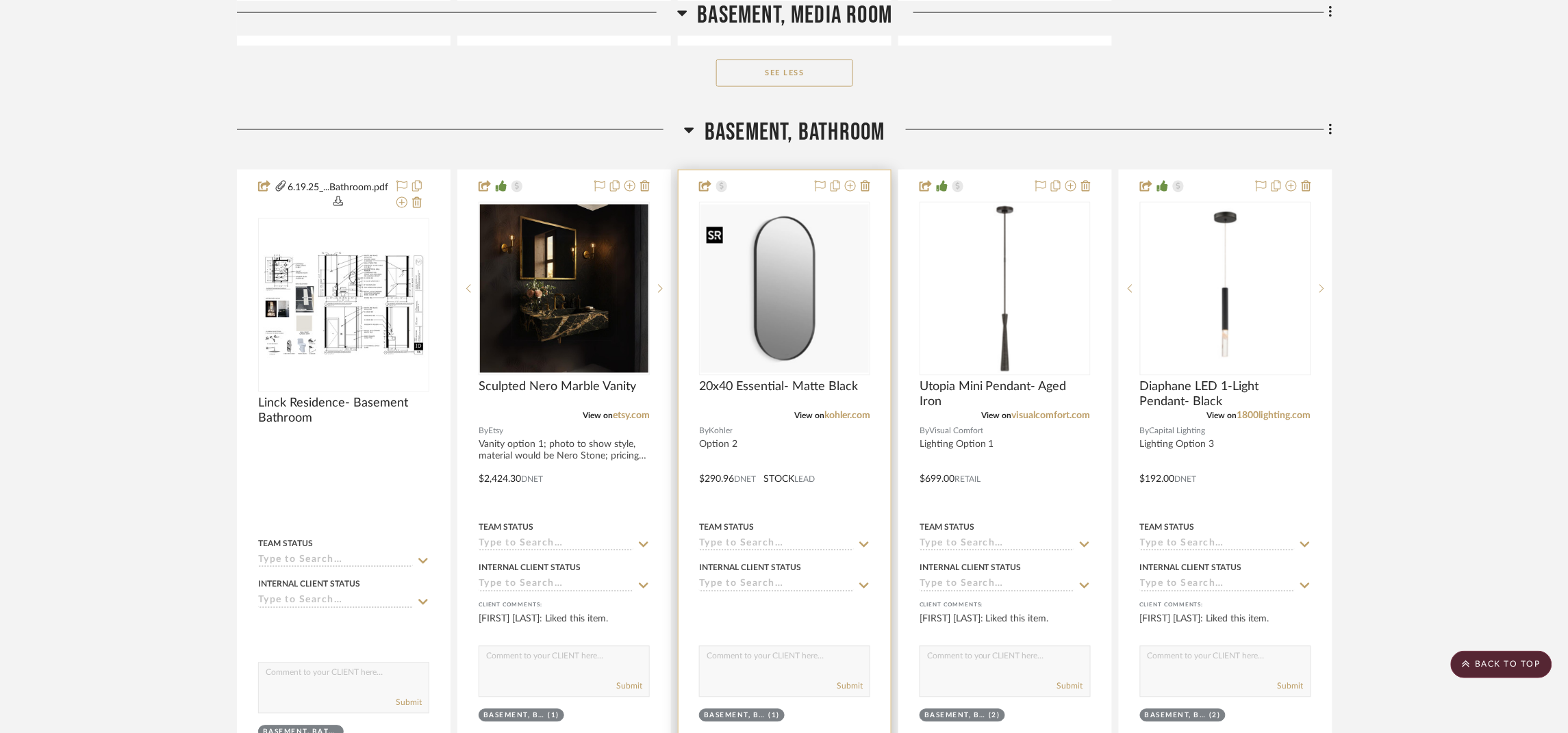 click at bounding box center (0, 0) 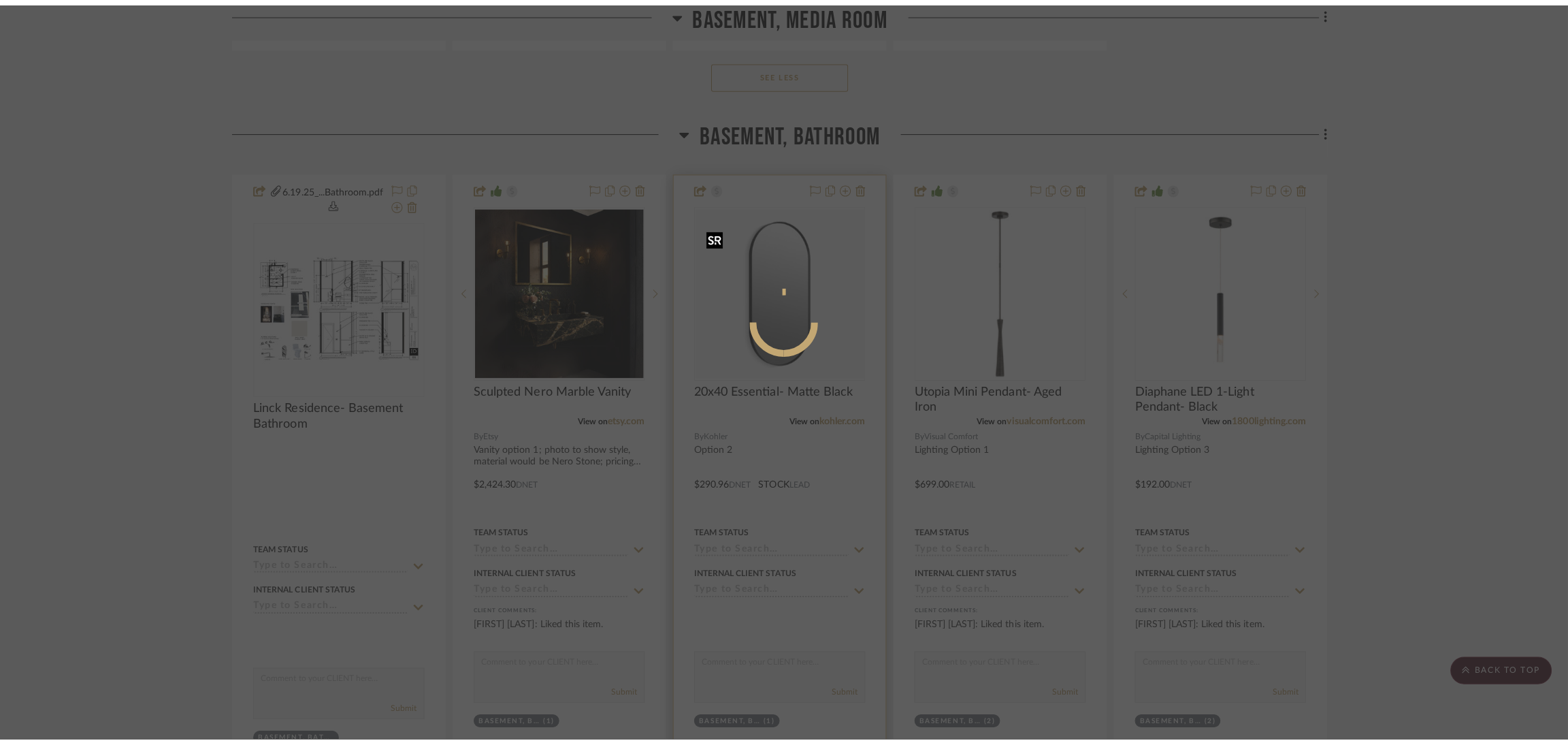 scroll, scrollTop: 0, scrollLeft: 0, axis: both 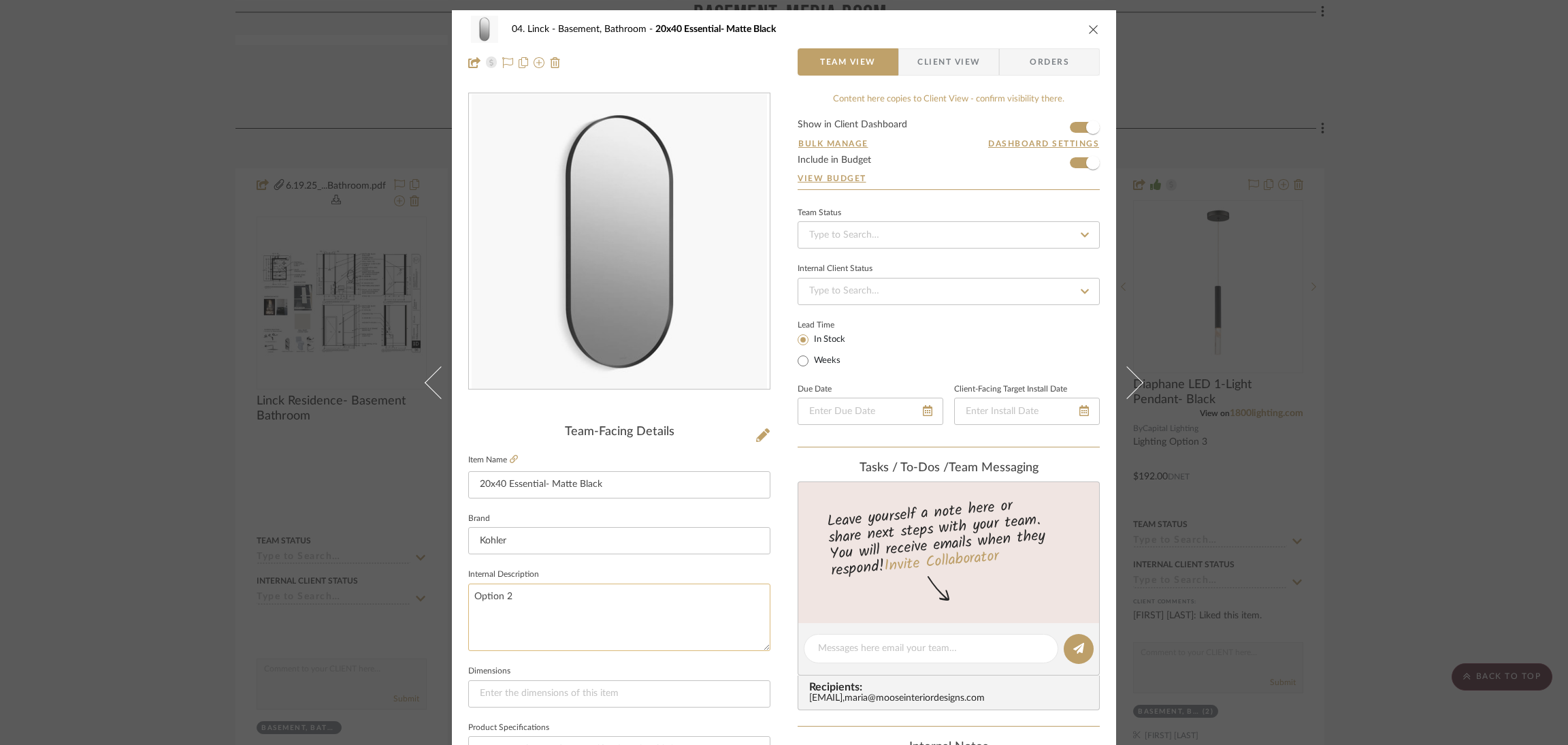 click on "Option 2" 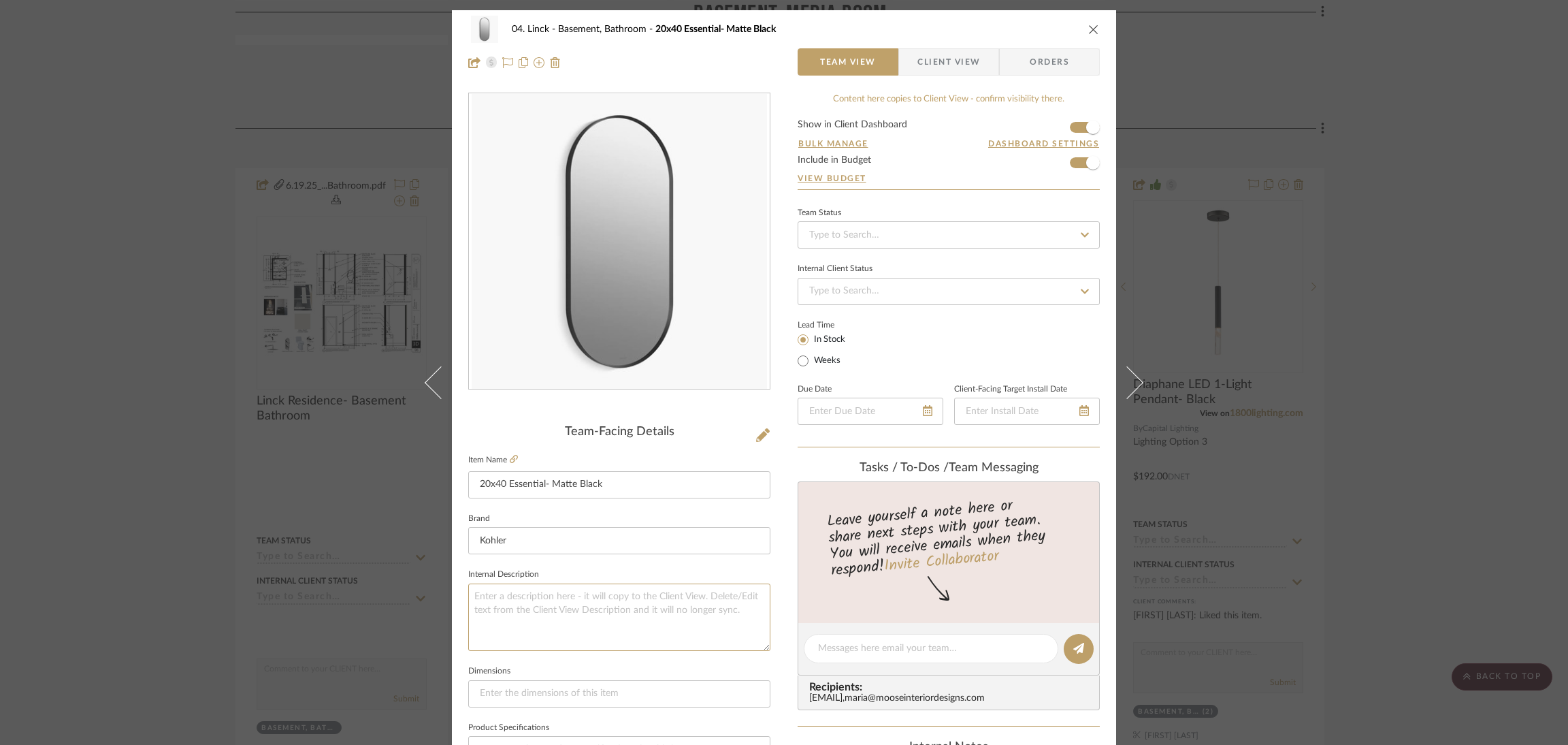 type 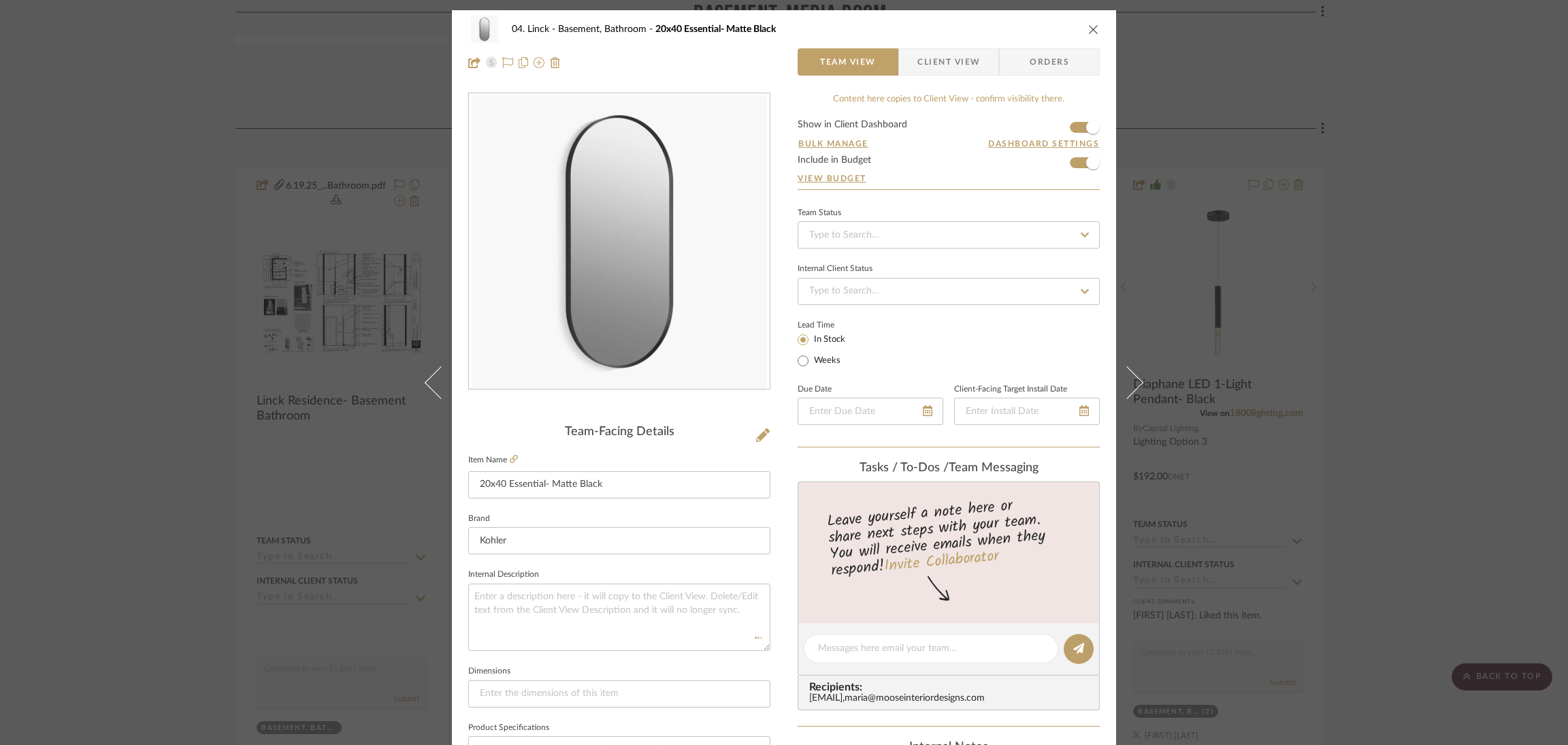 click on "04. [LAST] Basement, Bathroom 20x40 Essential- Matte Black Team View Client View Orders  Team-Facing Details   Item Name  20x40 Essential- Matte Black  Brand  Kohler  Internal Description   Dimensions   Product Specifications   Reference Price   Reference Price Type  DNET  Item Costs   View Budget   Markup %  (Use "-X%" to discount) 15%  Unit Cost  $290.96  Cost Type  DNET  Client Unit Price  $334.60  Quantity  1  Unit Type  Each  Subtotal   $334.60   Tax %  0%  Total Tax   $0.00   Shipping Cost  $0.00  Ship. Markup %  0% Taxable  Total Shipping   $0.00  Total Client Price  $334.60  Your Cost  $290.96  Your Margin  $43.64  Content here copies to Client View - confirm visibility there.  Show in Client Dashboard  Bulk Manage Dashboard Settings  Include in Budget   View Budget  Team Status Internal Client Status  Lead Time  In Stock Weeks  Due Date   Client-Facing Target Install Date  Tasks / To-Dos /  team Messaging Invite Collaborator Recipients:  [EMAIL] ,  Internal Notes  Documents" at bounding box center (784, 639) 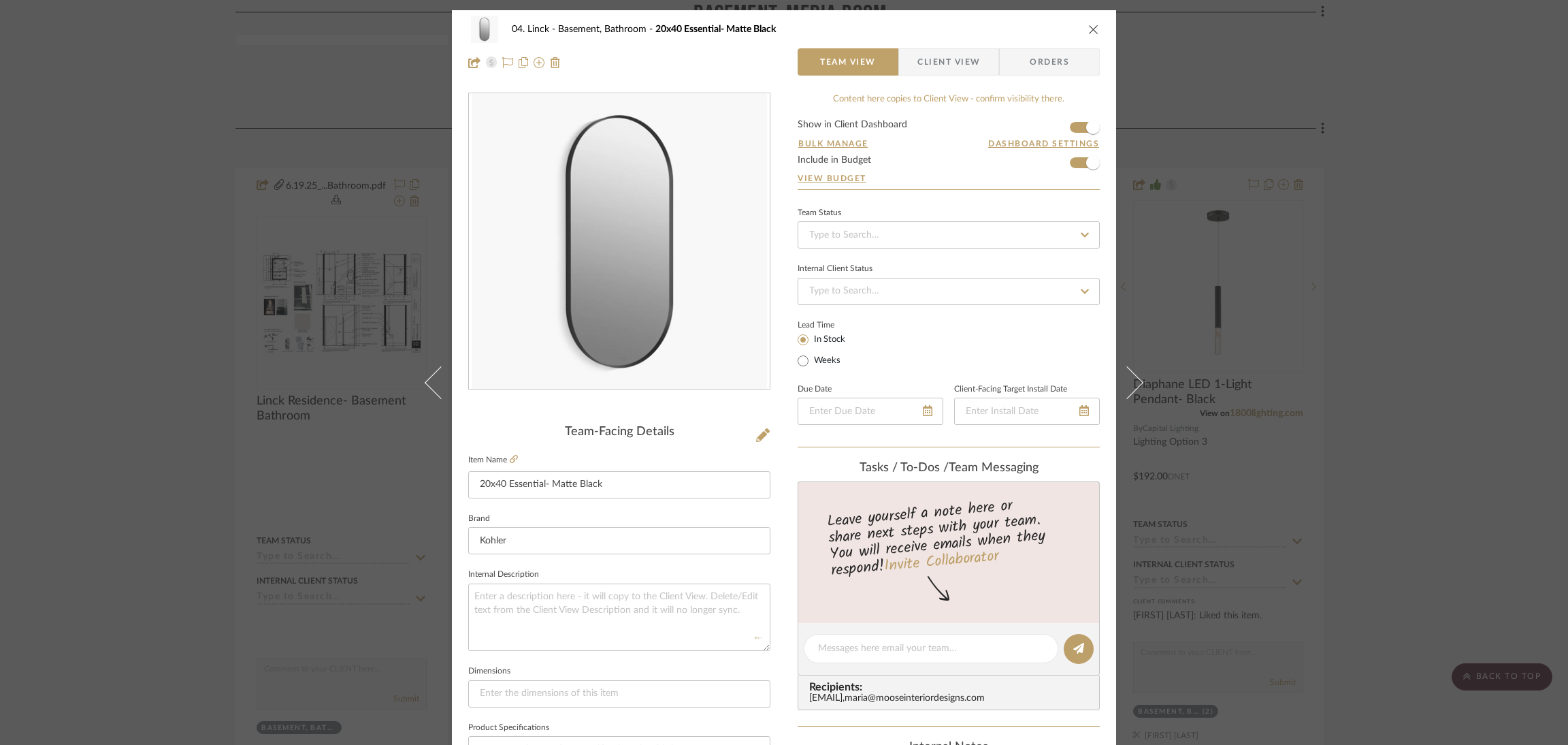 type 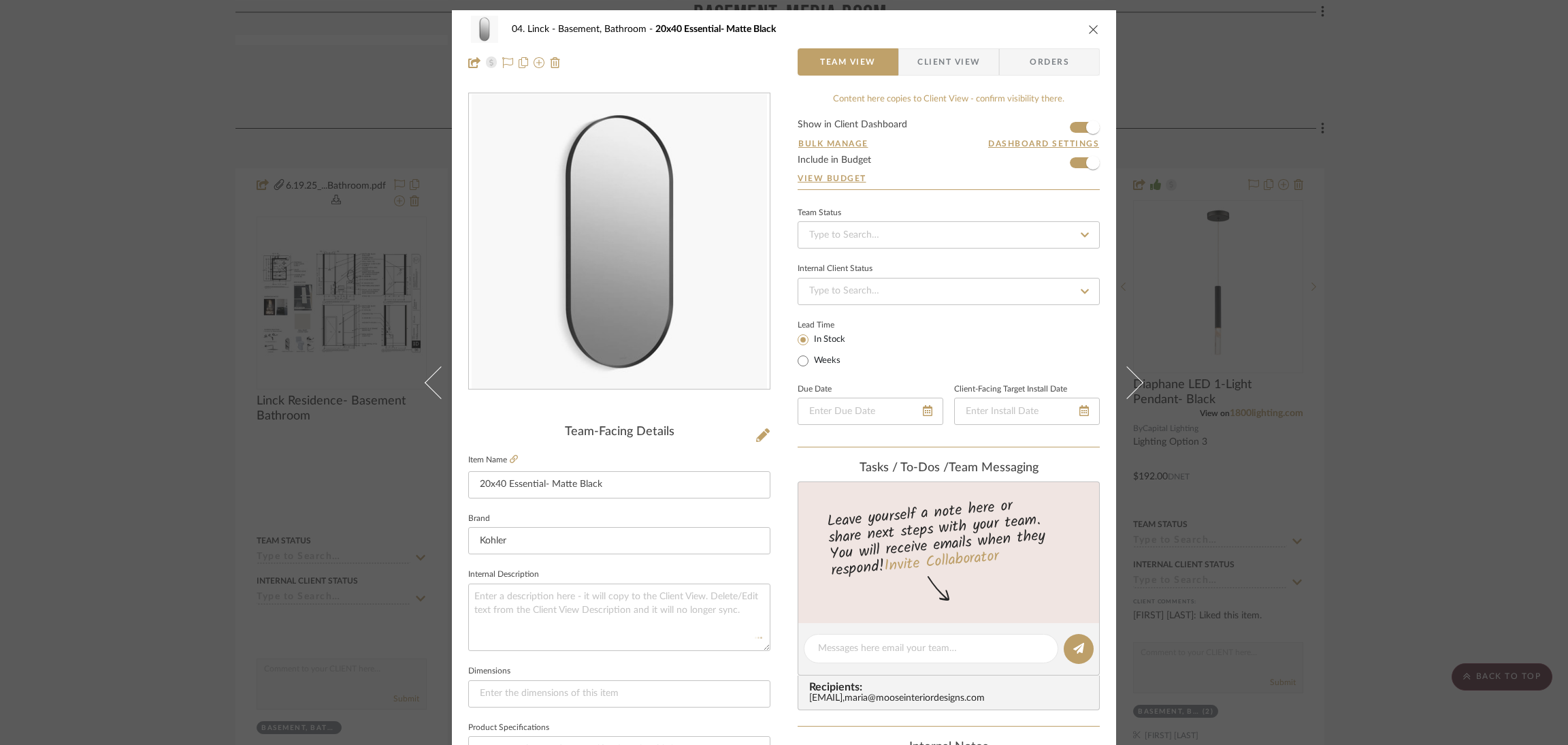 type 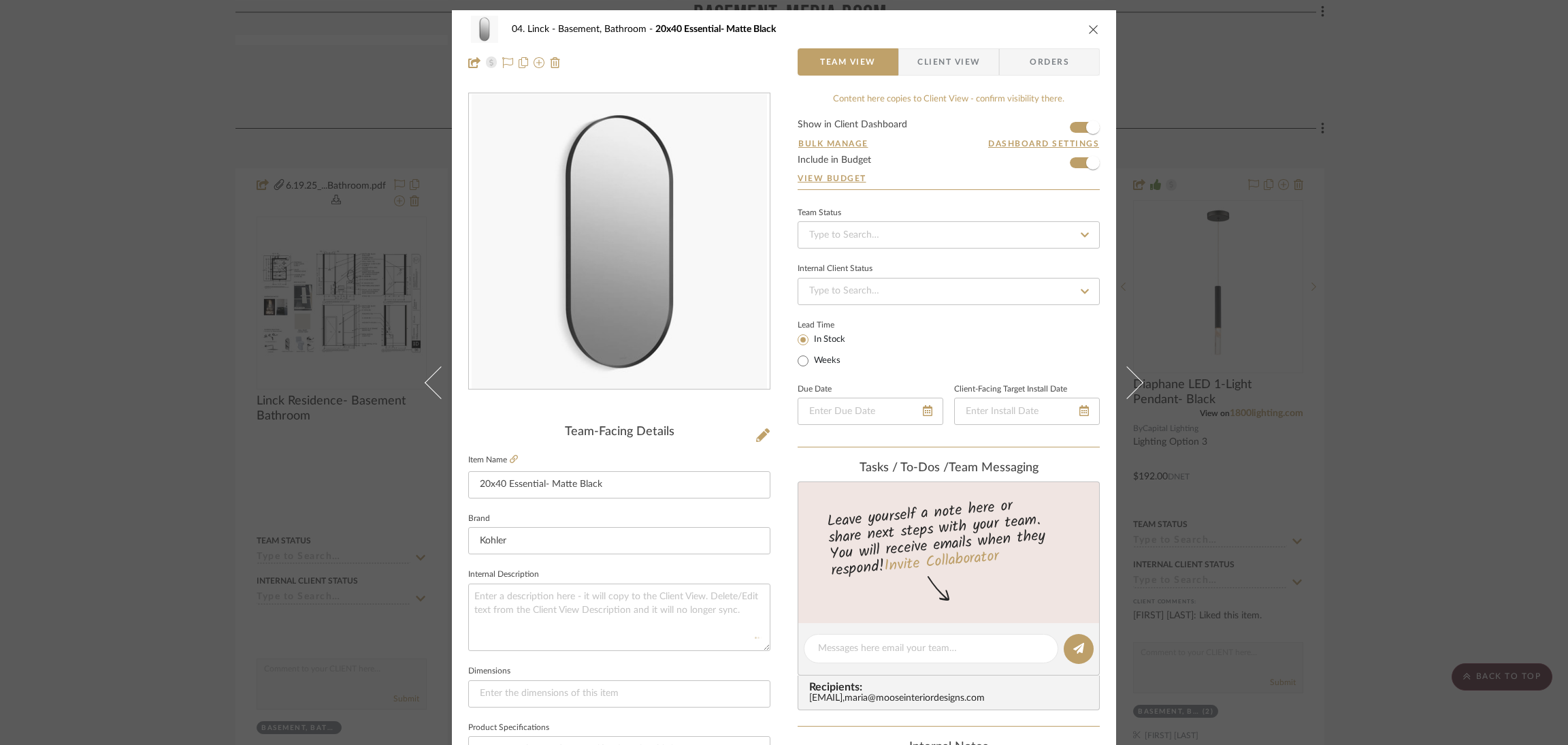 type 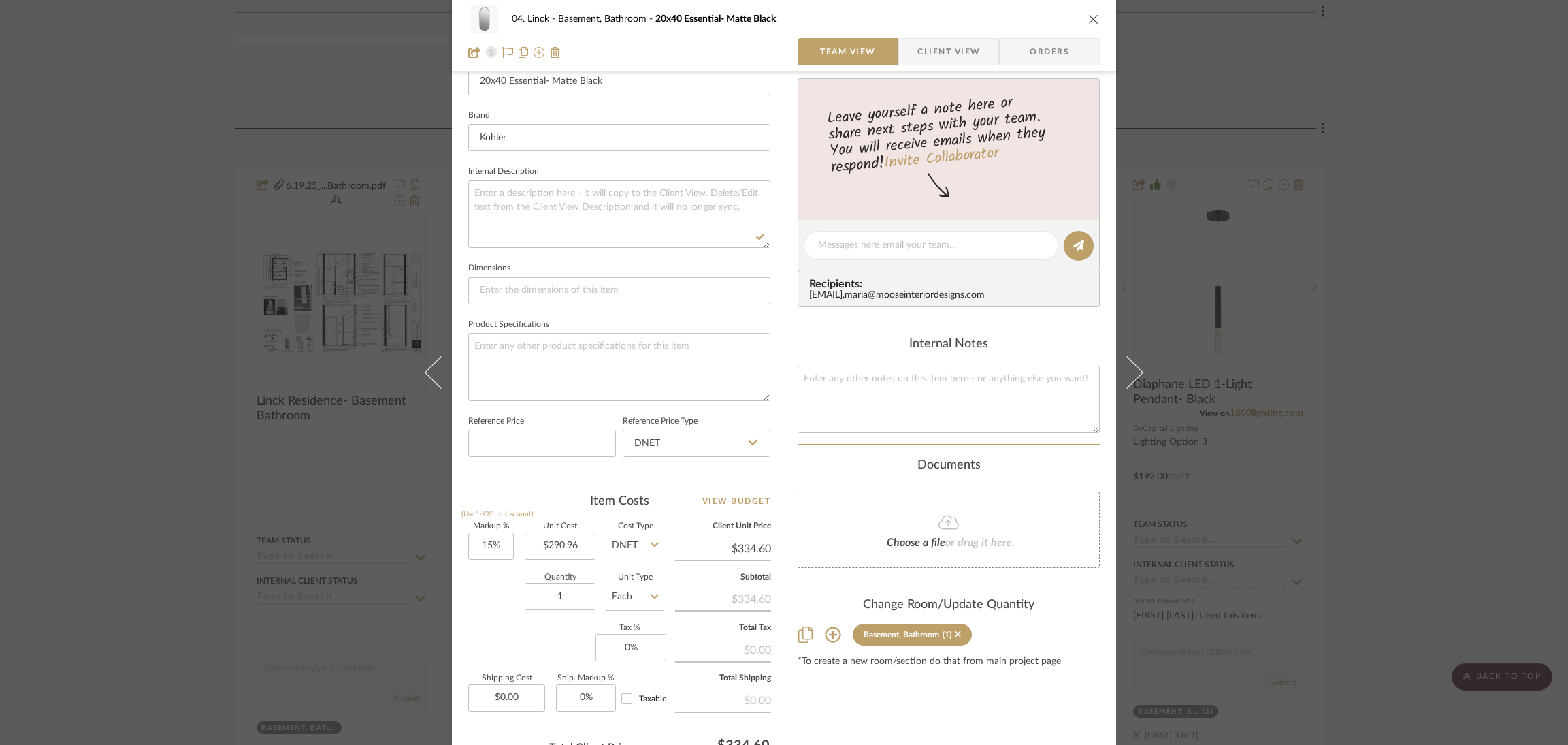scroll, scrollTop: 409, scrollLeft: 0, axis: vertical 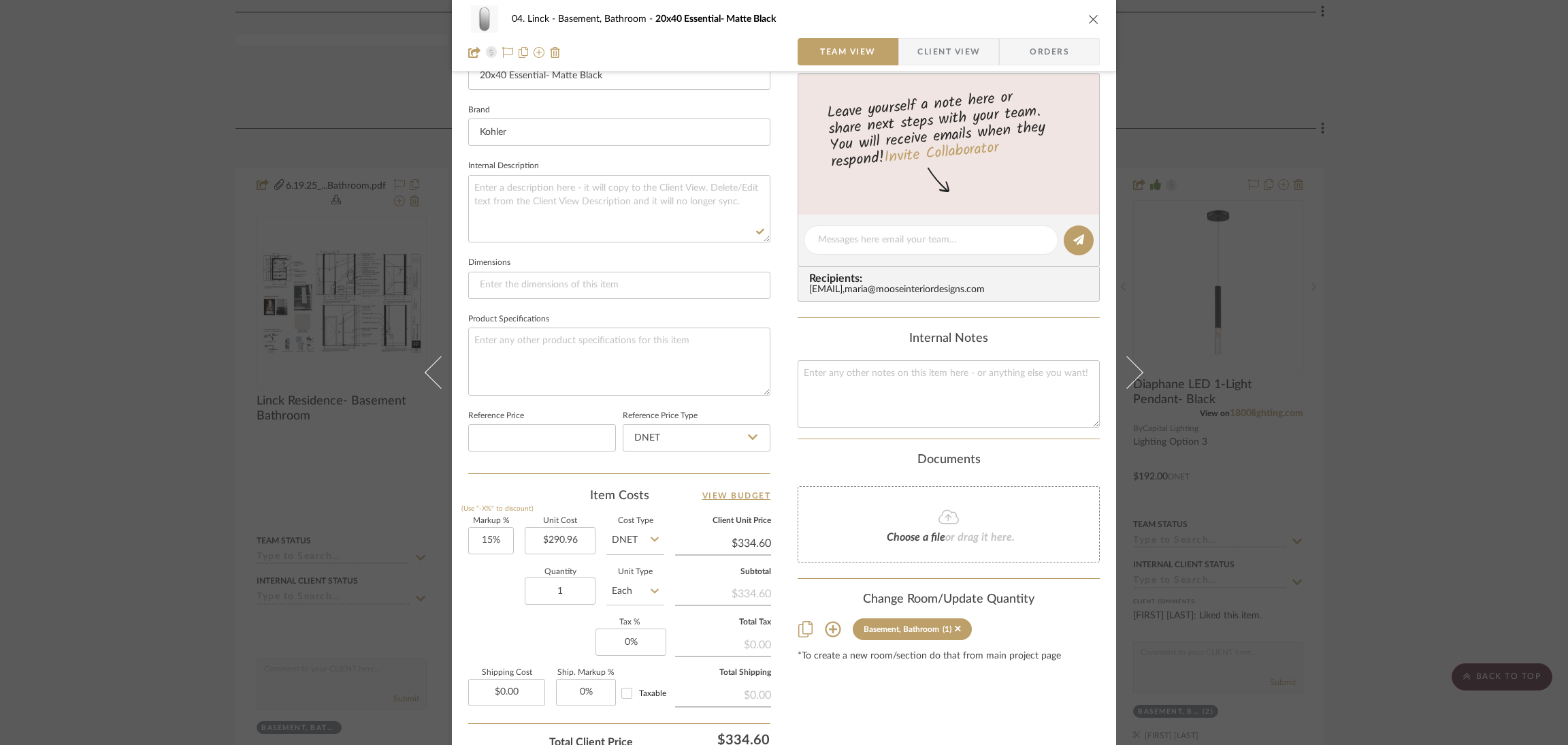 click on "04. [LAST] Basement, Bathroom 20x40 Essential- Matte Black Team View Client View Orders  Team-Facing Details   Item Name  20x40 Essential- Matte Black  Brand  Kohler  Internal Description   Dimensions   Product Specifications   Reference Price   Reference Price Type  DNET  Item Costs   View Budget   Markup %  (Use "-X%" to discount) 15%  Unit Cost  $290.96  Cost Type  DNET  Client Unit Price  $334.60  Quantity  1  Unit Type  Each  Subtotal   $334.60   Tax %  0%  Total Tax   $0.00   Shipping Cost  $0.00  Ship. Markup %  0% Taxable  Total Shipping   $0.00  Total Client Price  $334.60  Your Cost  $290.96  Your Margin  $43.64  Content here copies to Client View - confirm visibility there.  Show in Client Dashboard  Bulk Manage Dashboard Settings  Include in Budget   View Budget  Team Status Internal Client Status  Lead Time  In Stock Weeks  Due Date   Client-Facing Target Install Date  Tasks / To-Dos /  team Messaging Invite Collaborator Recipients:  [EMAIL] ,  Internal Notes  Documents" at bounding box center (784, 372) 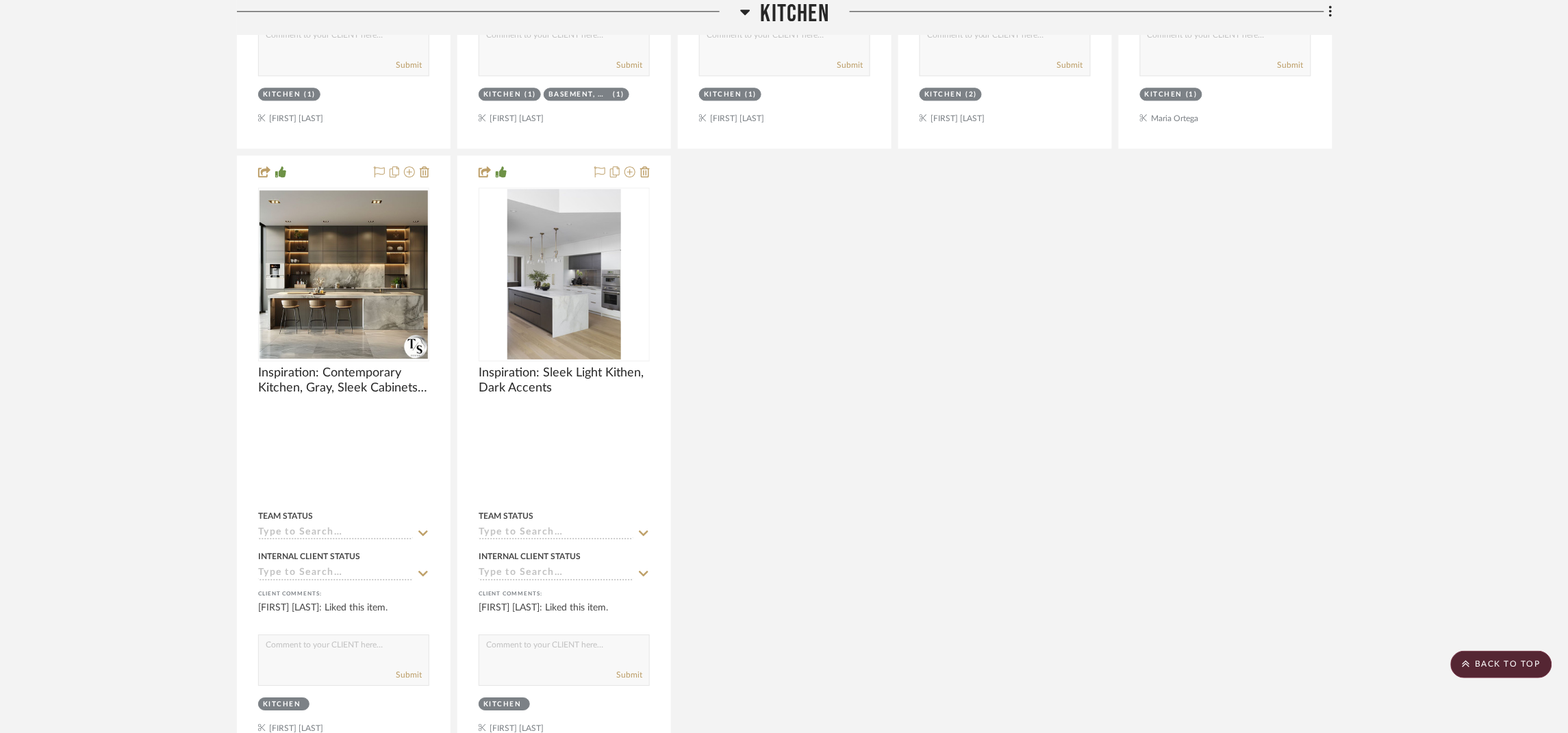 scroll, scrollTop: 17144, scrollLeft: 0, axis: vertical 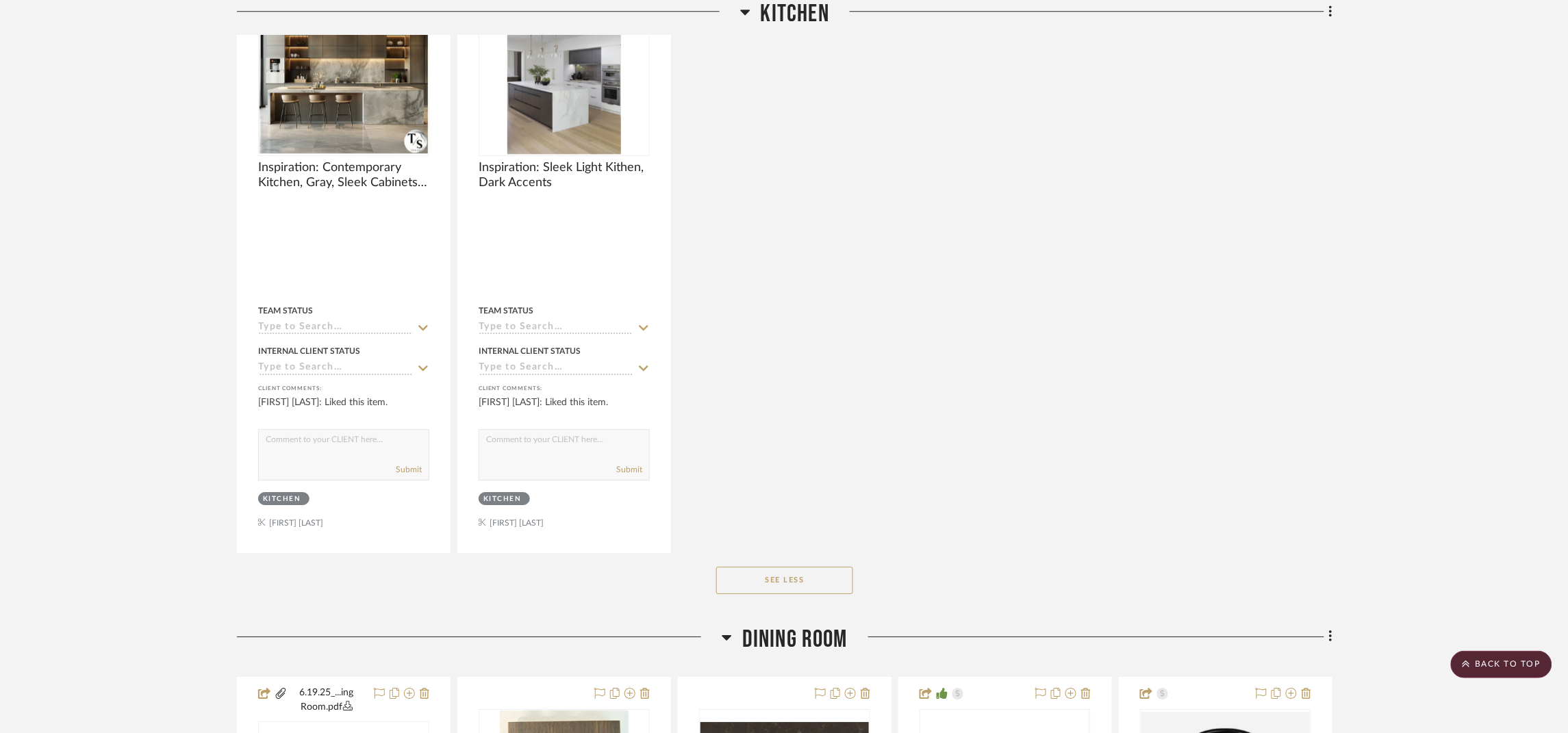 click on "SHOW ME  Project: 04. [LAST]   Project Settings   + Add Room/Section   + Quick Add Items   CSV Product Import   Budget & Invoicing   Share with client   More tools  Filter by keyword, category or name prior to exporting to Excel or Bulk Actions Team Comments All Team Comments Team Comments in last day Team Comments in last week Flagged Shared with Client Team Status Reselect - Design  (5)  Reselect - Discontinued  (5)  Order In Progress / Paid In Full w/ Freight, No Balance due  (2)  Order in Progress / Deposit Paid / Balance due  (1)  Installed / Delivered  (1)  See More + Client Feedback Liked  (90)  Disliked  (135)  No Feedback  (313)  Client Comments All Client Comments Client Comments in last day Client Comments in last week Added To PO Category  Seating   (15)   Tables   (13)   Beds    (2)   Storage   (1)   Bath   (129)   Lighting   (125)   Kitchen   (77)   Hardware   (47)   Tile & Stone   (46)   Architectural Elements   (22)   Wallcoverings   (16)   Window Coverings   (9)   Plumbing   (7)   (7)  0 0" 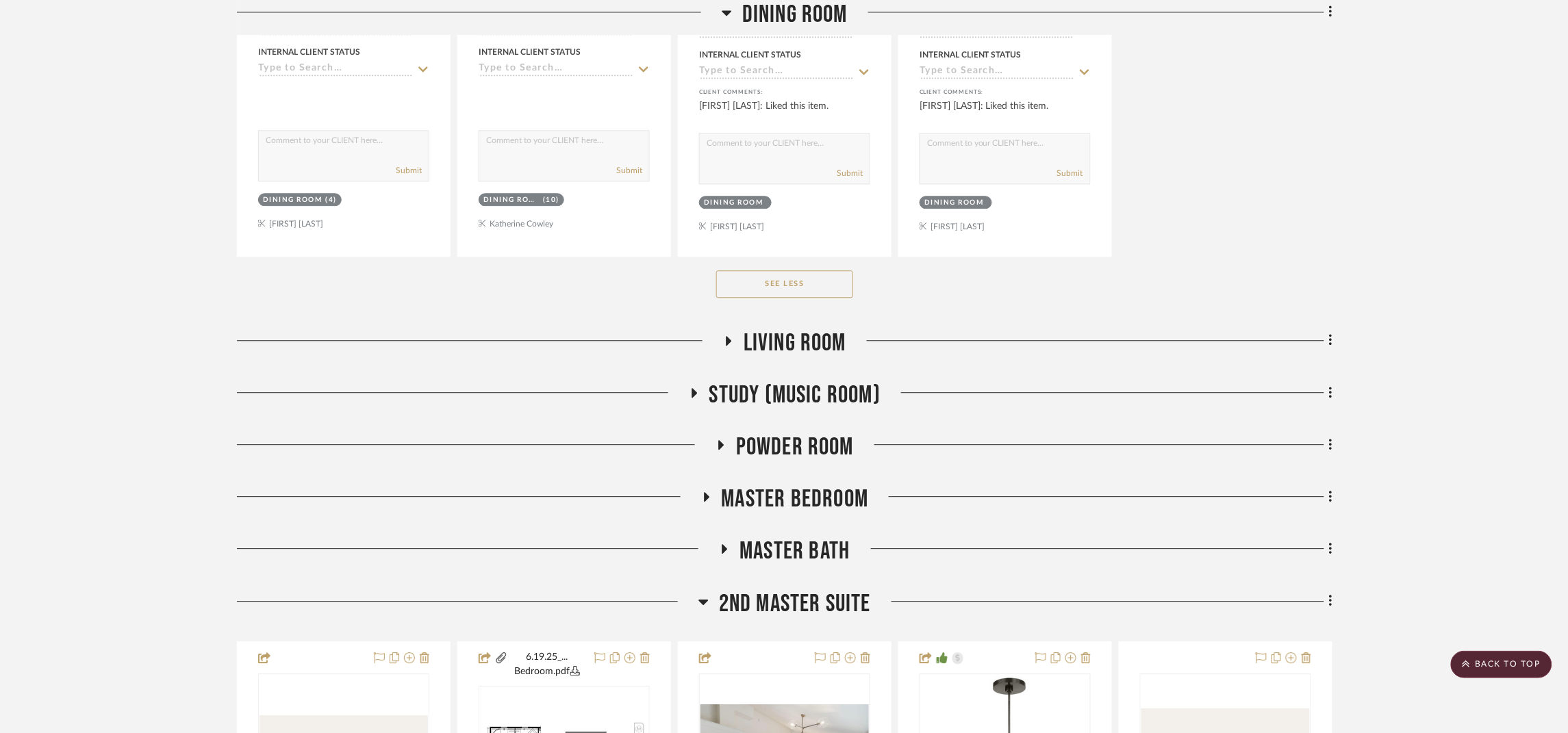 scroll, scrollTop: 18889, scrollLeft: 0, axis: vertical 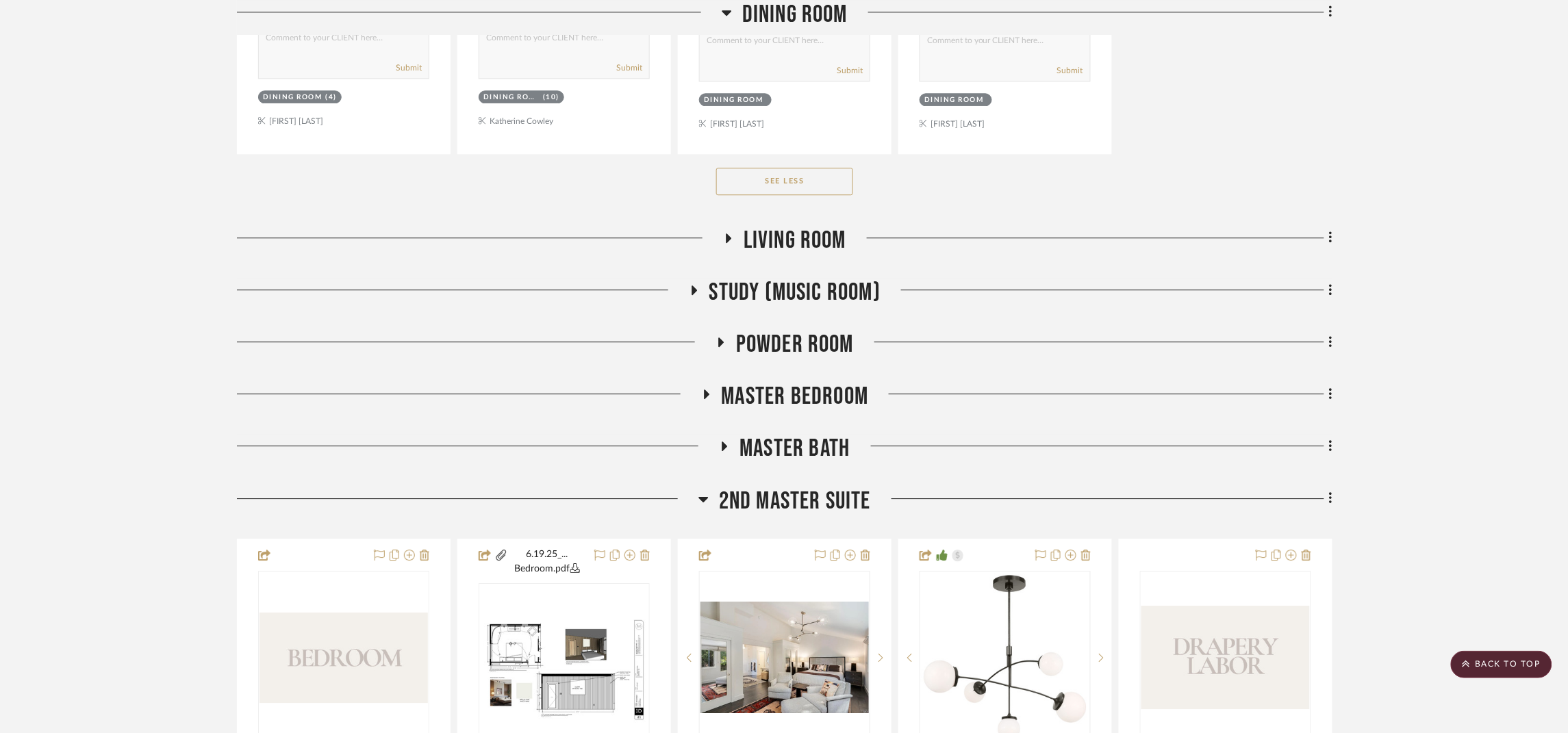 drag, startPoint x: 829, startPoint y: 272, endPoint x: 865, endPoint y: 272, distance: 36 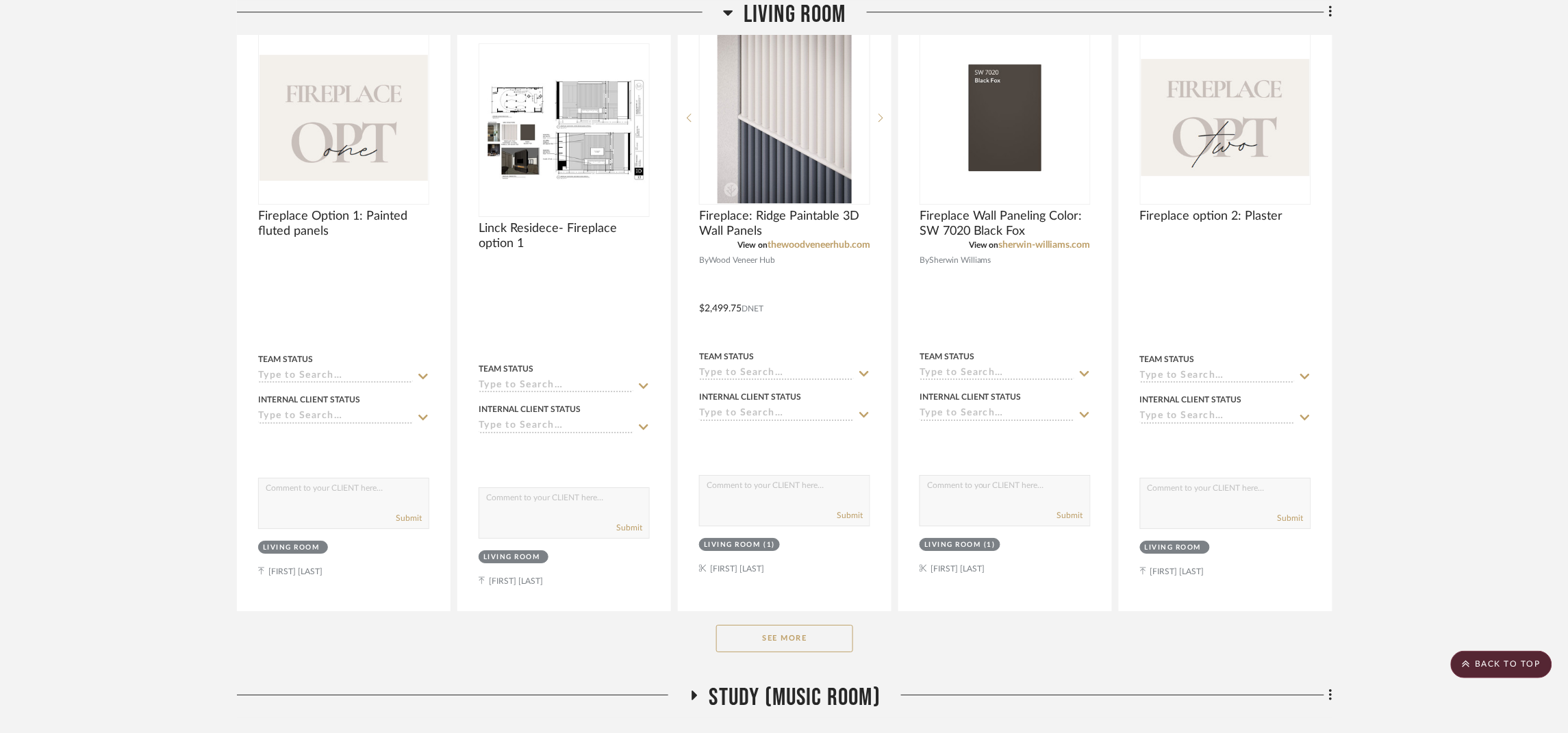 scroll, scrollTop: 19300, scrollLeft: 0, axis: vertical 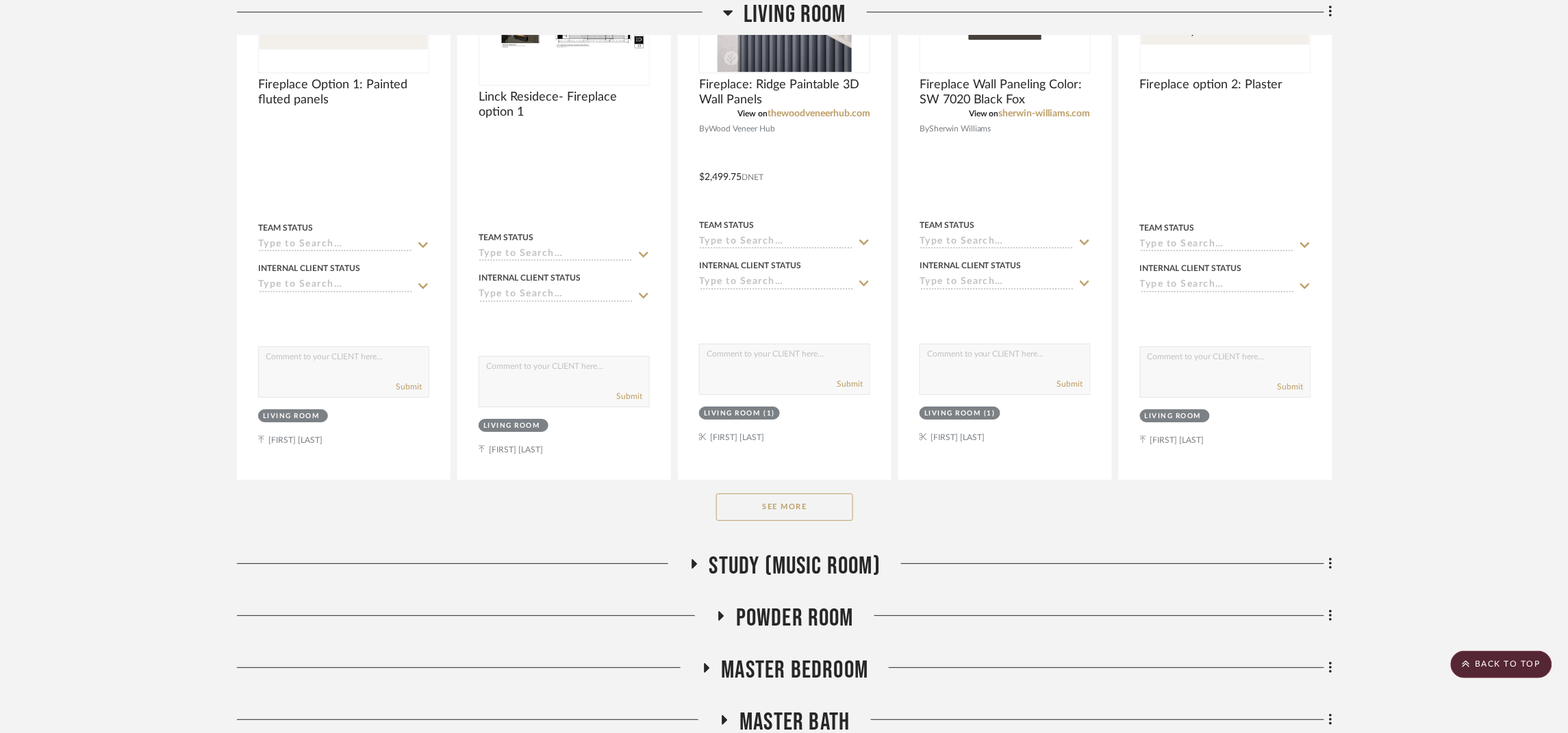 click on "See More" 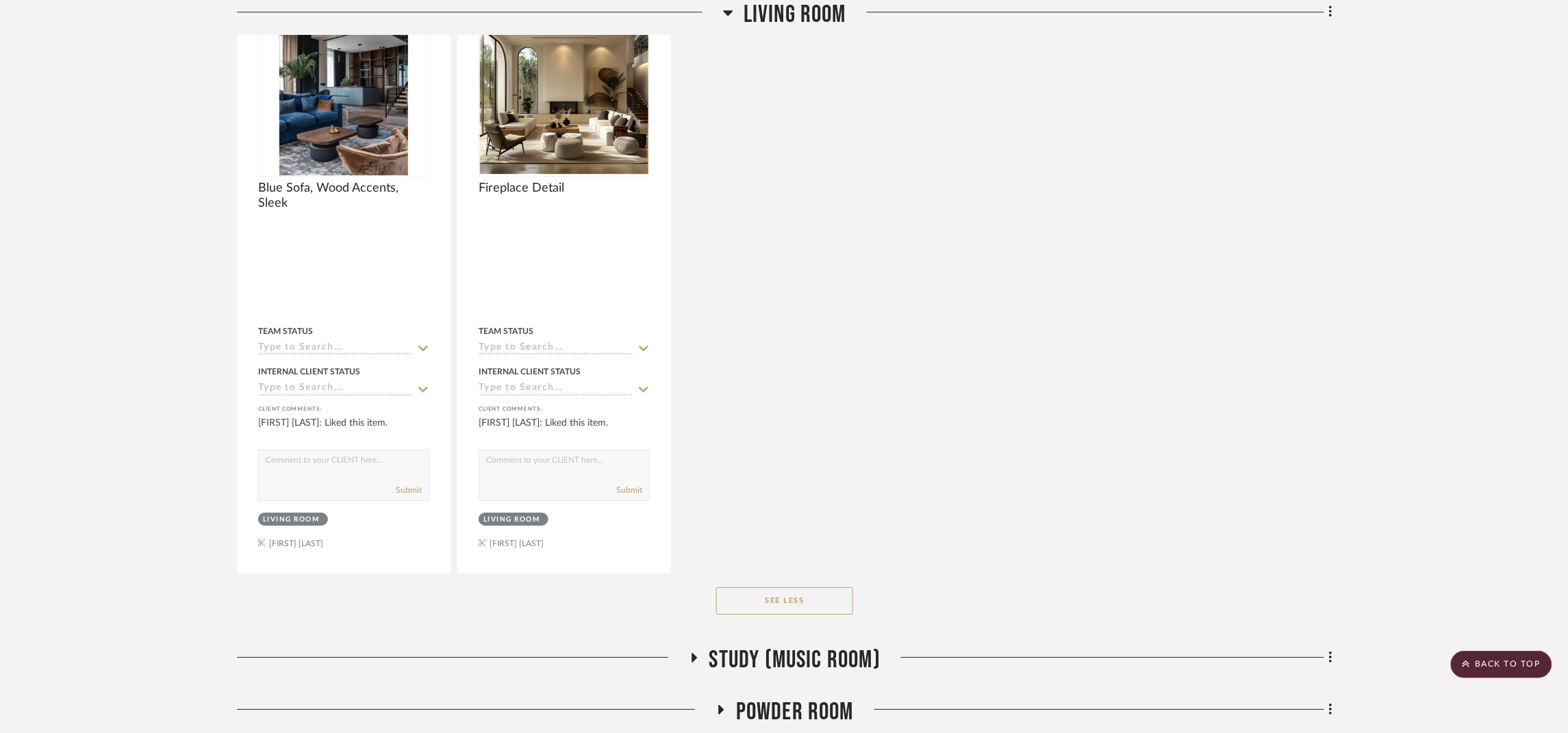 scroll, scrollTop: 21353, scrollLeft: 0, axis: vertical 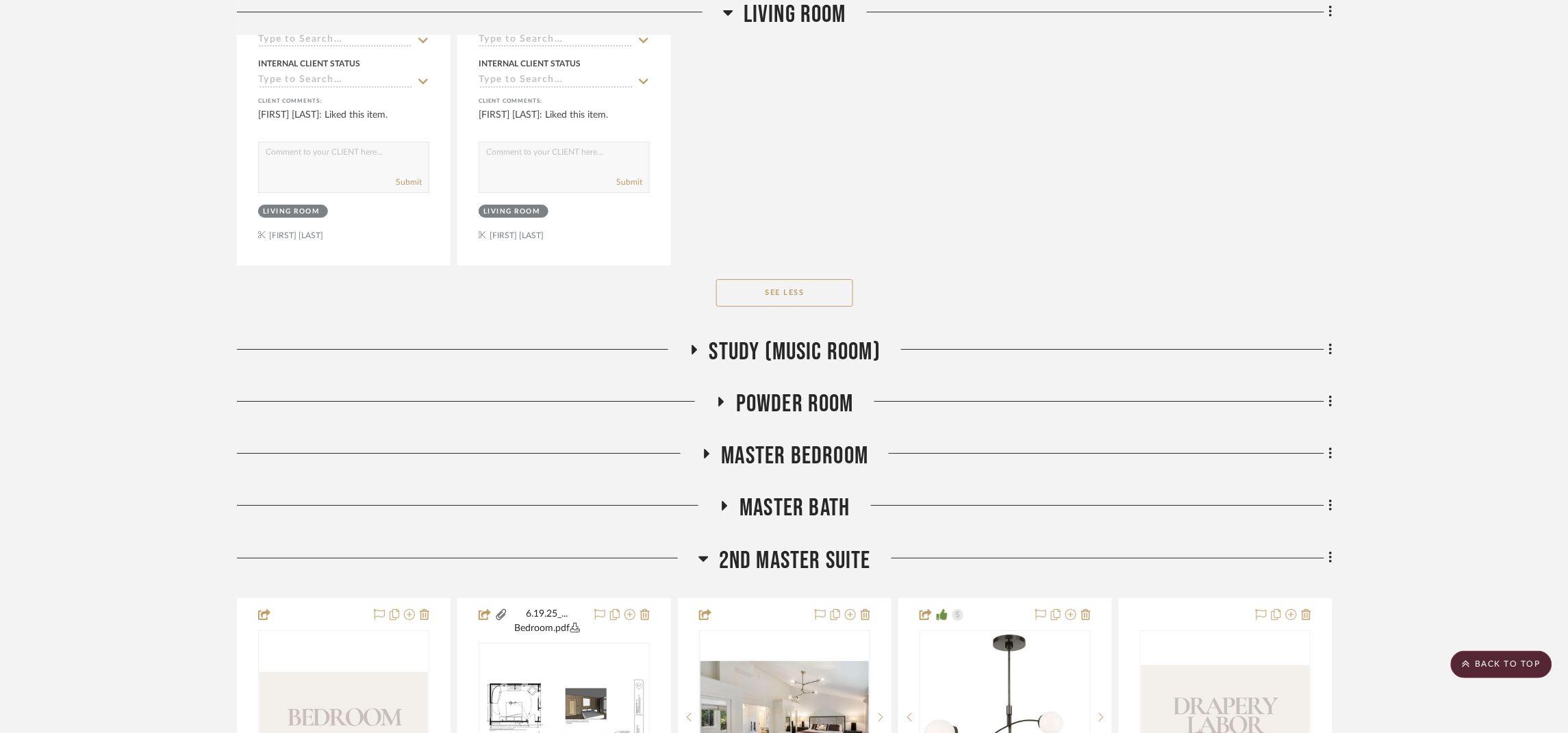 click on "Study (Music Room)" 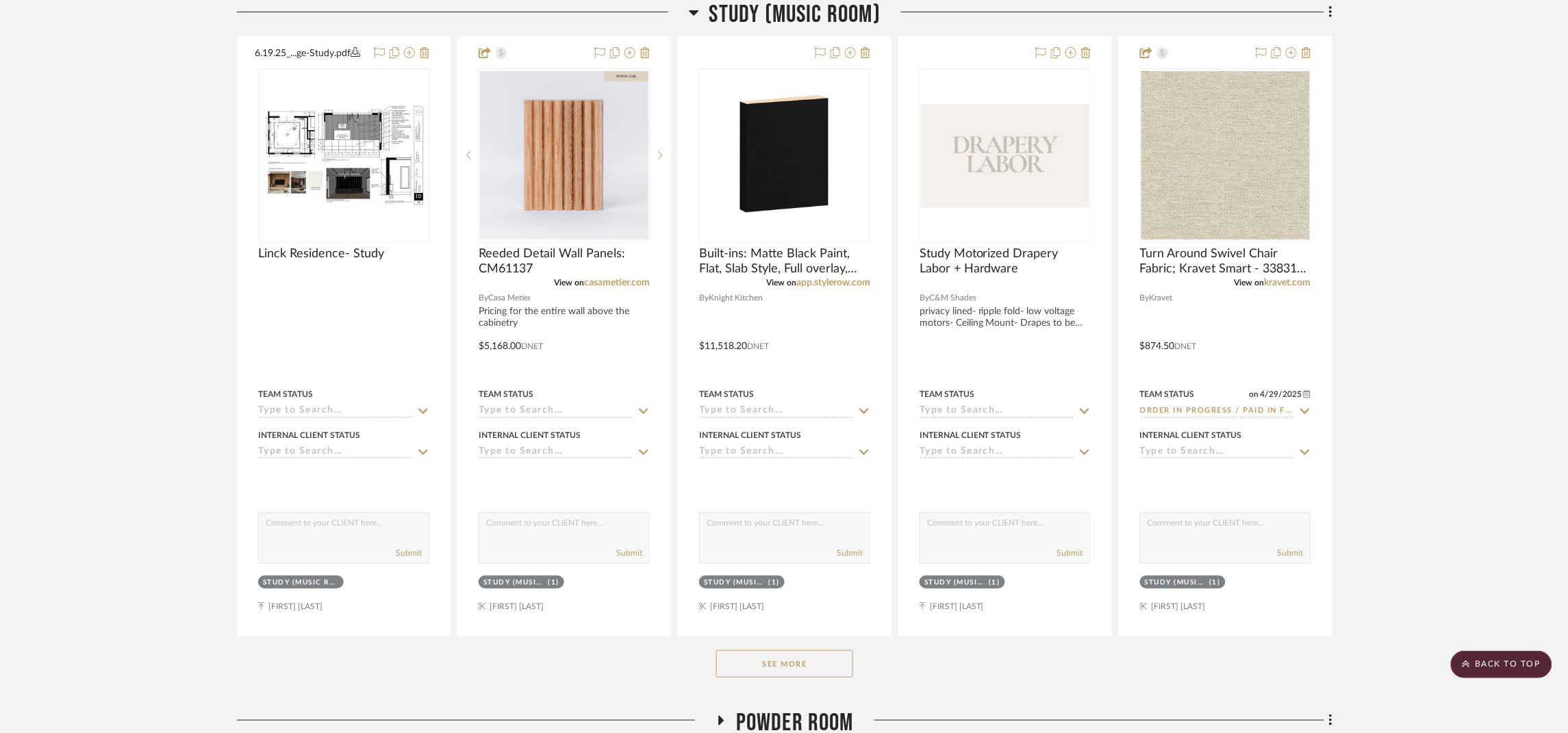 scroll, scrollTop: 21763, scrollLeft: 0, axis: vertical 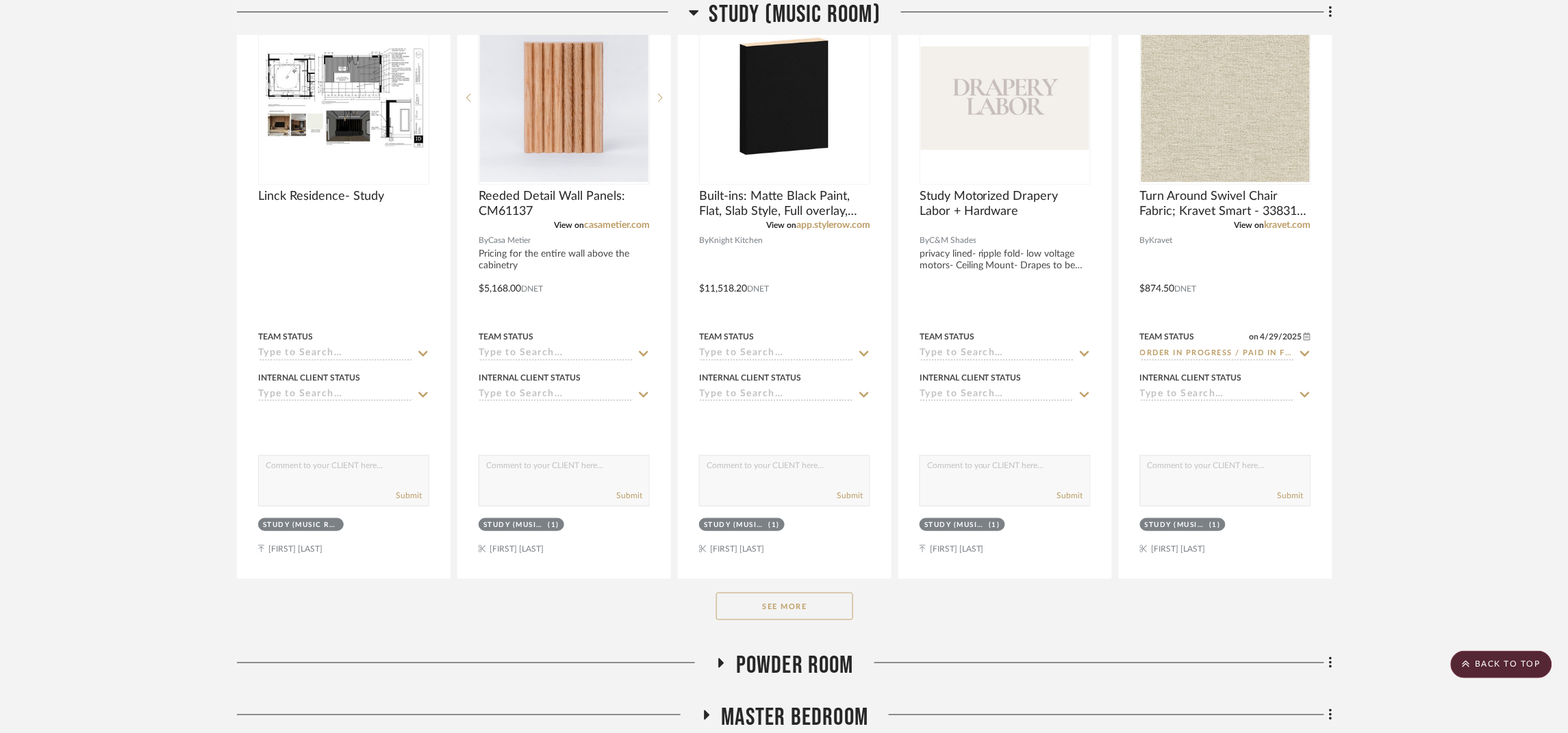 click on "See More" 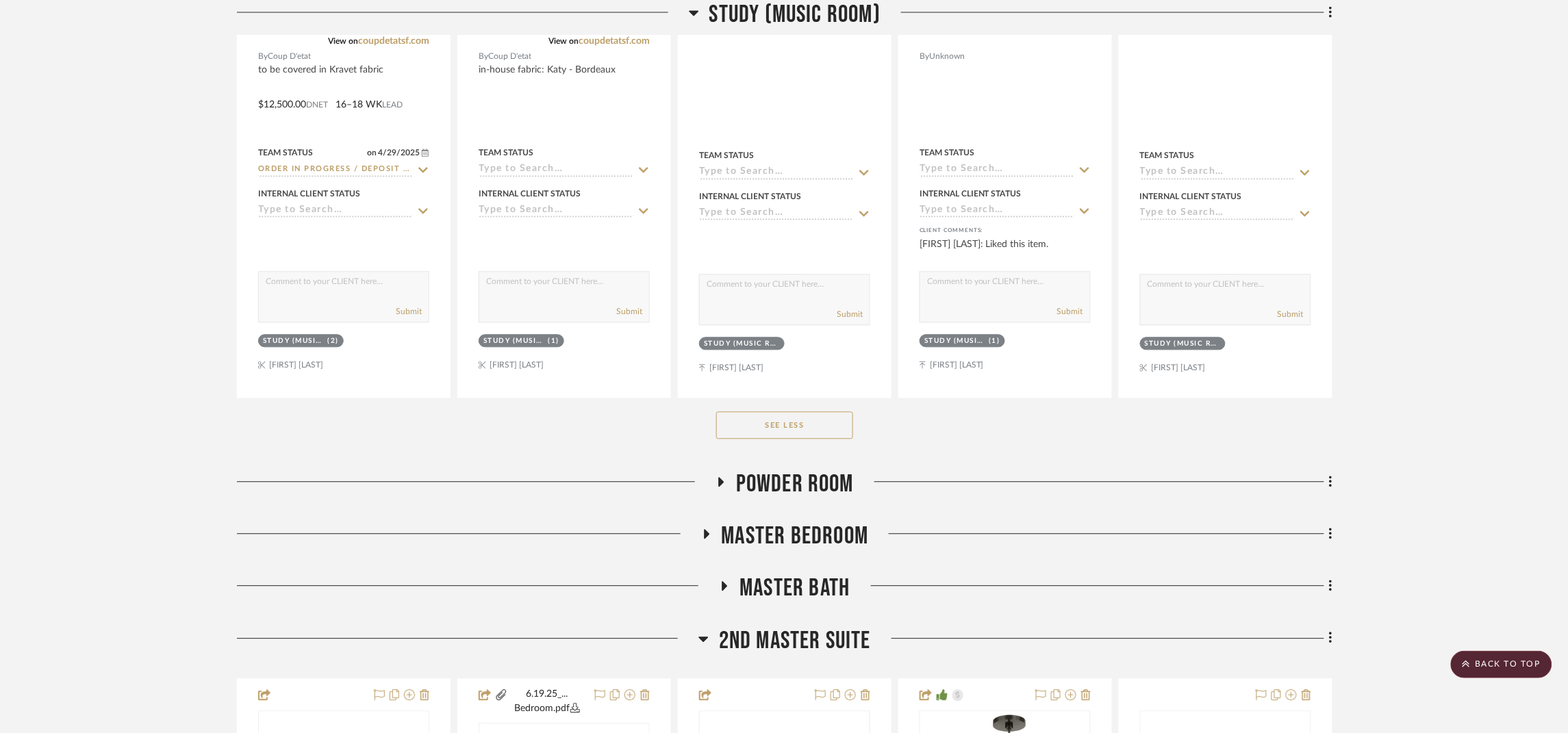 scroll, scrollTop: 22585, scrollLeft: 0, axis: vertical 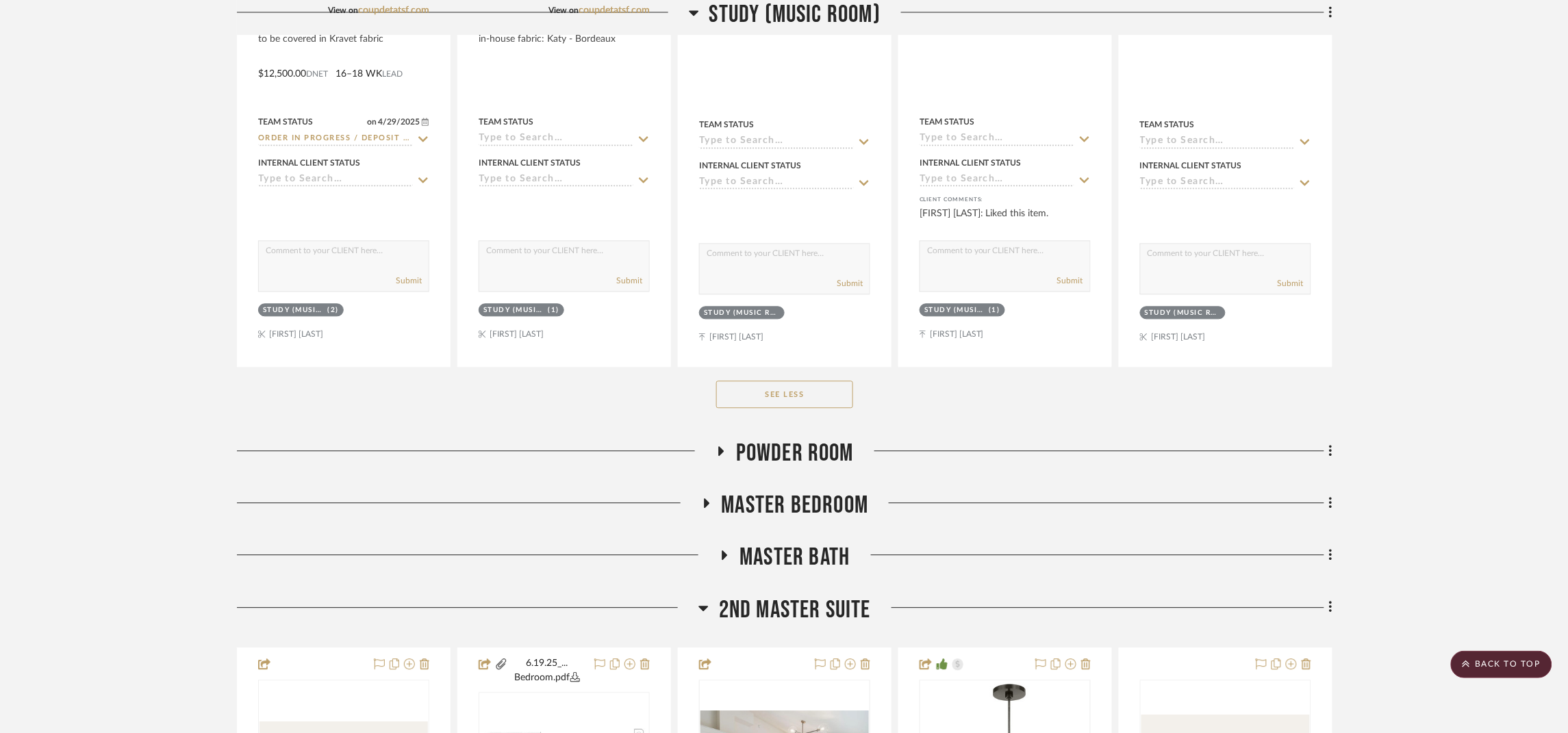 click on "Powder Room" 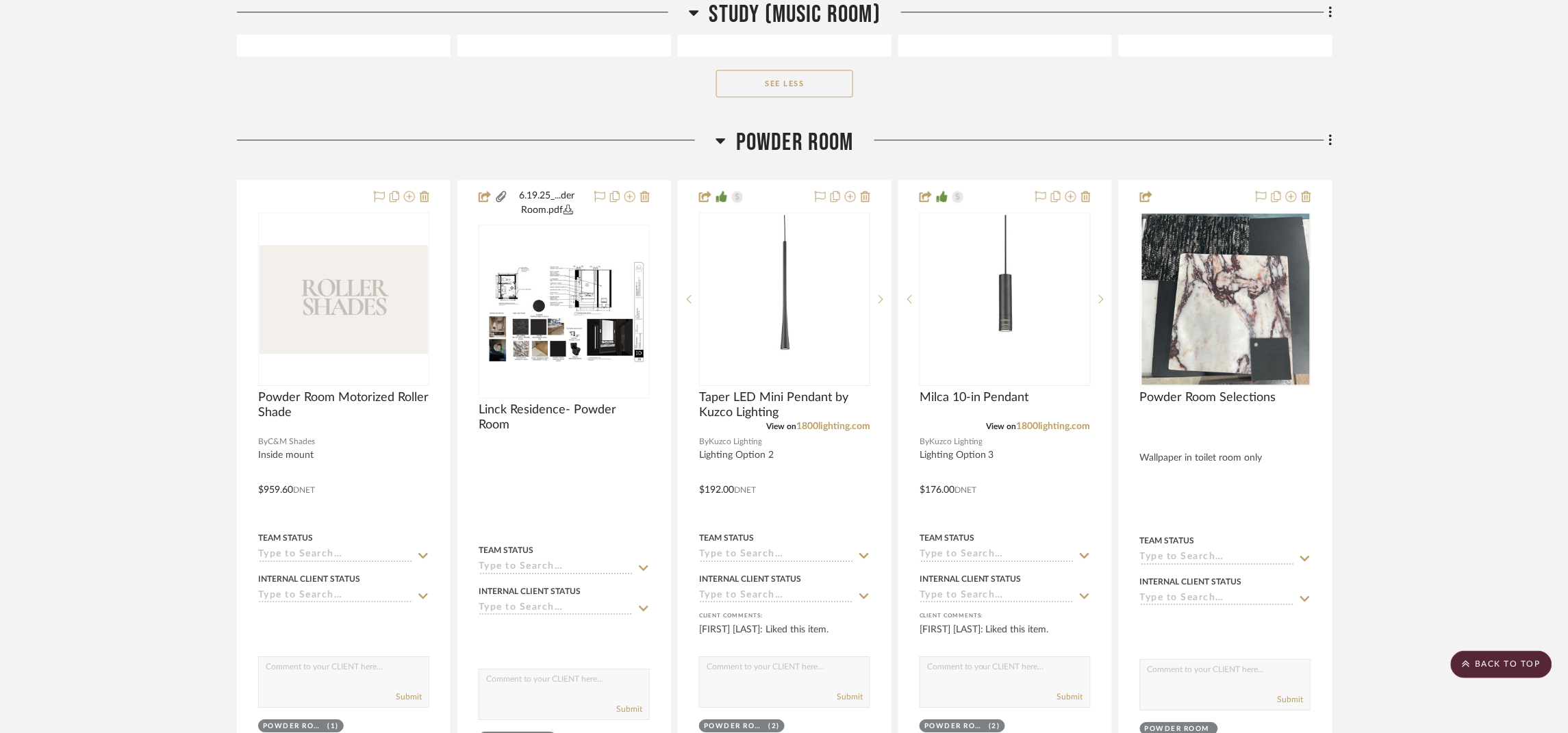 scroll, scrollTop: 23099, scrollLeft: 0, axis: vertical 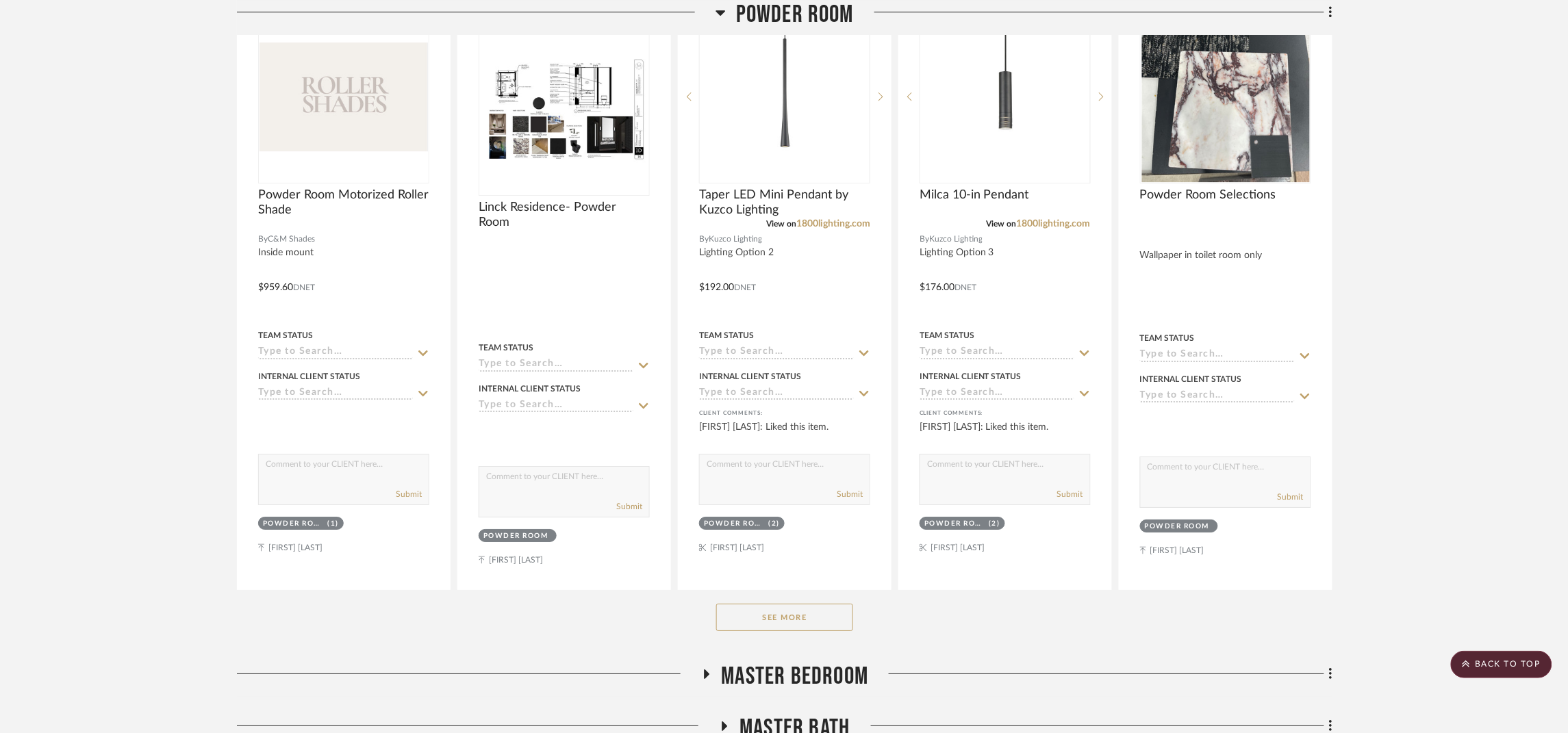 click on "See More" 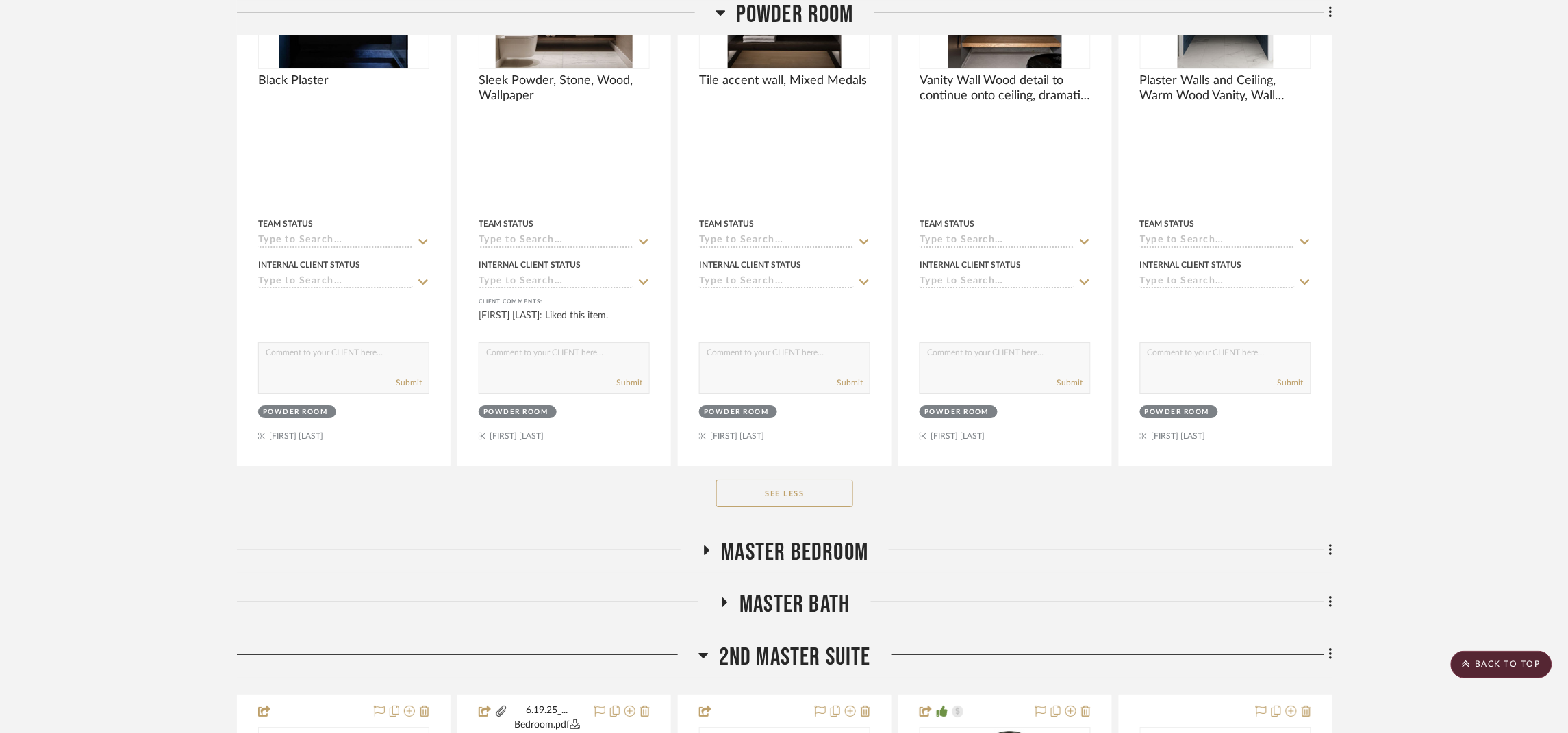 scroll, scrollTop: 25255, scrollLeft: 0, axis: vertical 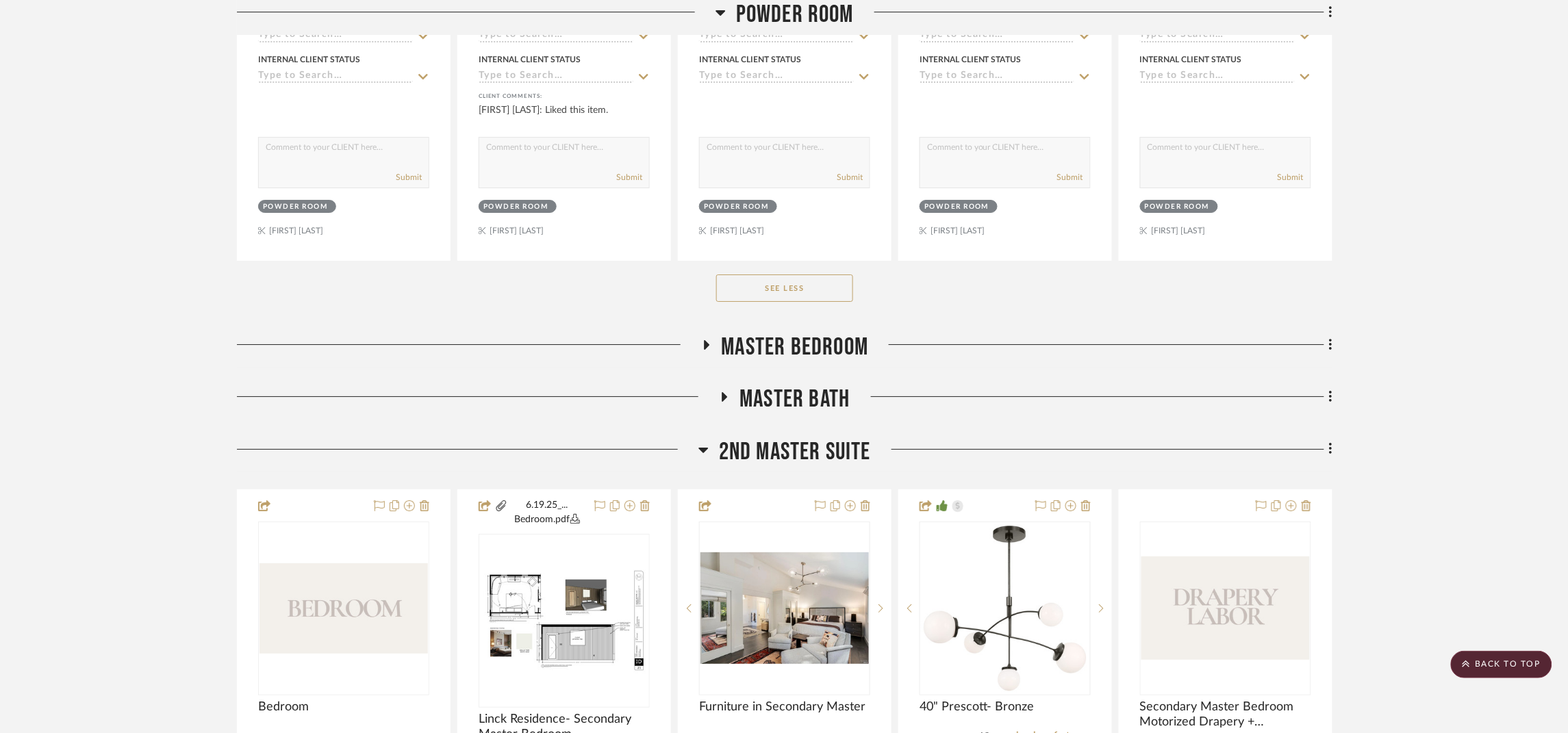 click on "Master Bedroom" 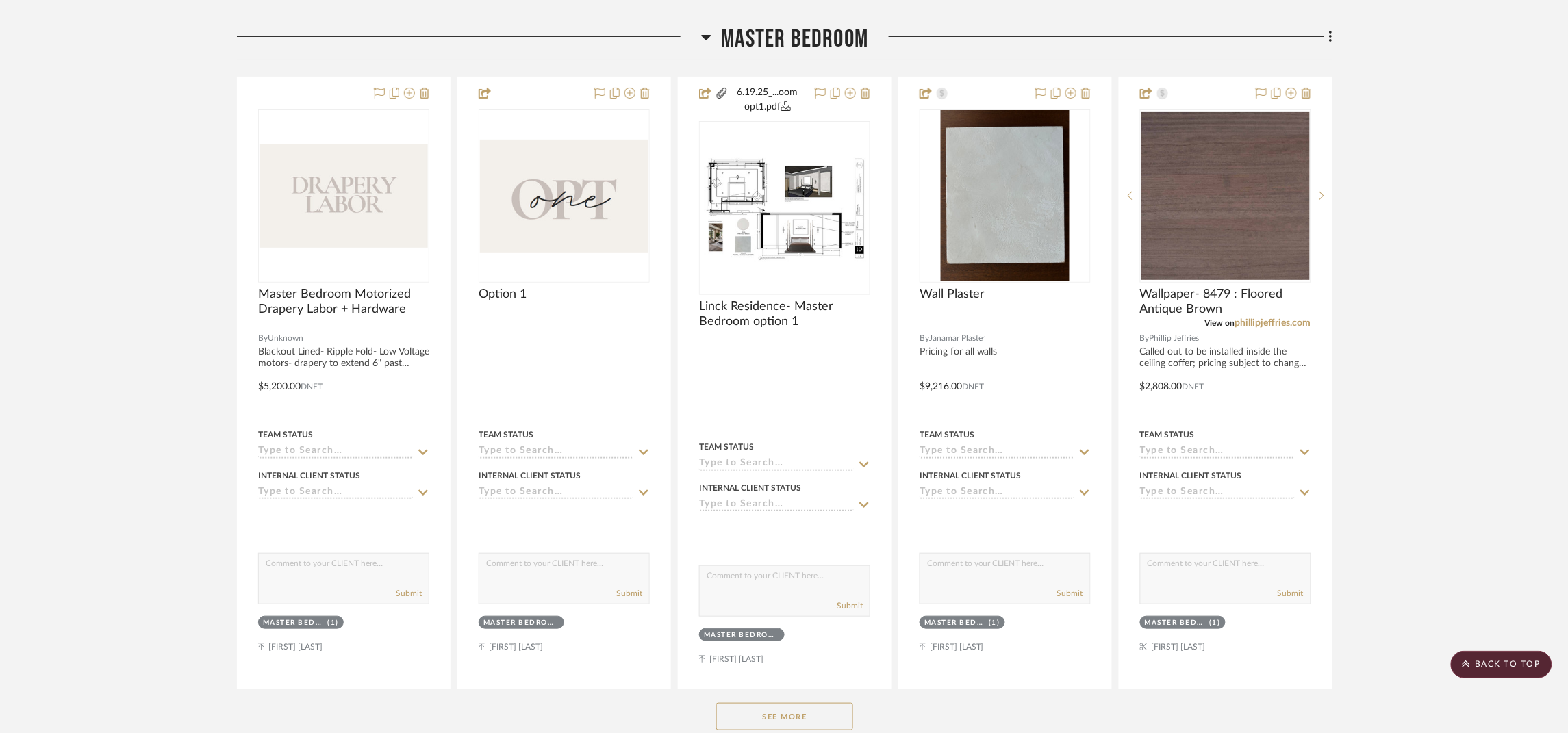 scroll, scrollTop: 25768, scrollLeft: 0, axis: vertical 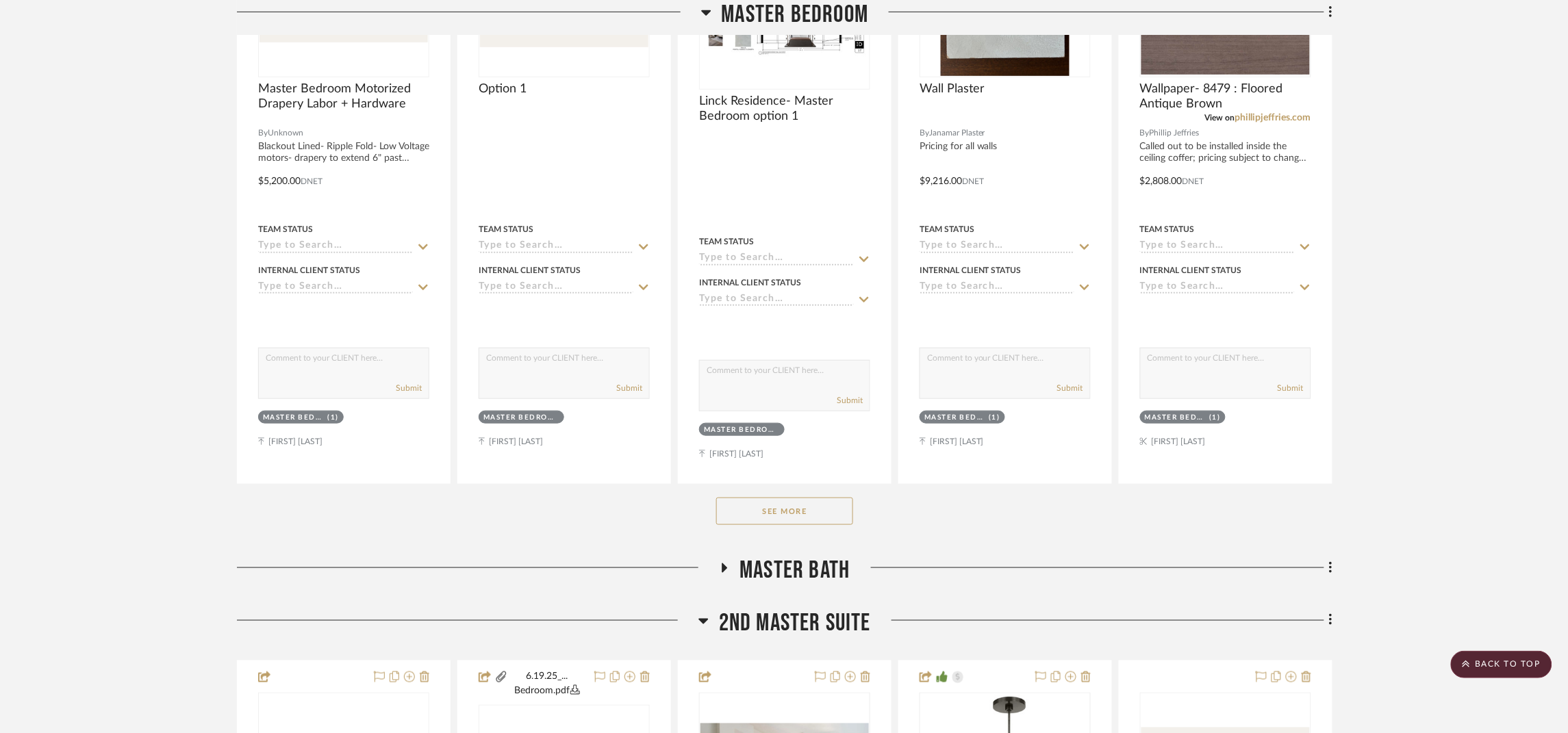 click on "See More" 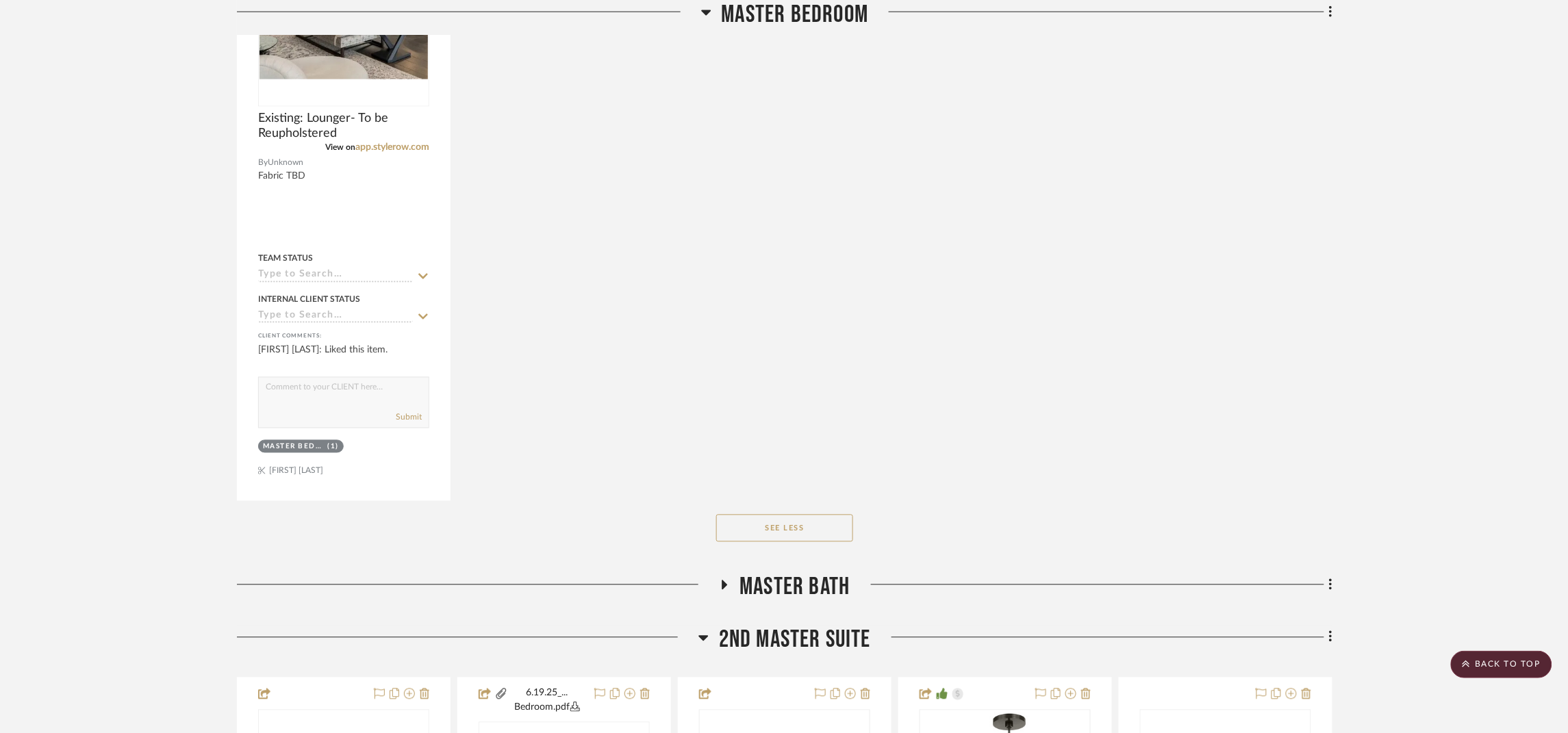 scroll, scrollTop: 28334, scrollLeft: 0, axis: vertical 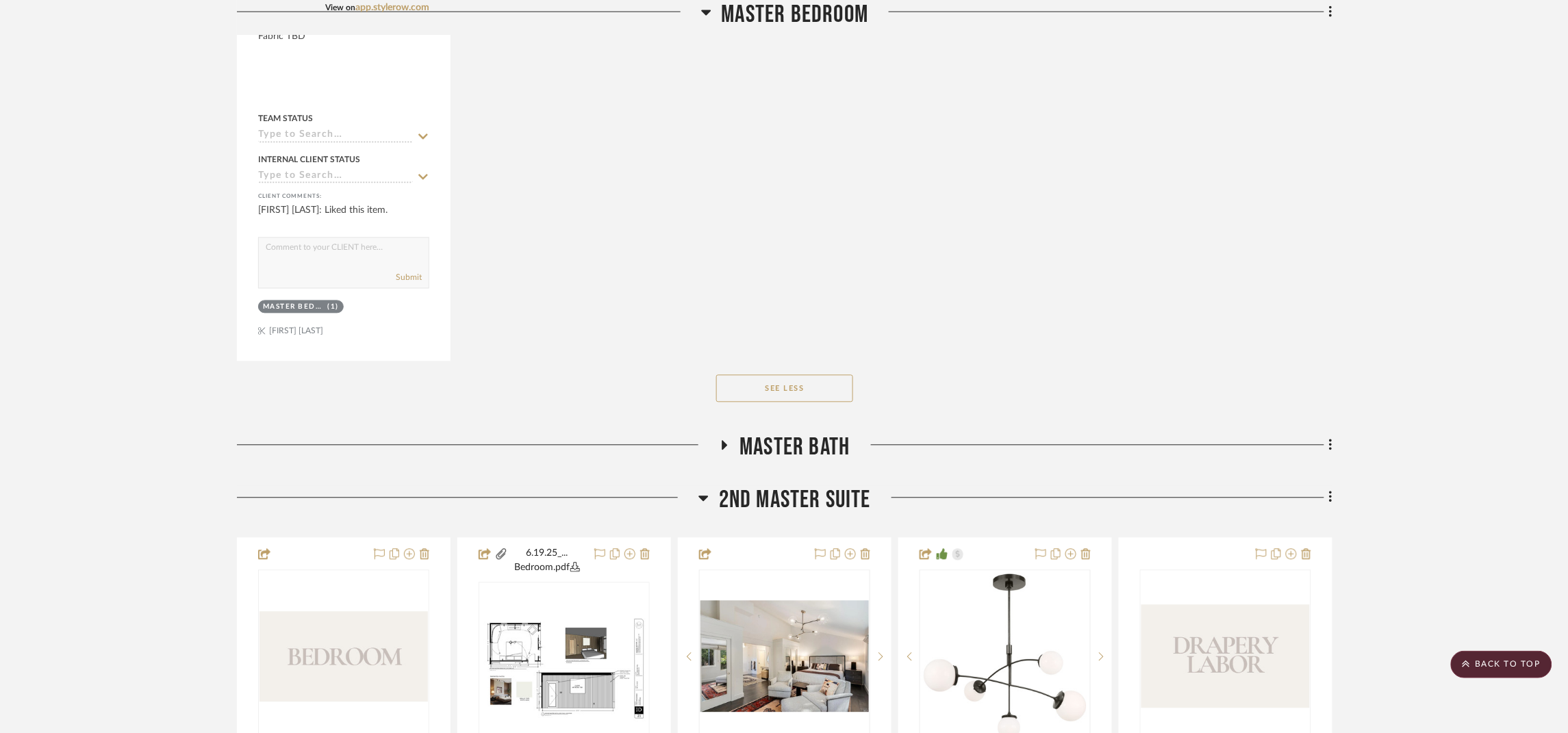 drag, startPoint x: 776, startPoint y: 497, endPoint x: 911, endPoint y: 482, distance: 135.83078 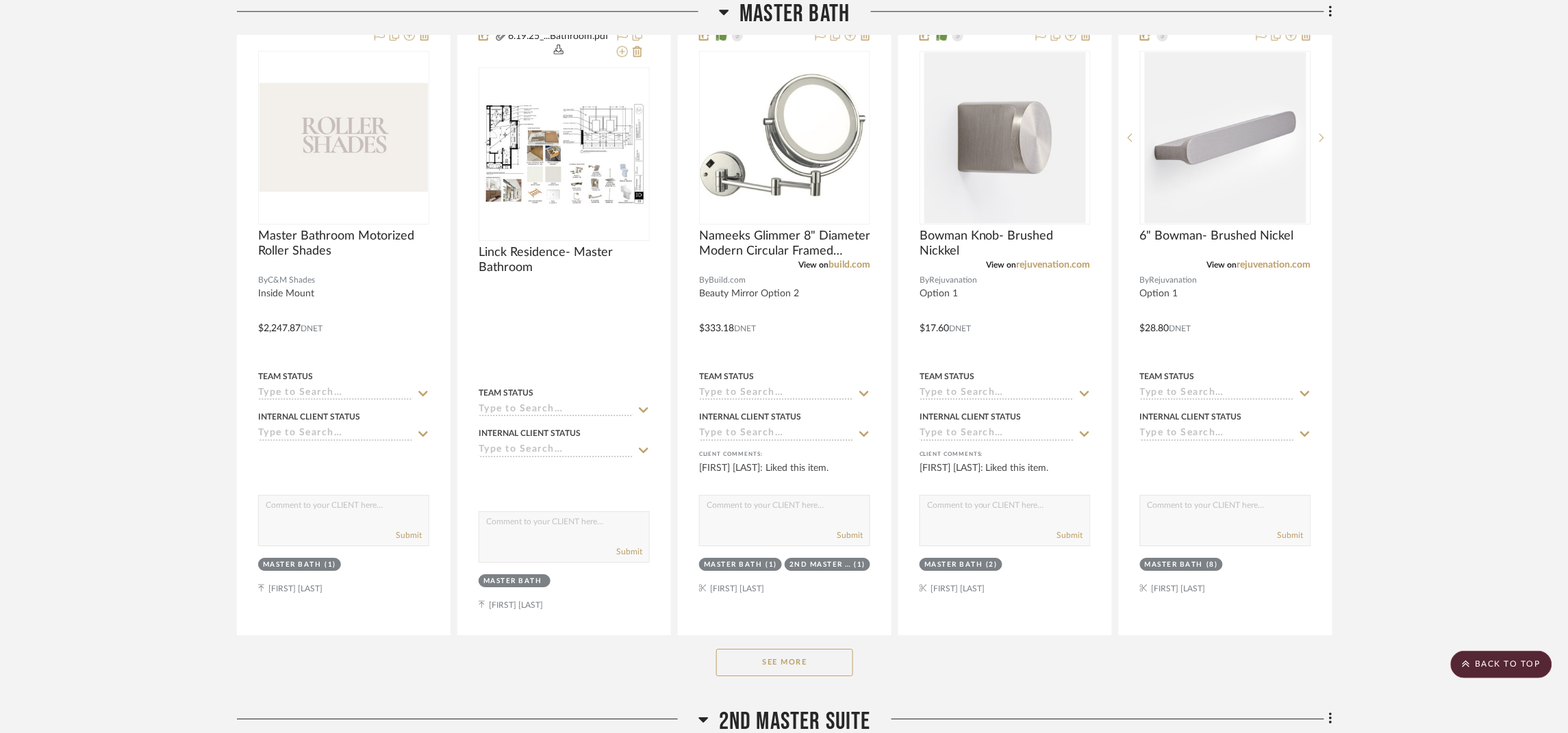 scroll, scrollTop: 28847, scrollLeft: 0, axis: vertical 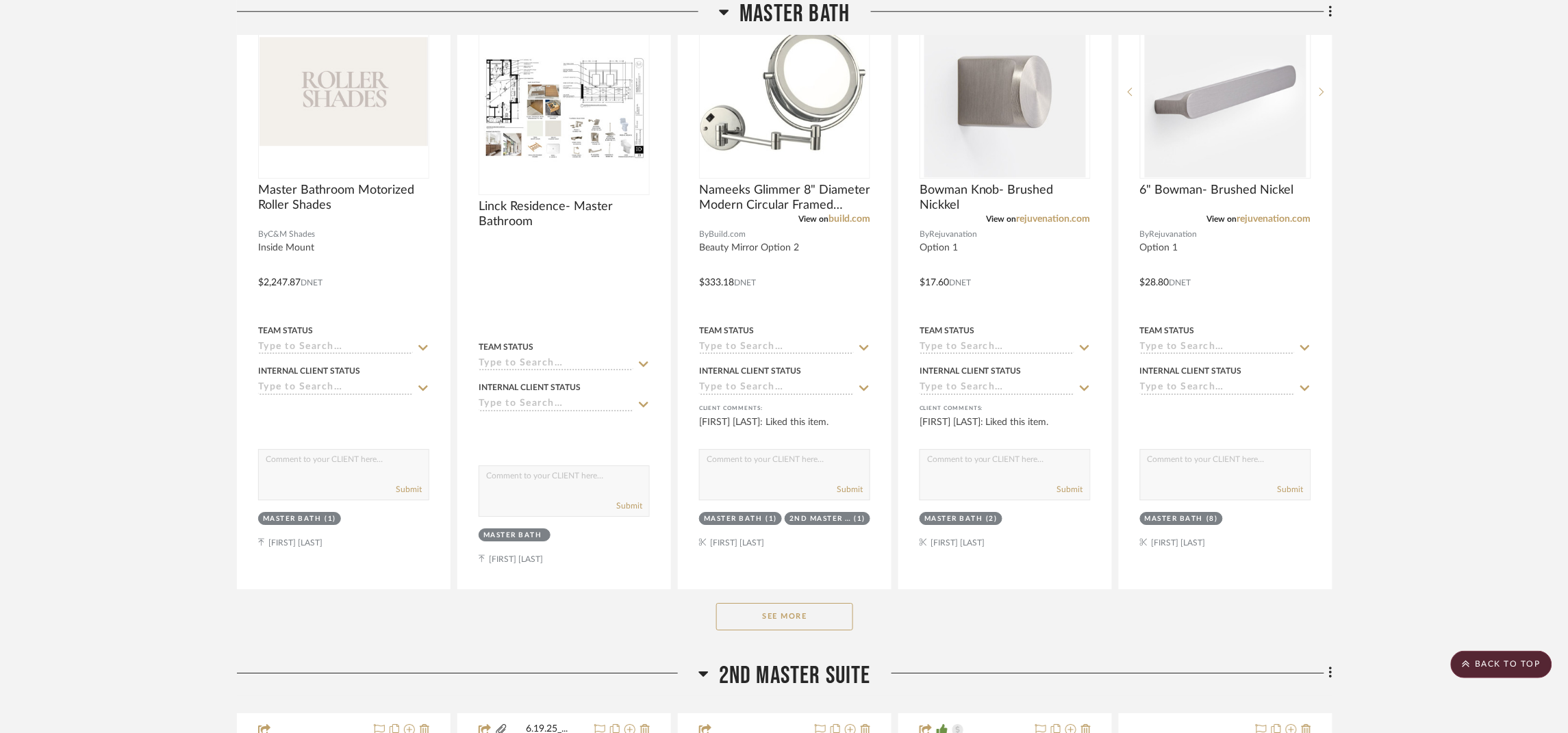 click on "See More" 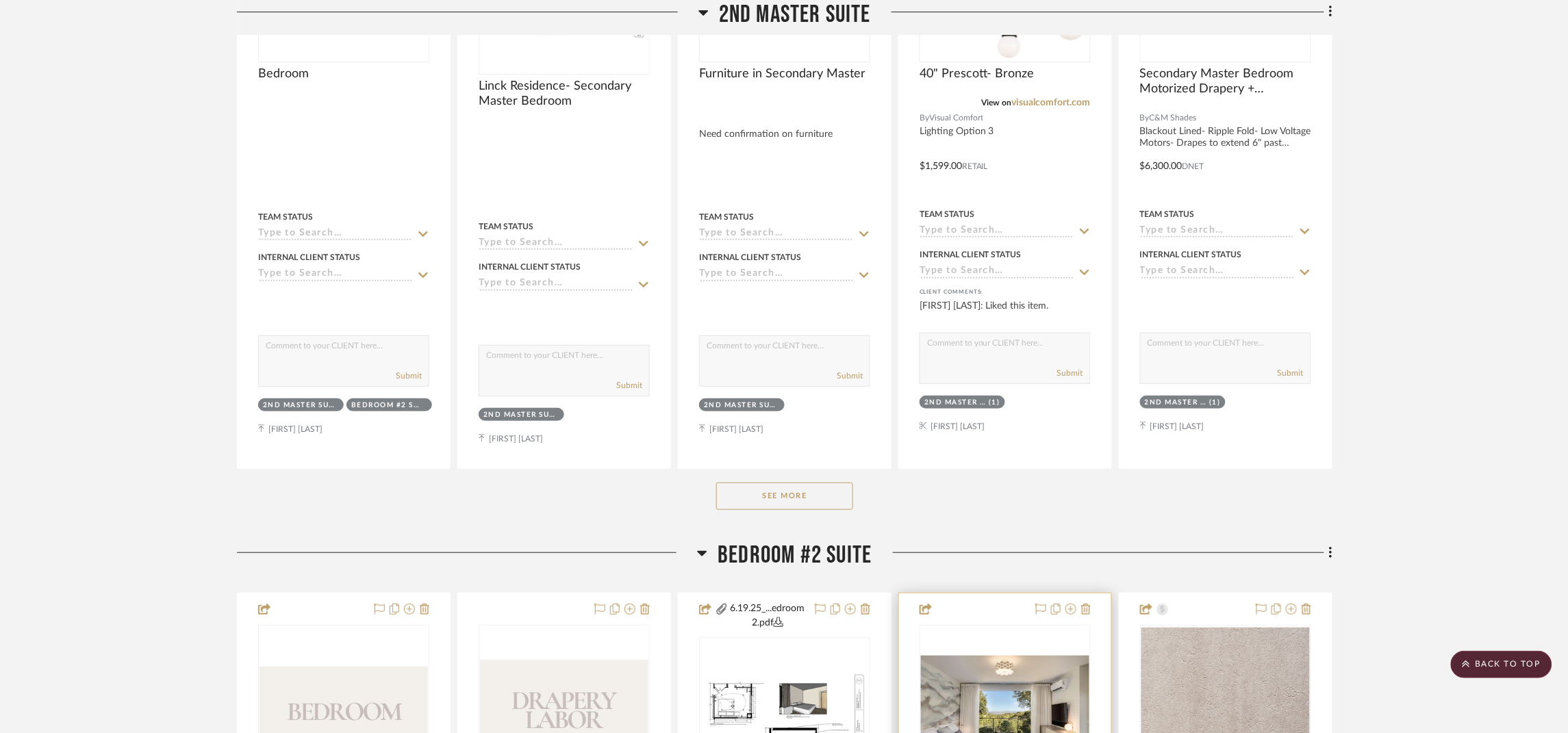 scroll, scrollTop: 33364, scrollLeft: 0, axis: vertical 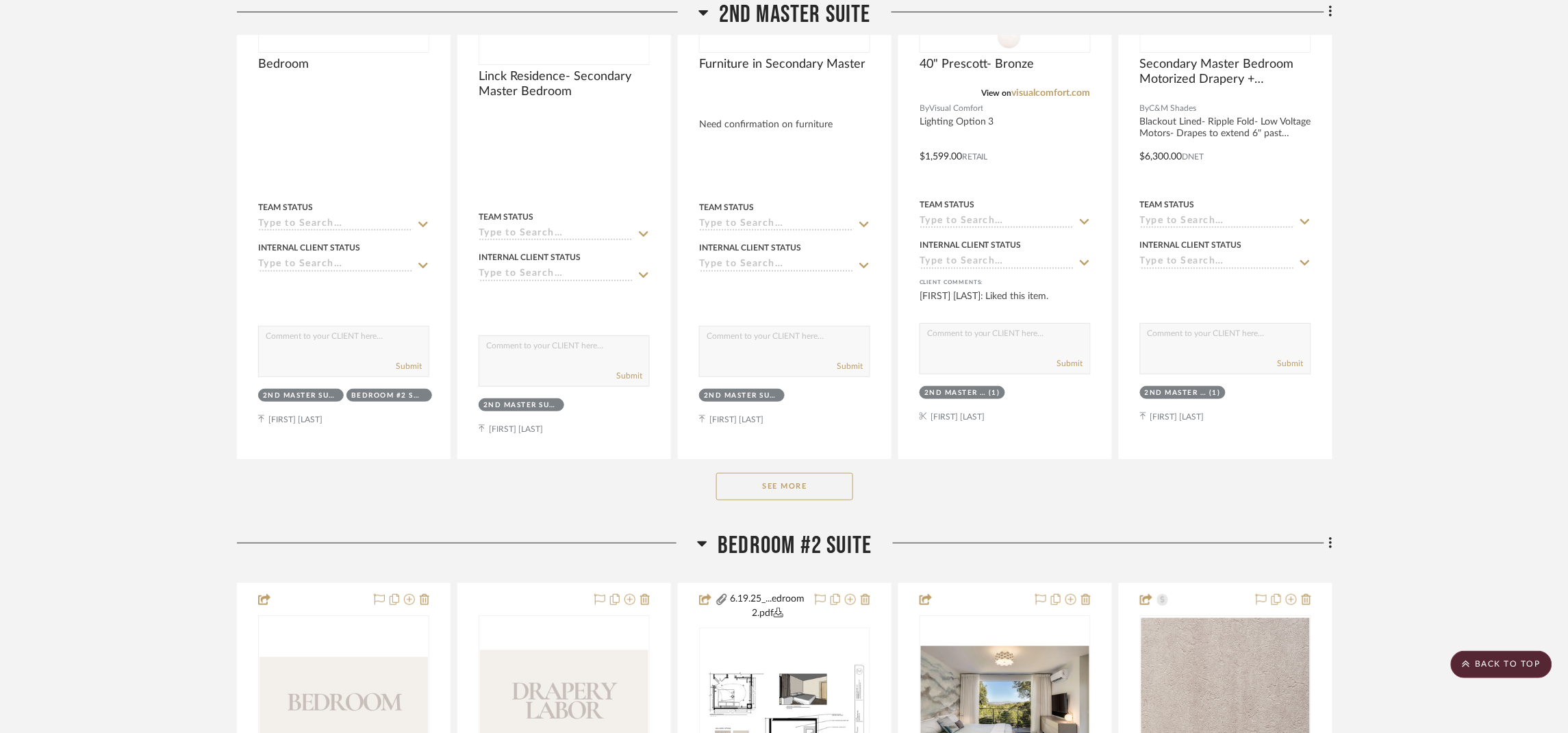 click on "See More" 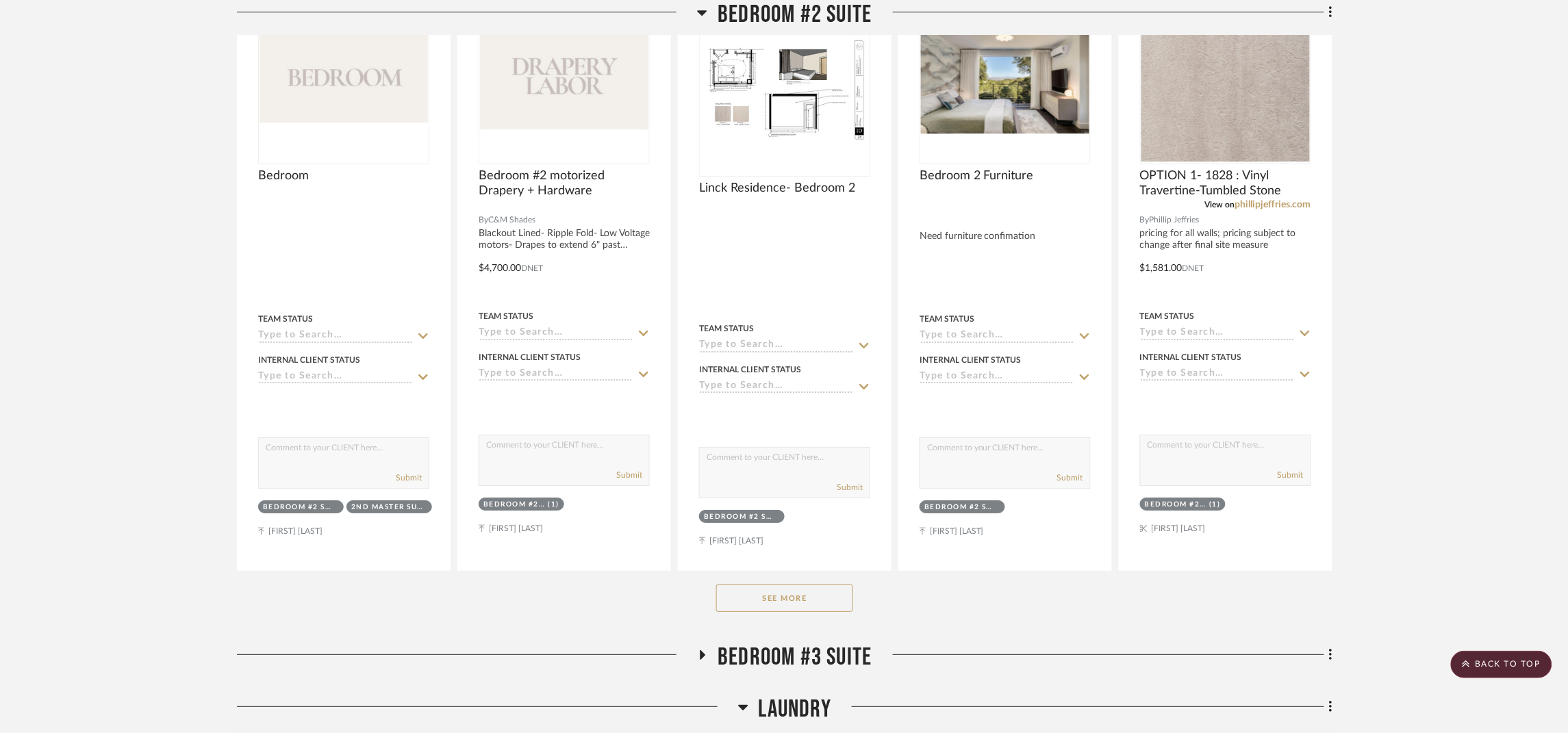 scroll, scrollTop: 38908, scrollLeft: 0, axis: vertical 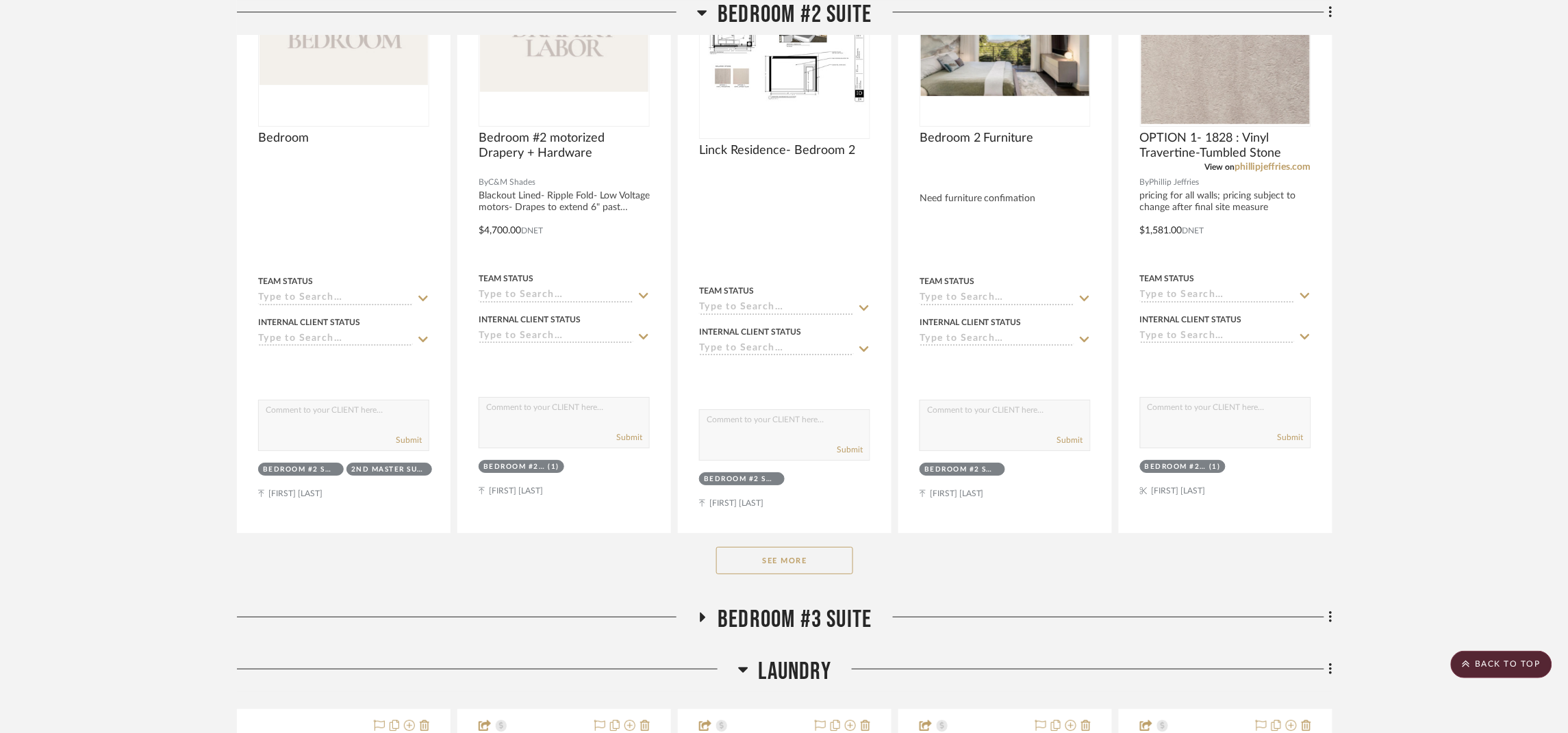 click on "See More" 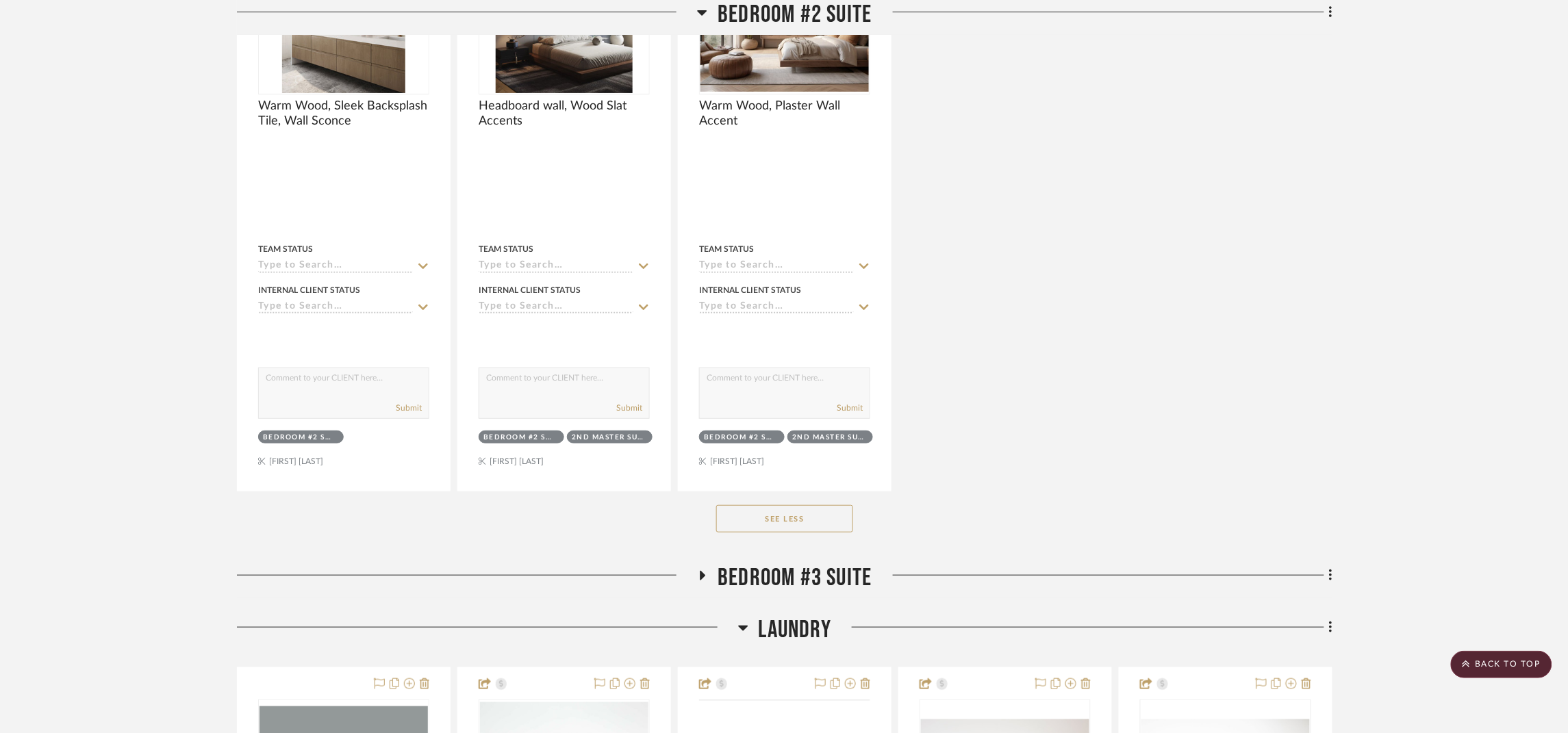 scroll, scrollTop: 43528, scrollLeft: 0, axis: vertical 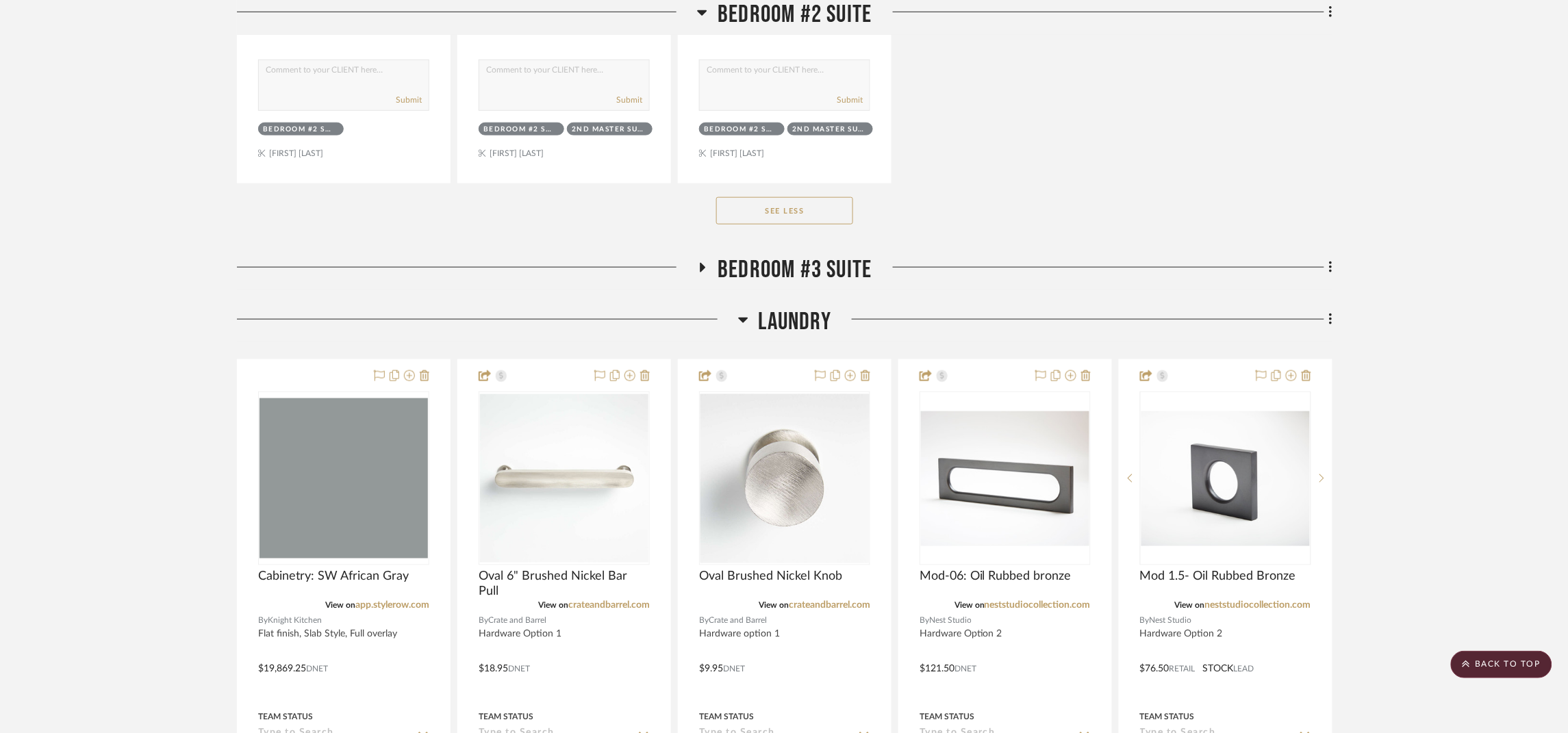 click on "Bedroom #3 Suite" 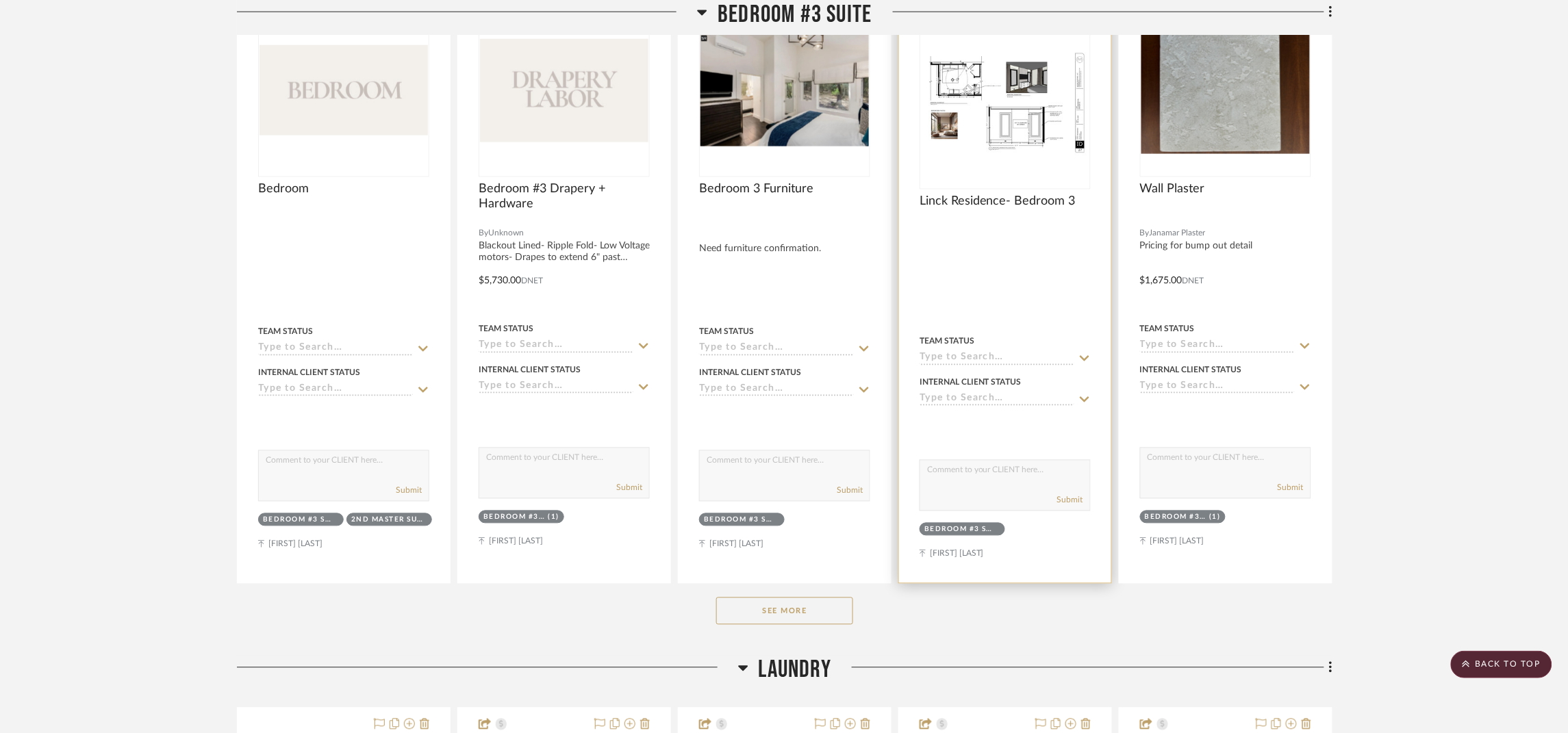 scroll, scrollTop: 43938, scrollLeft: 0, axis: vertical 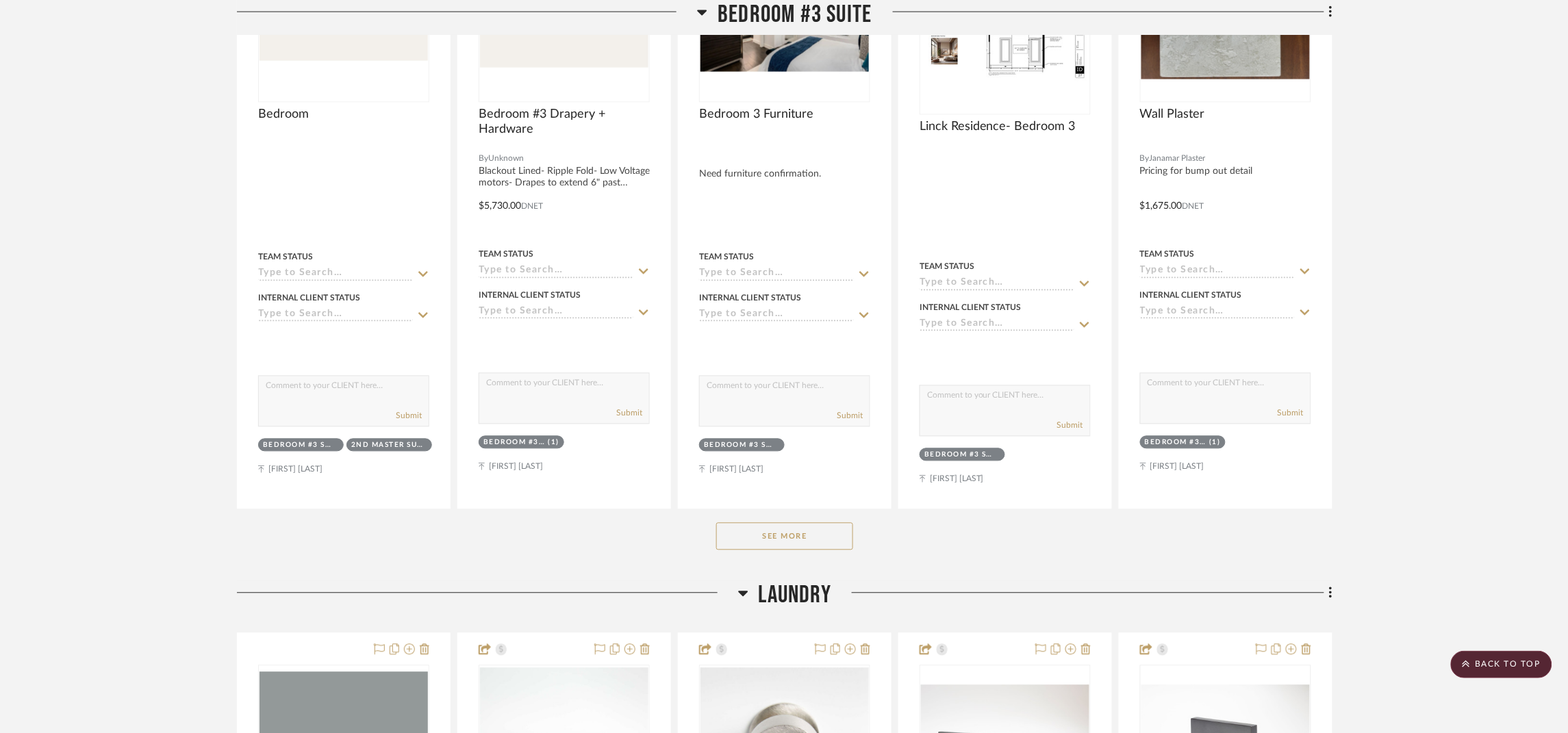 click on "See More" 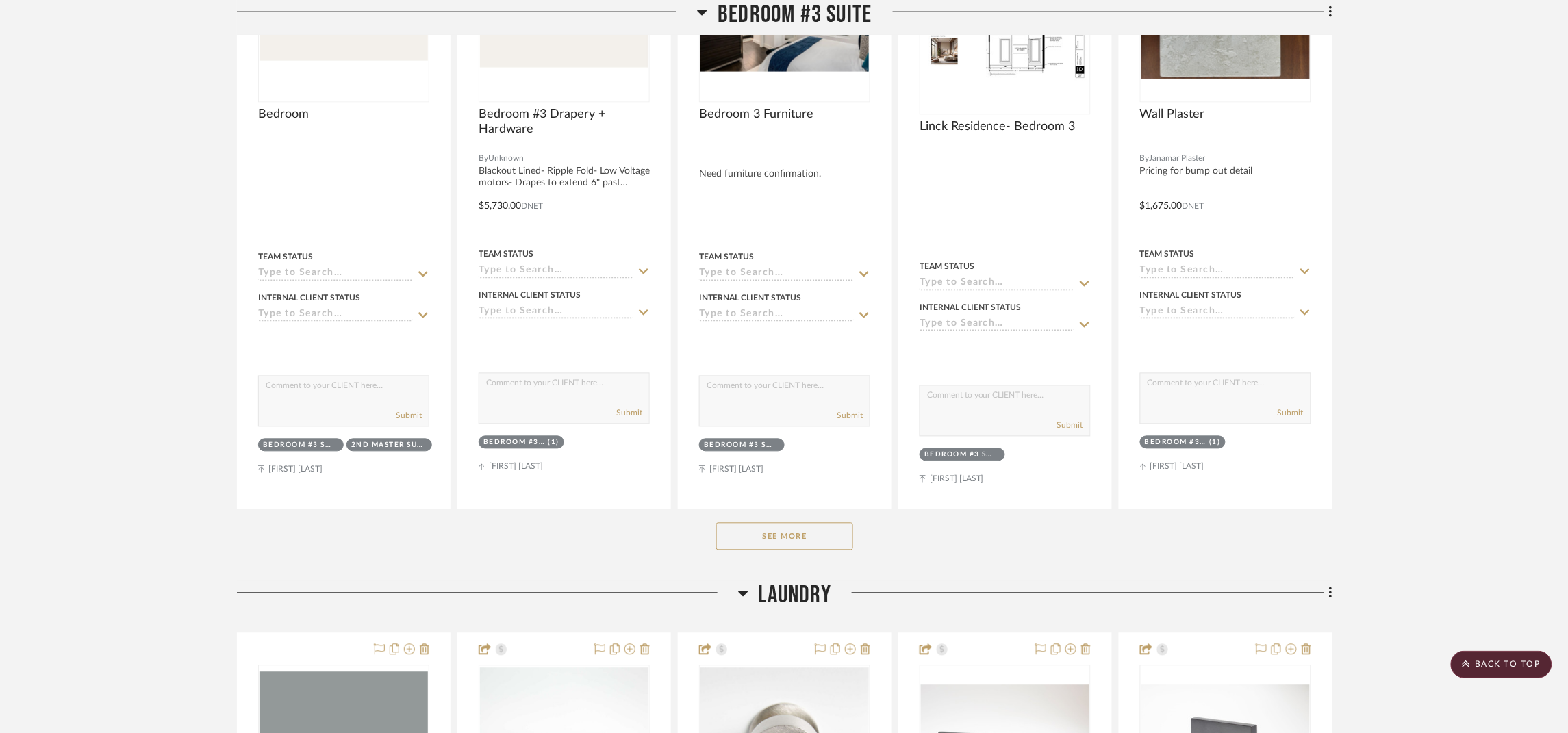 click on "See More" 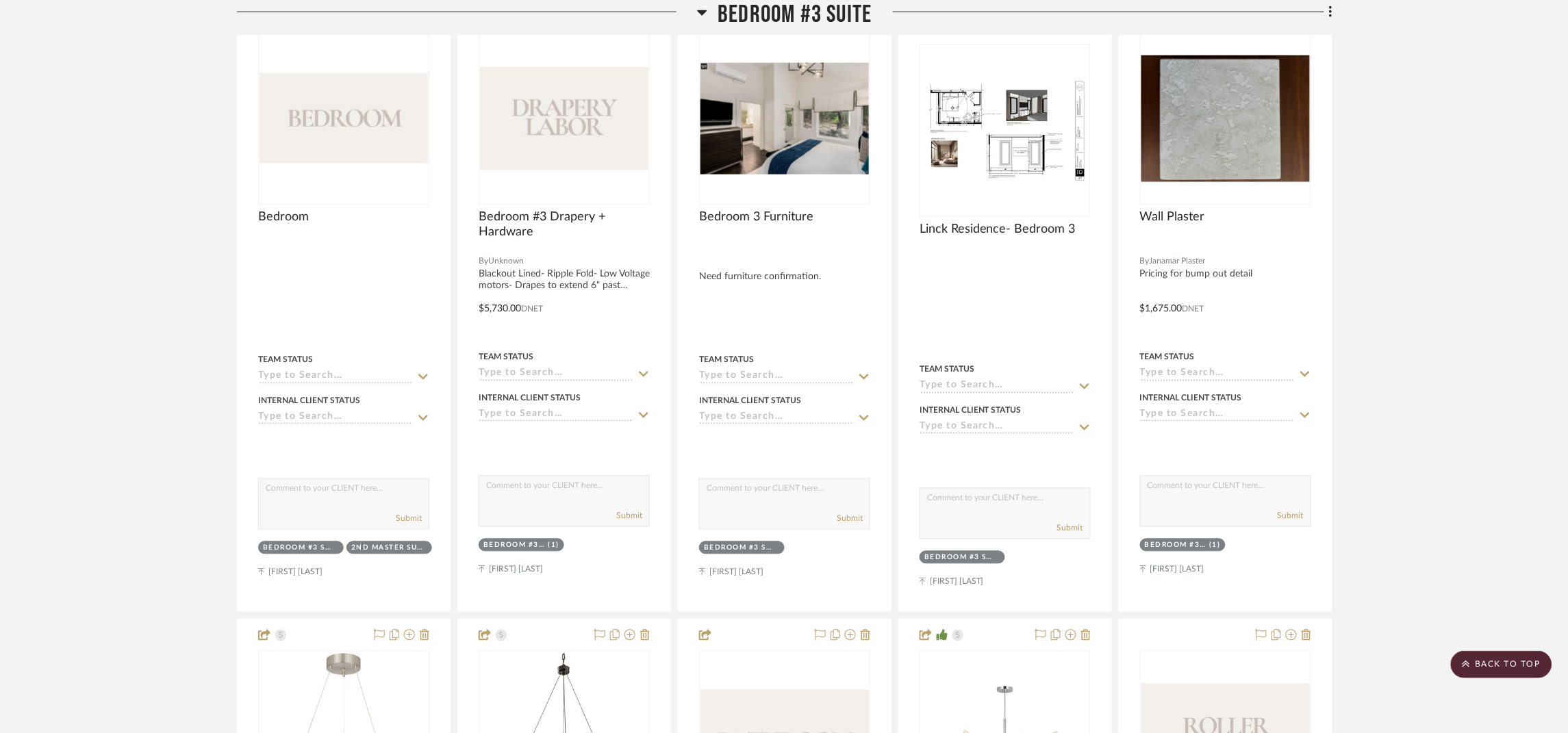 scroll, scrollTop: 44246, scrollLeft: 0, axis: vertical 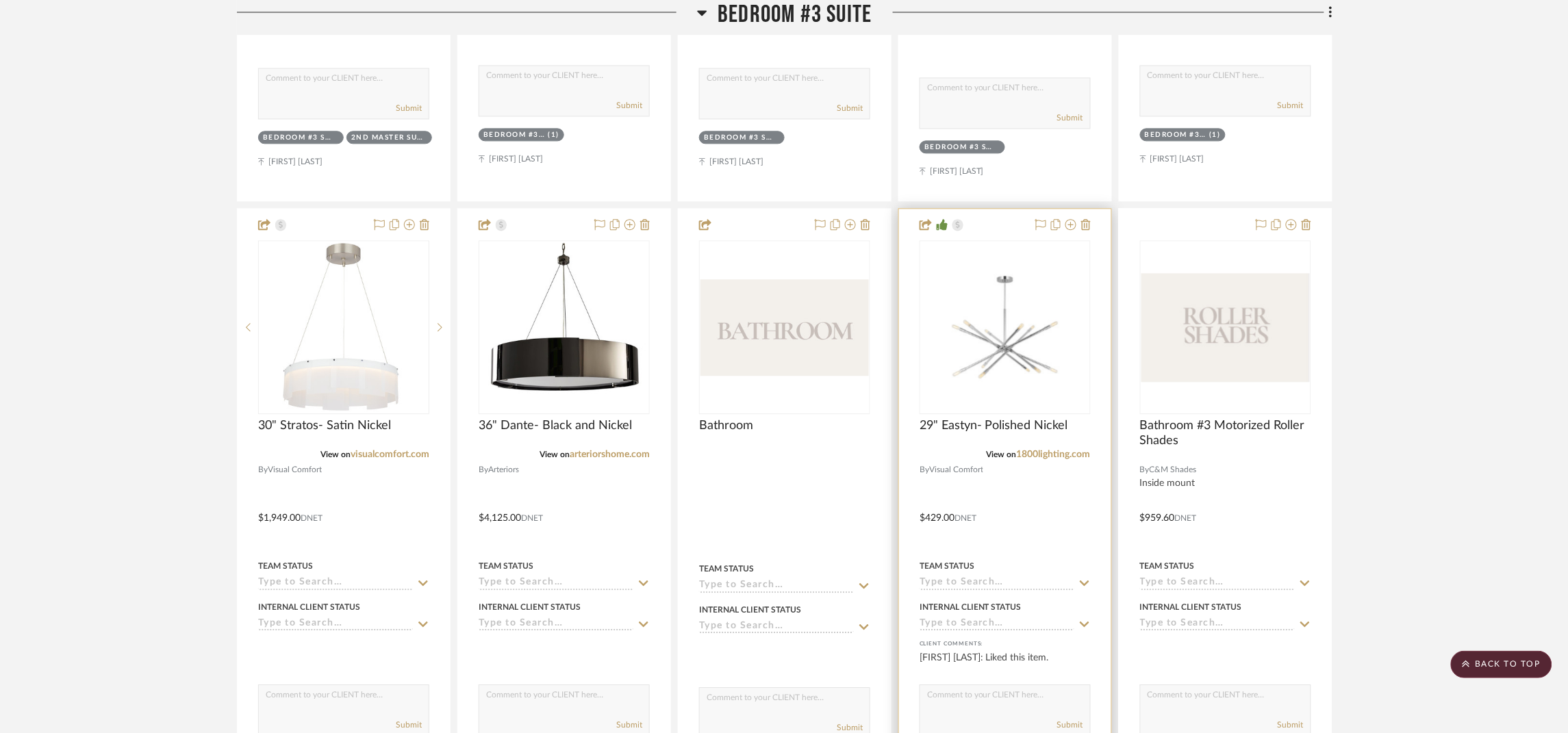 type 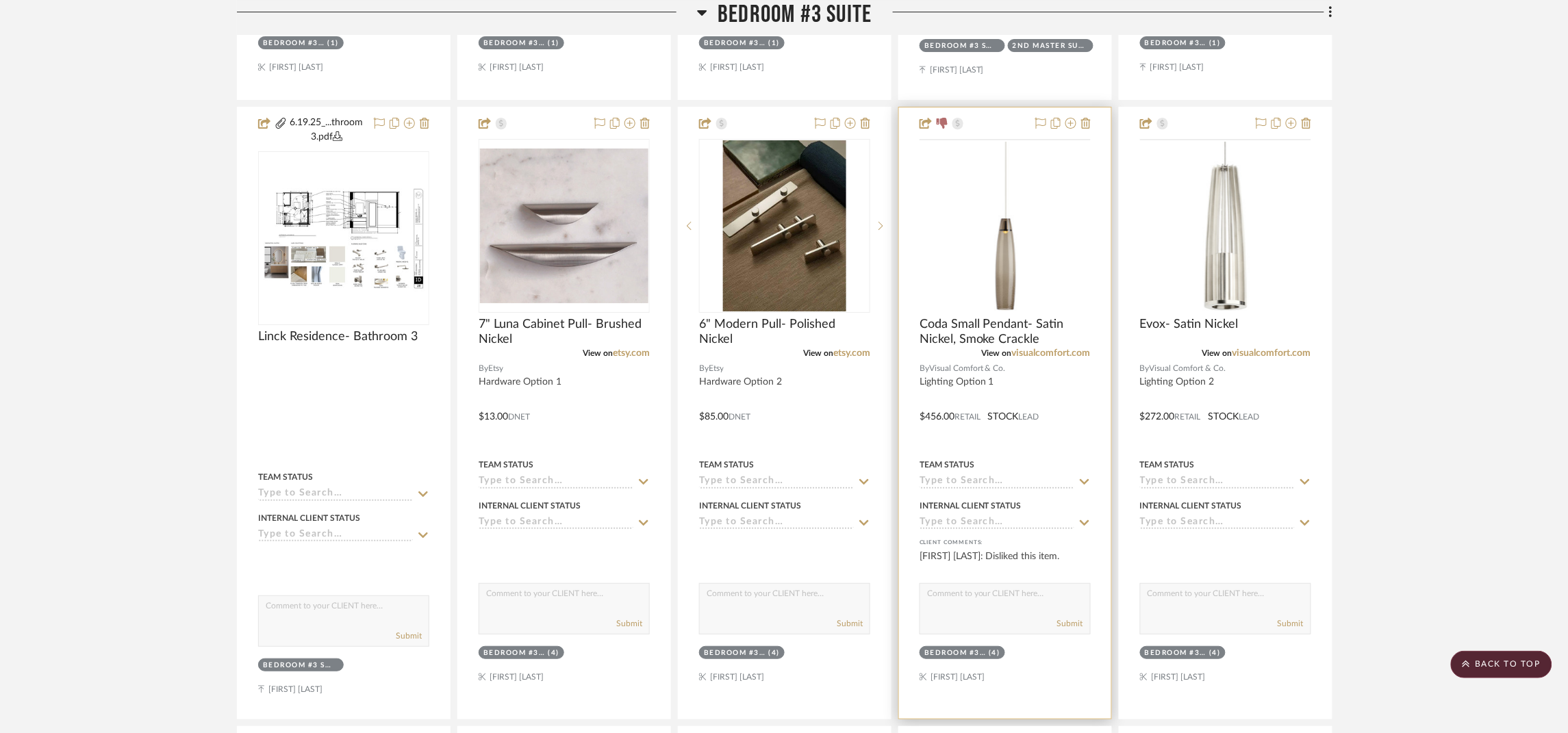 scroll, scrollTop: 44966, scrollLeft: 0, axis: vertical 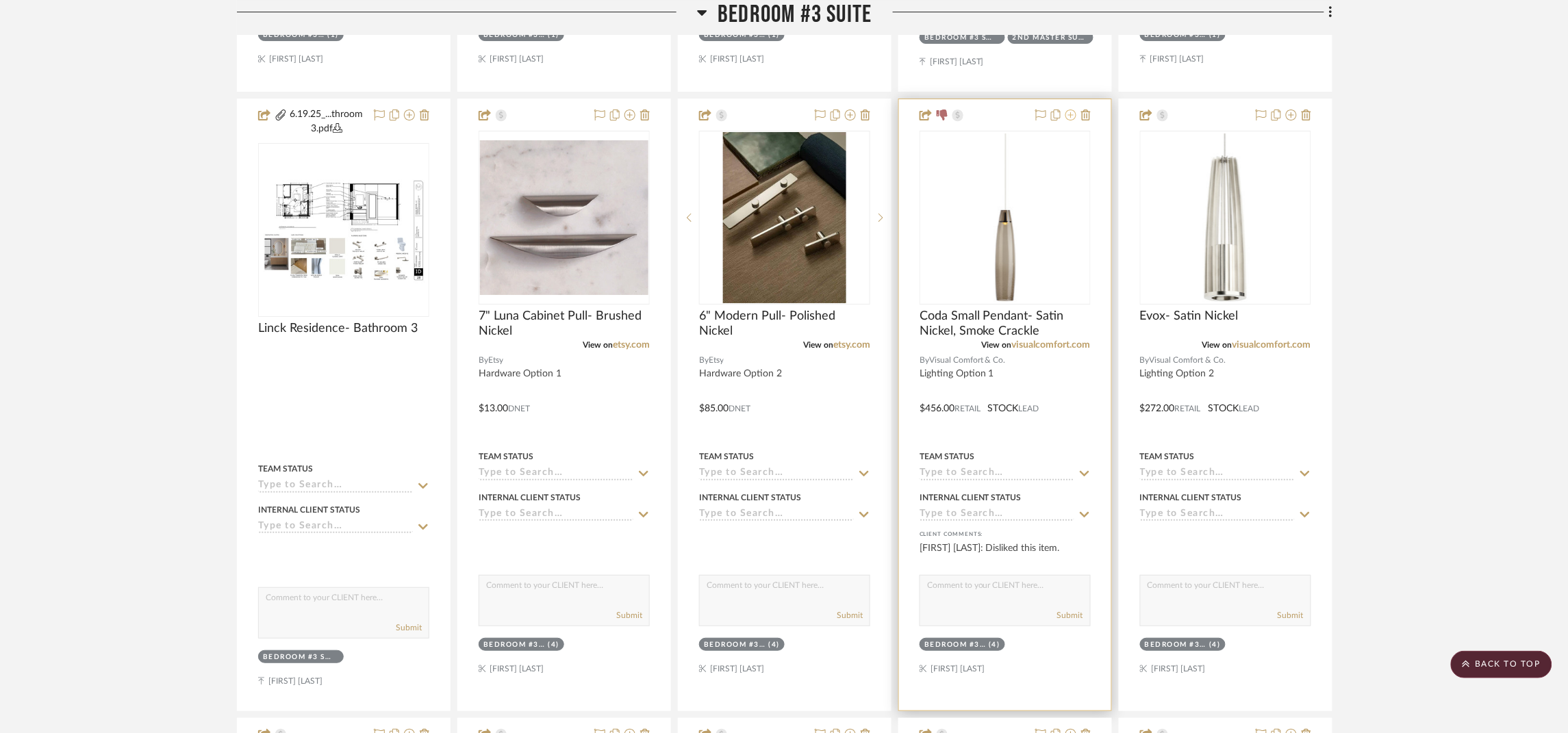 click 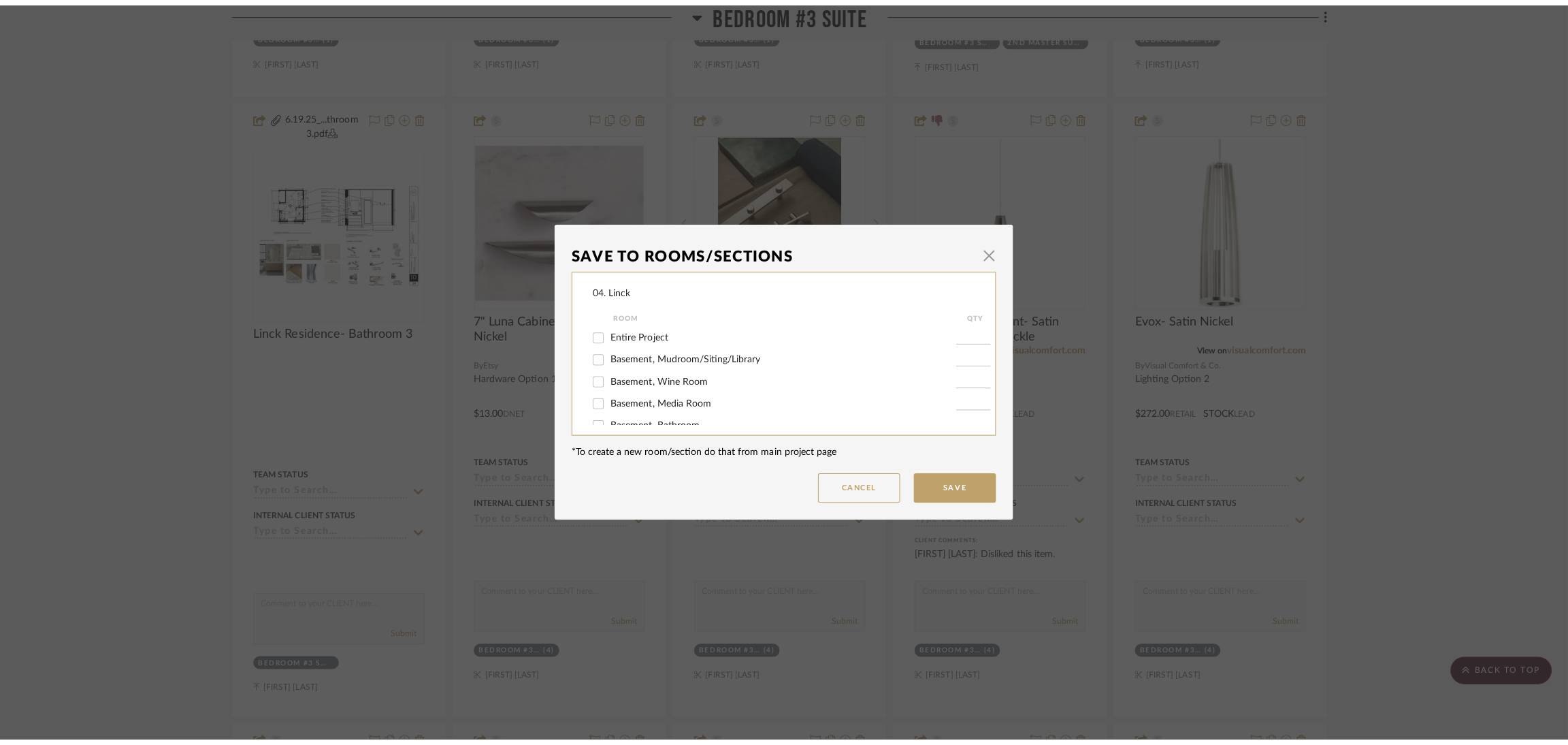 scroll, scrollTop: 0, scrollLeft: 0, axis: both 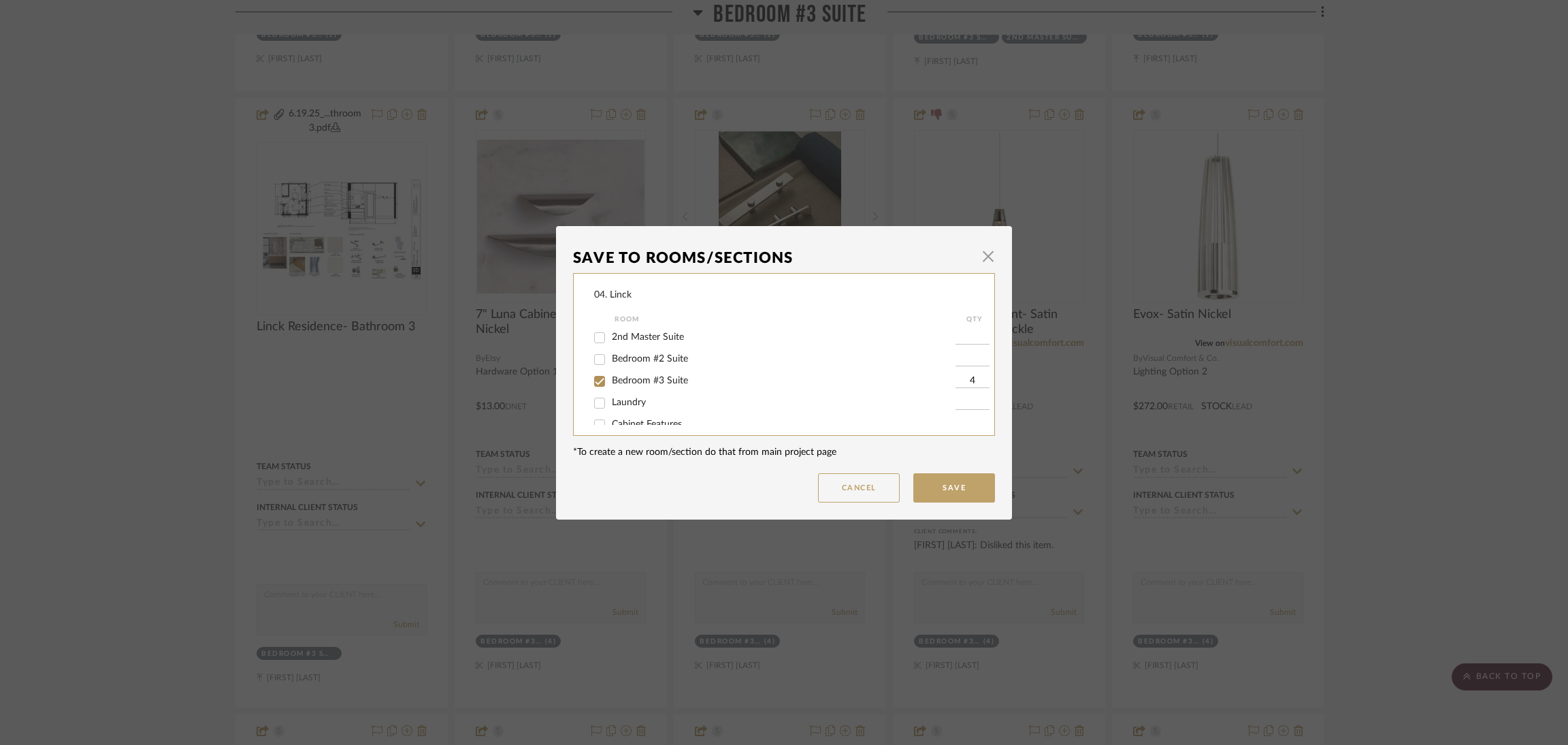 click on "Bedroom #3 Suite" at bounding box center [650, 381] 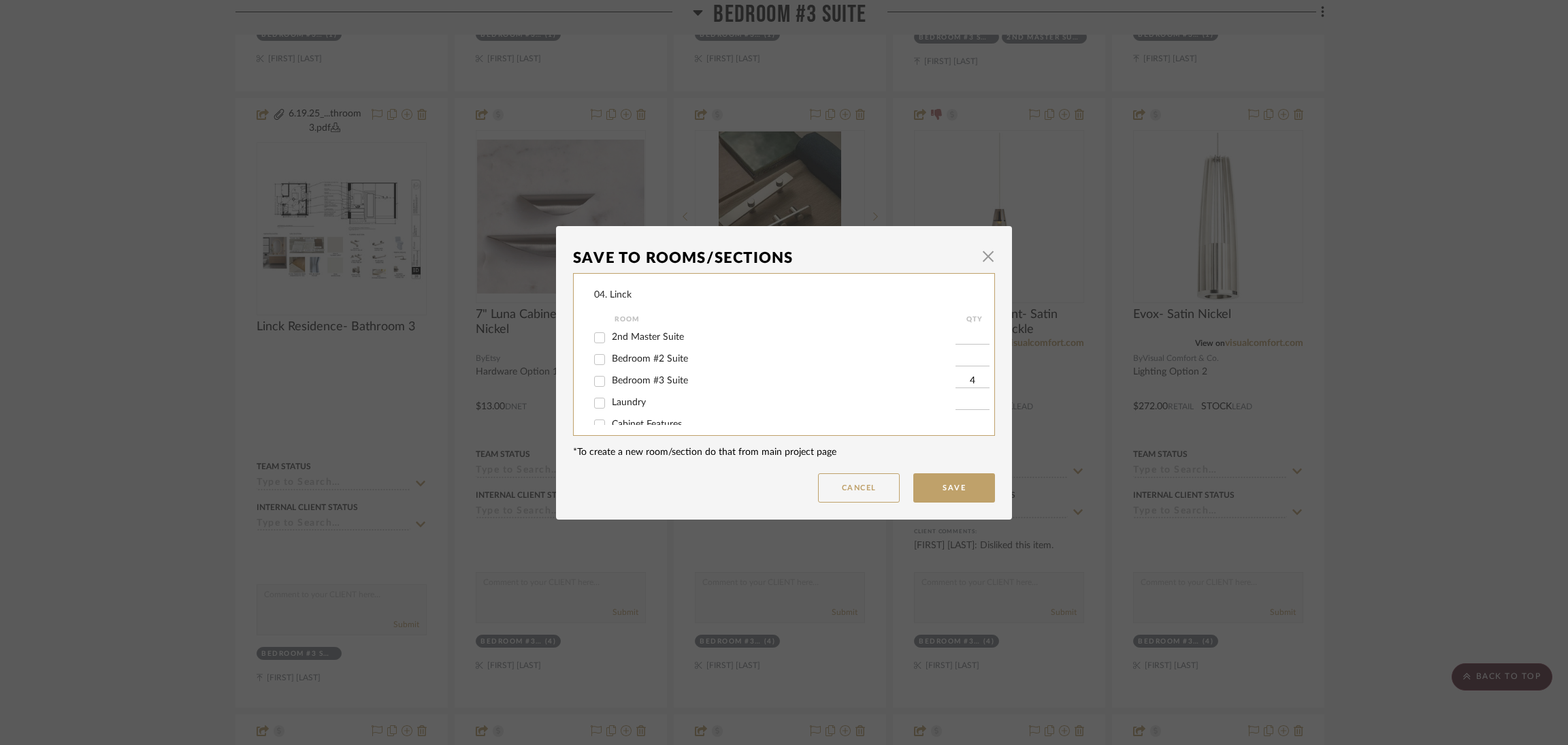 type 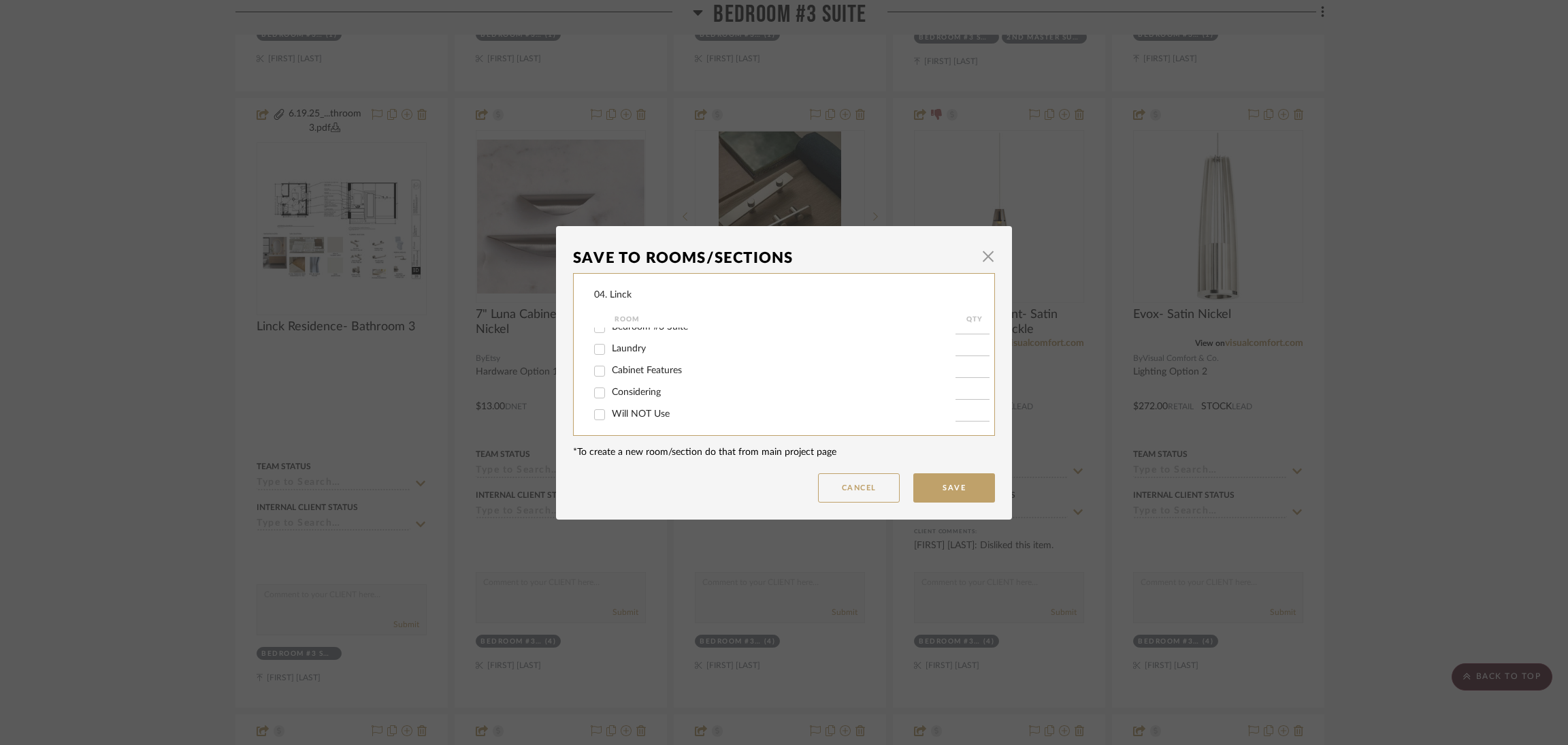 scroll, scrollTop: 362, scrollLeft: 0, axis: vertical 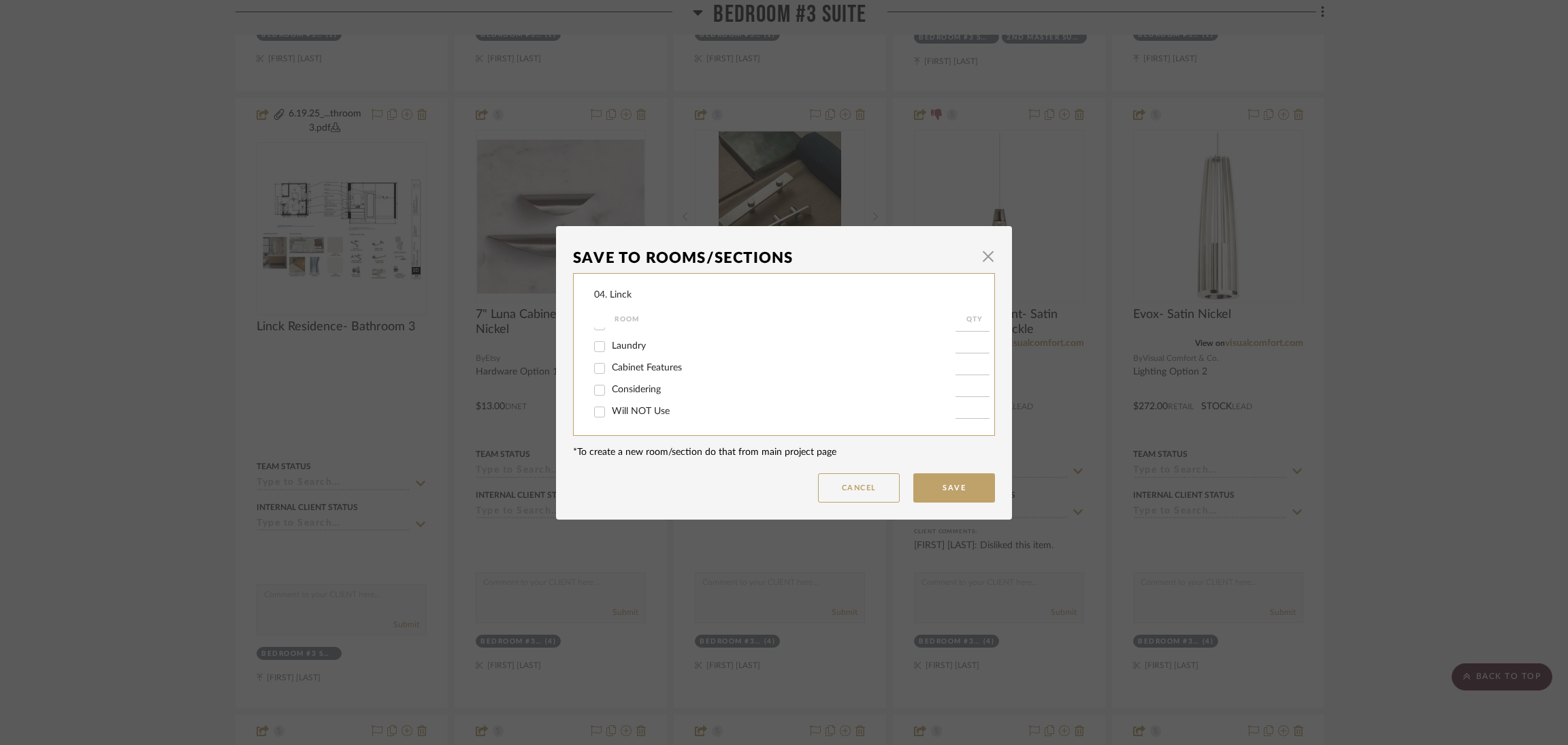click on "Will NOT Use" at bounding box center [640, 411] 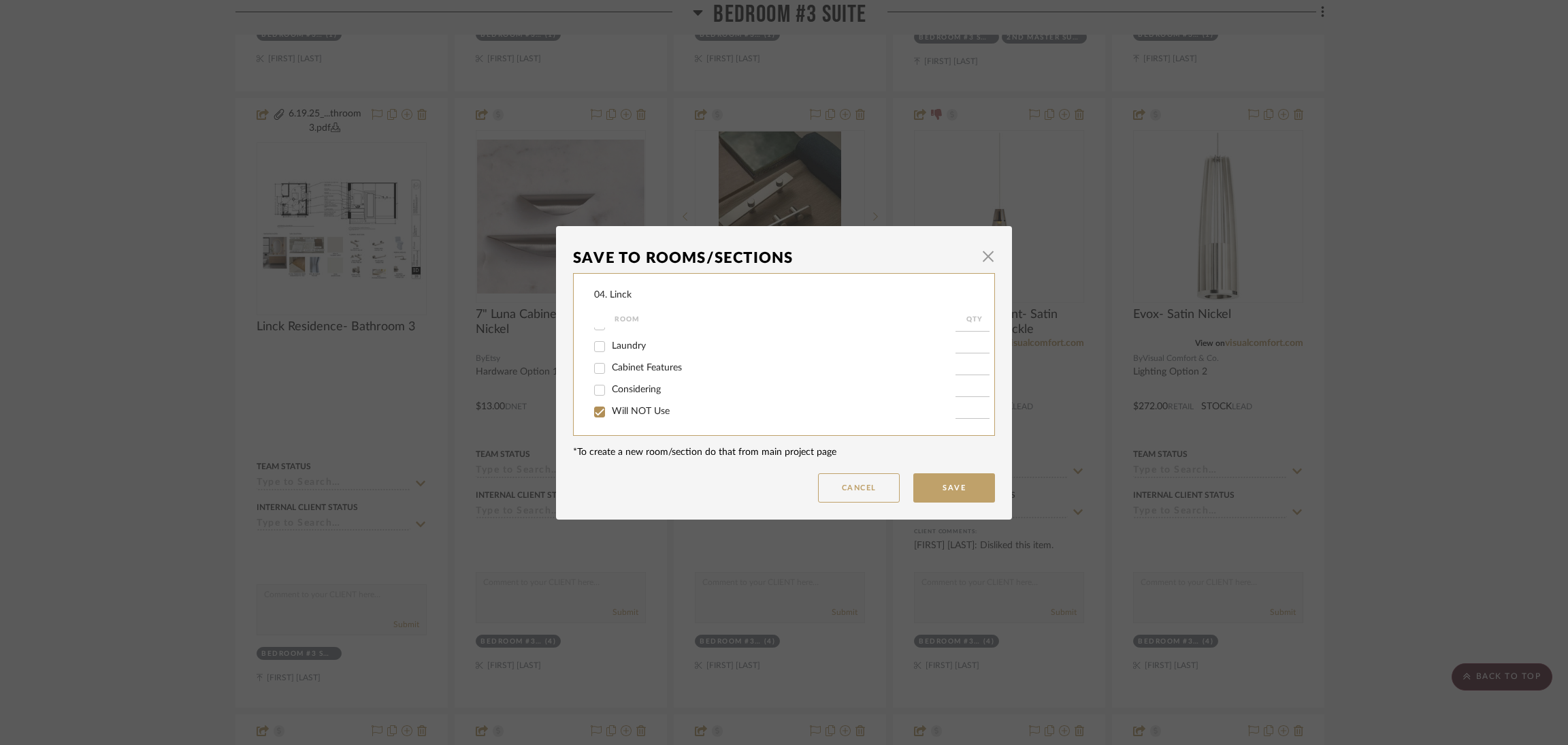 checkbox on "true" 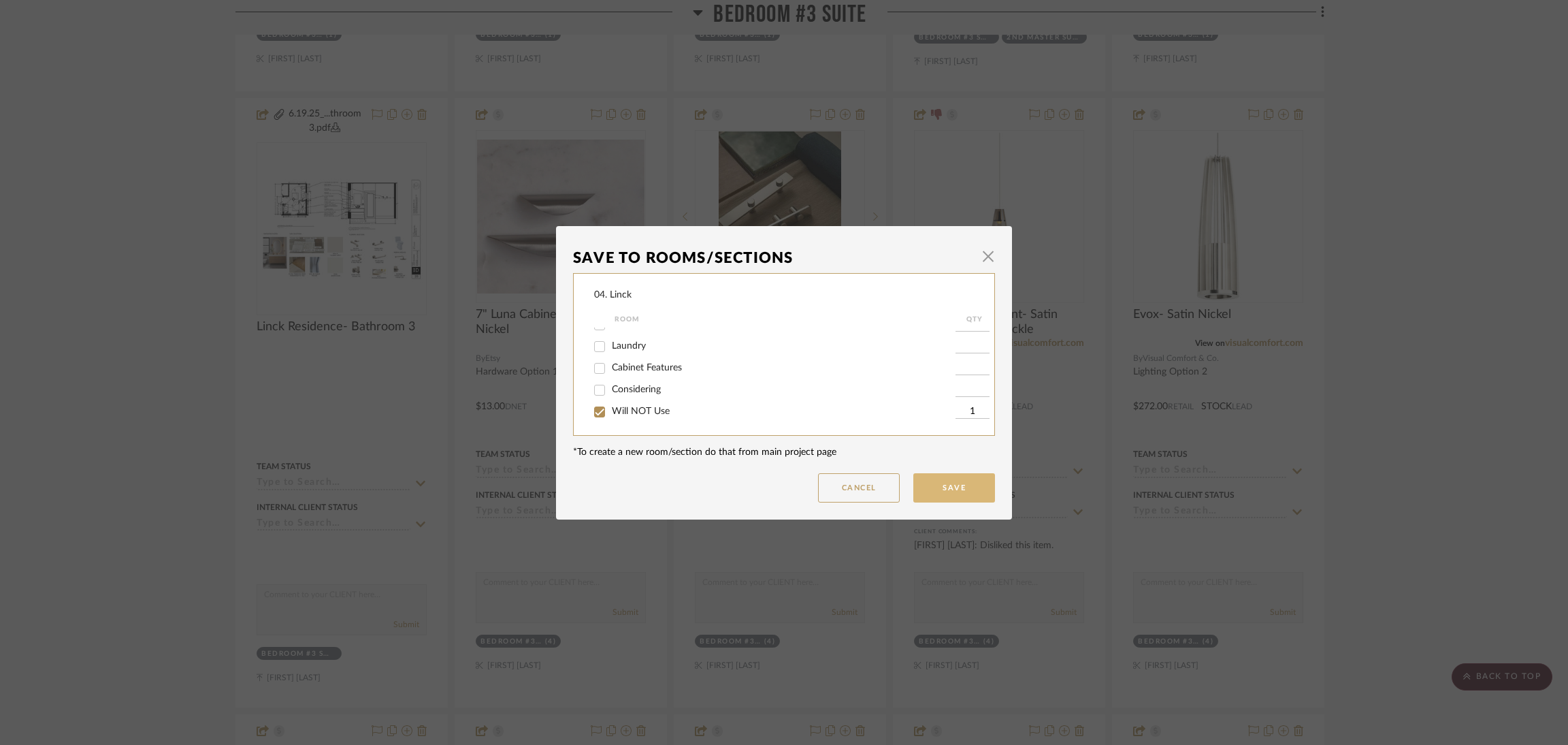 click on "Save" at bounding box center [954, 488] 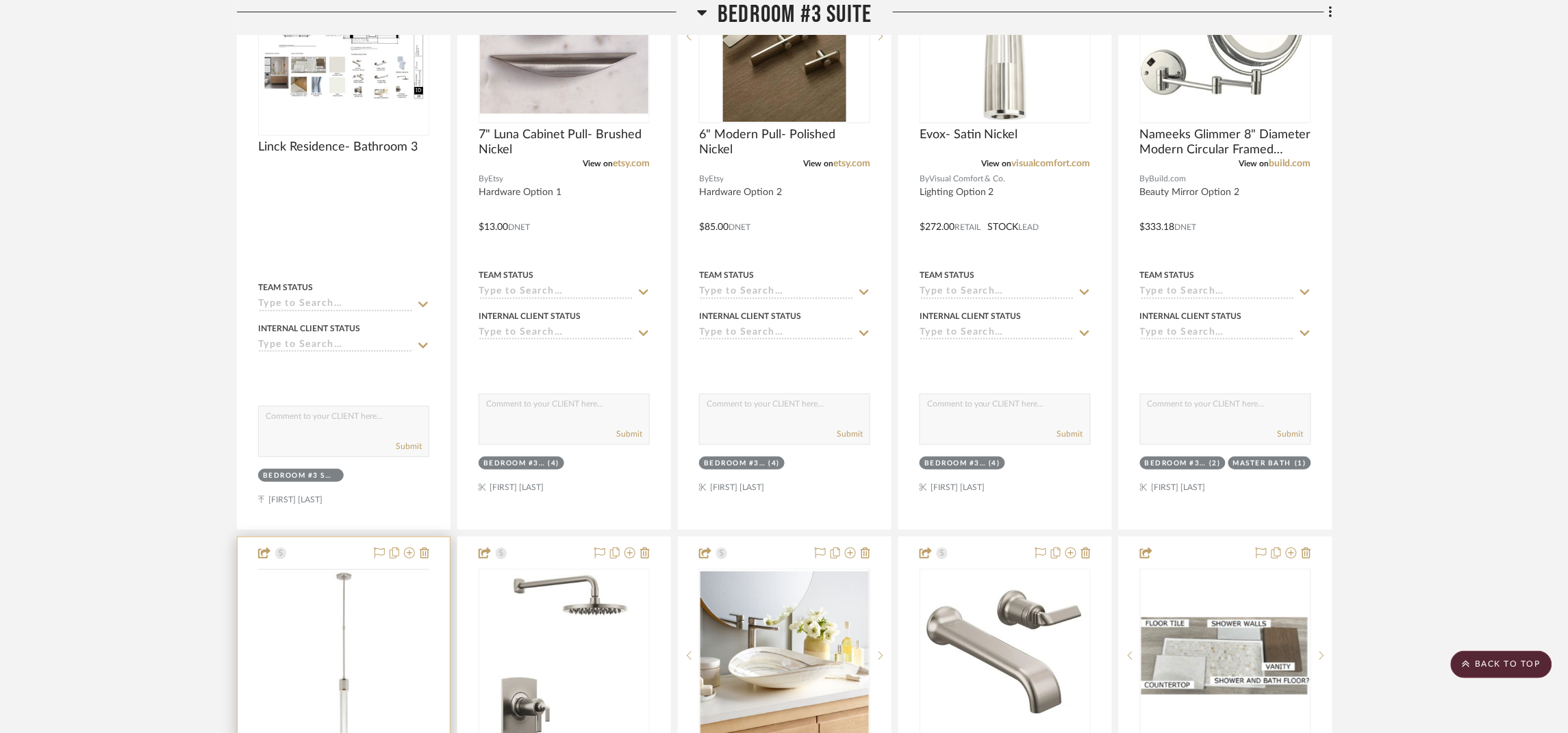 scroll, scrollTop: 45169, scrollLeft: 0, axis: vertical 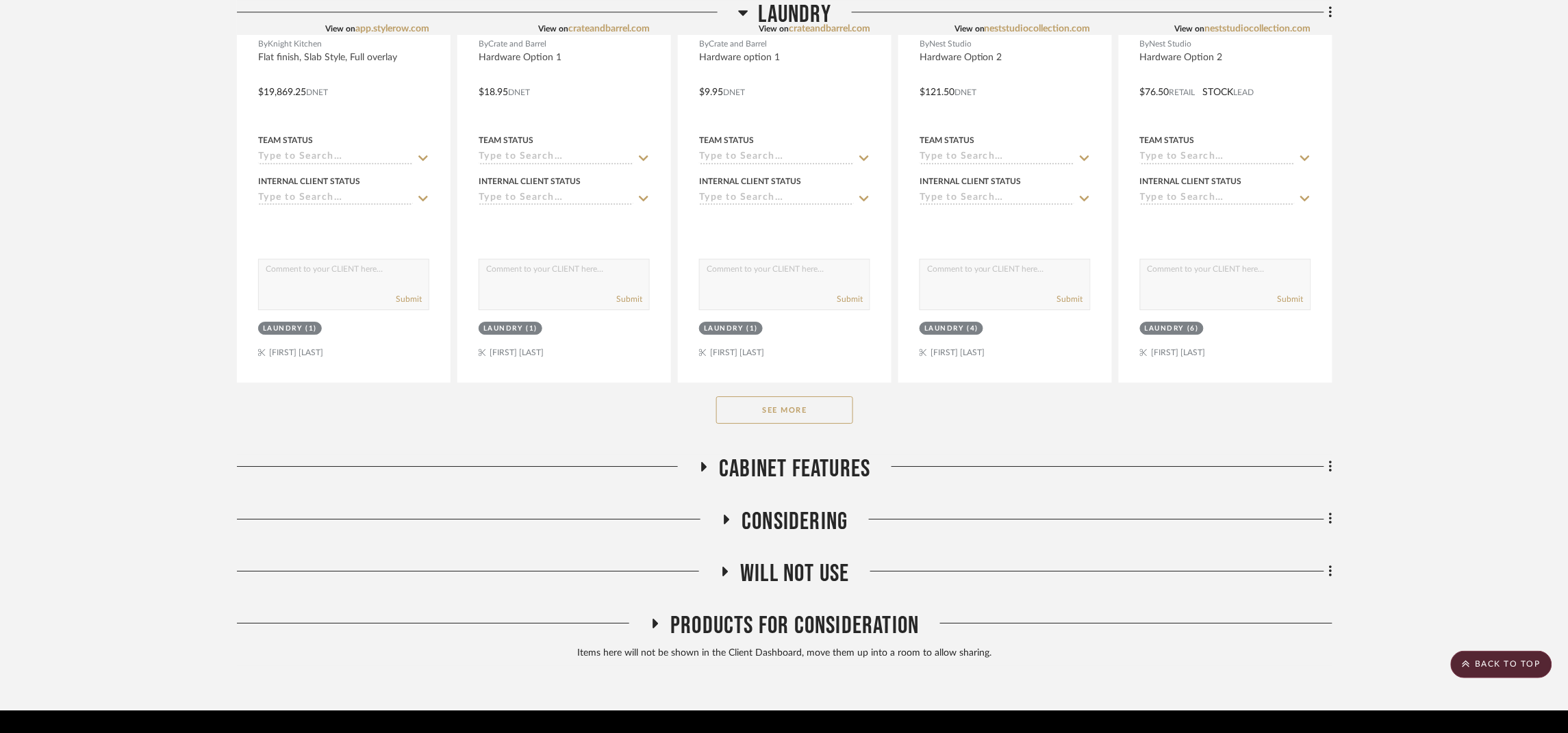 click on "See More" 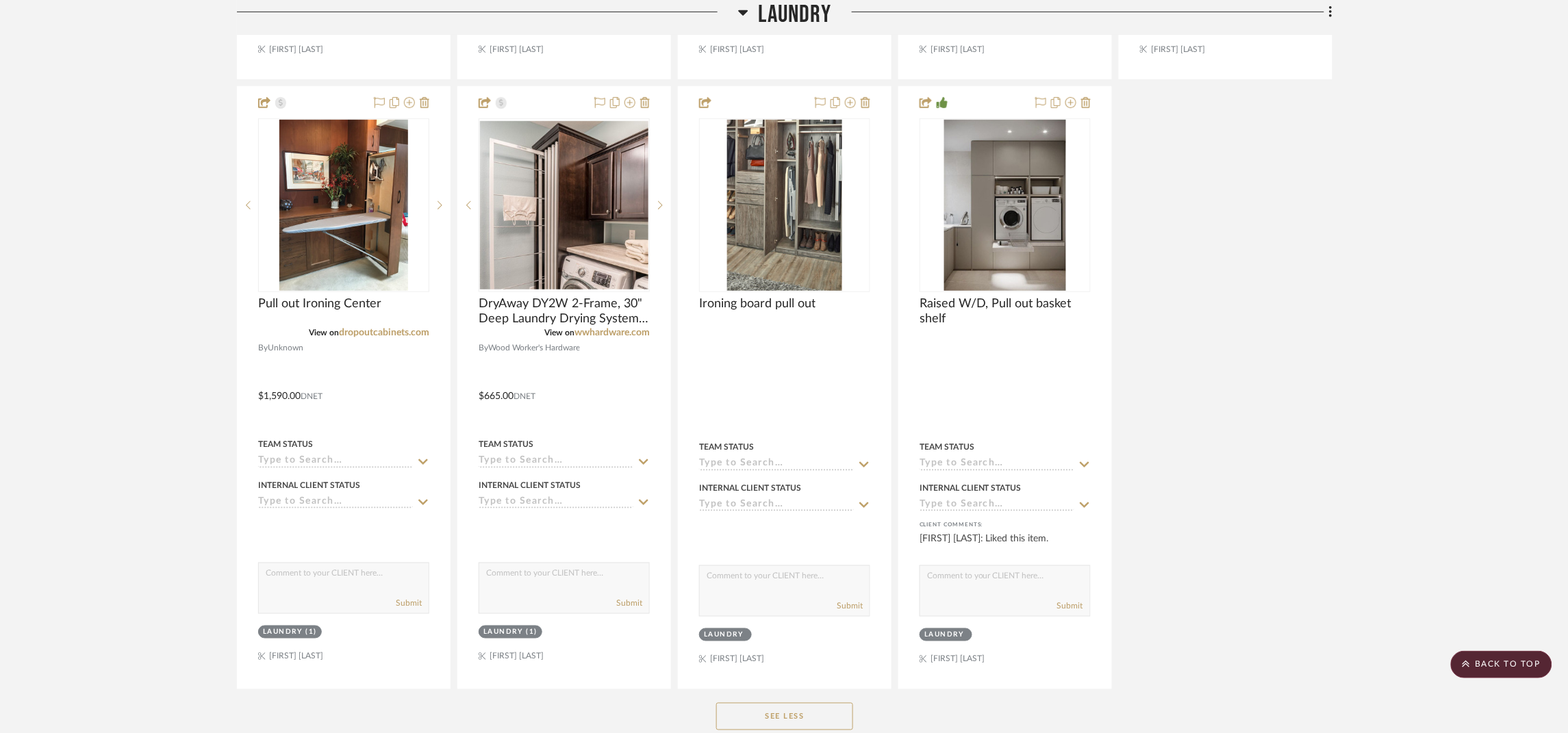 scroll, scrollTop: 49276, scrollLeft: 0, axis: vertical 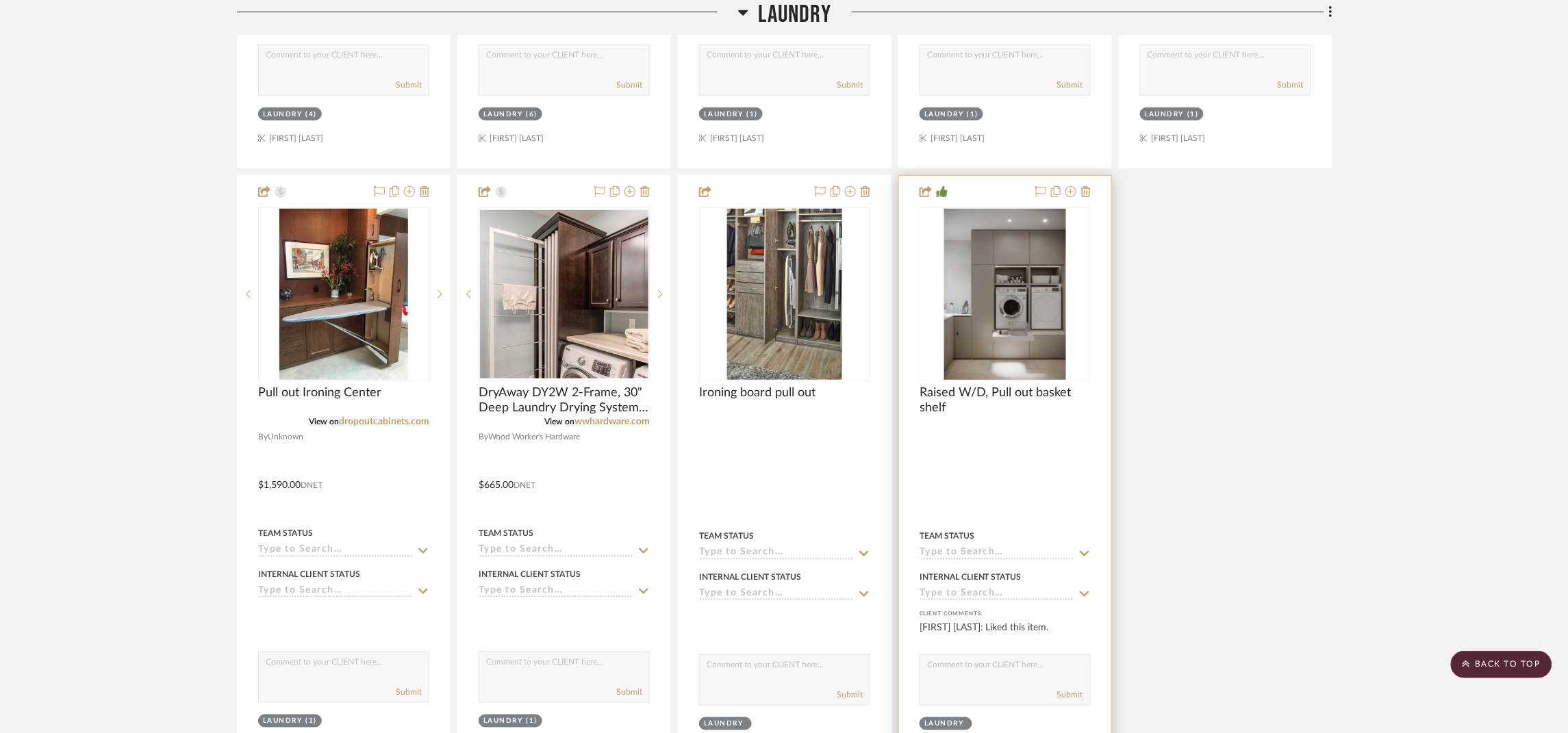 click at bounding box center (0, 0) 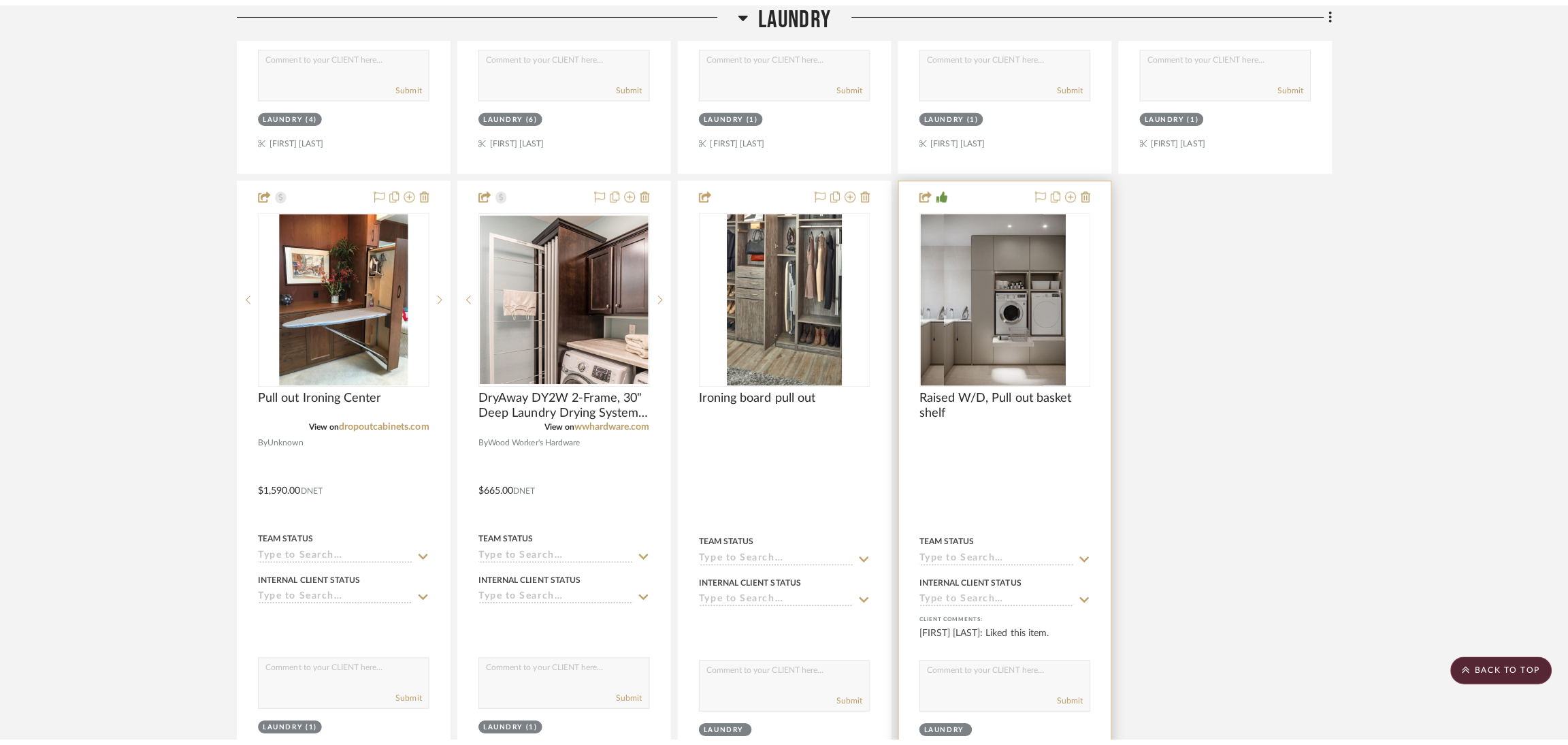 scroll, scrollTop: 0, scrollLeft: 0, axis: both 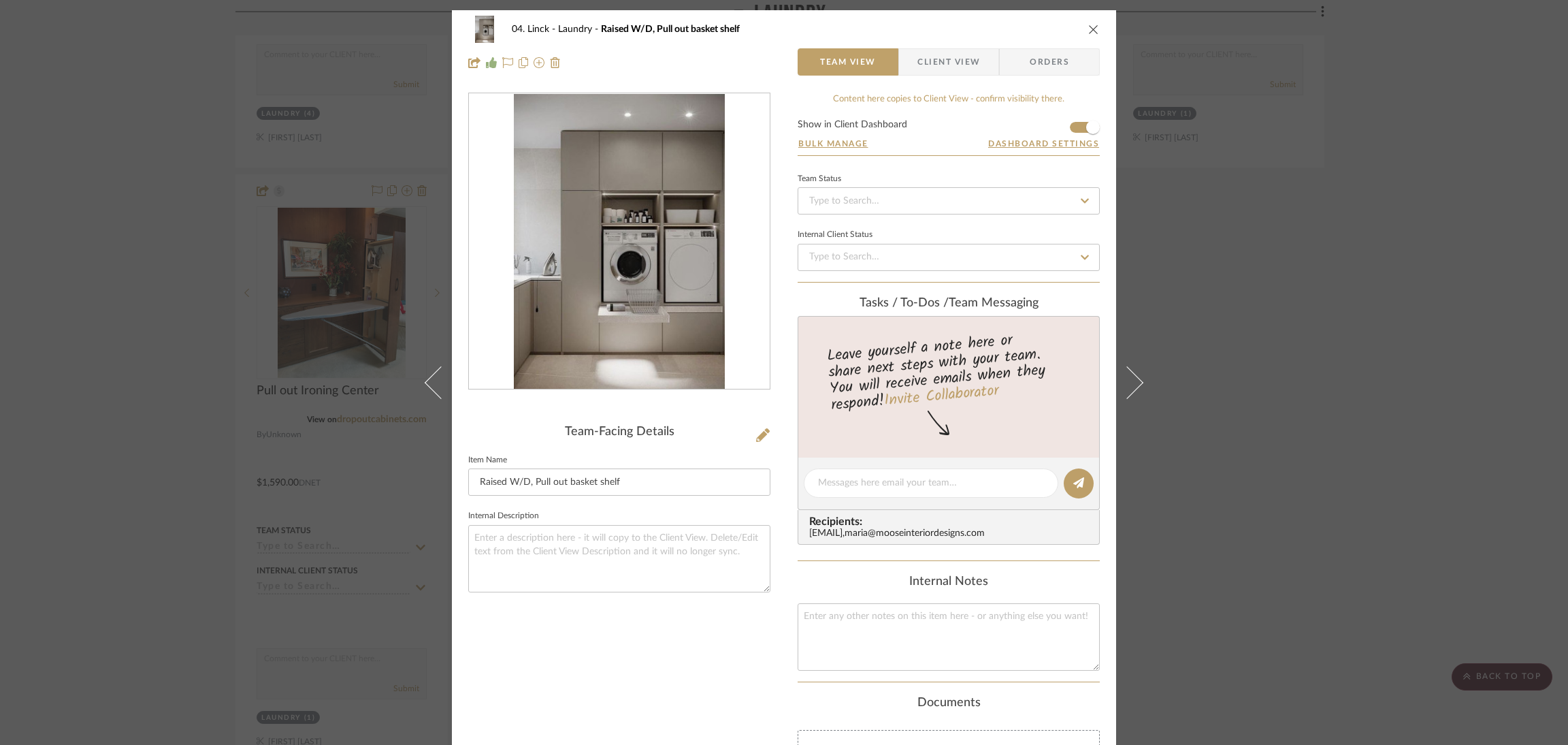 click on "04. [LAST] Laundry Raised W/D, Pull out basket shelf Team View Client View Orders  Team-Facing Details   Item Name  Raised W/D, Pull out basket shelf  Internal Description  Content here copies to Client View - confirm visibility there.  Show in Client Dashboard  Bulk Manage Dashboard Settings Team Status Internal Client Status Tasks / To-Dos /  team Messaging  Leave yourself a note here or share next steps with your team. You will receive emails when they
respond!  Invite Collaborator Recipients:  [EMAIL] ,   [EMAIL] Internal Notes  Documents  Choose a file  or drag it here. Change Room/Update Quantity  Laundry  *To create a new room/section do that from main project page    [FIRST] [LAST]" at bounding box center (784, 372) 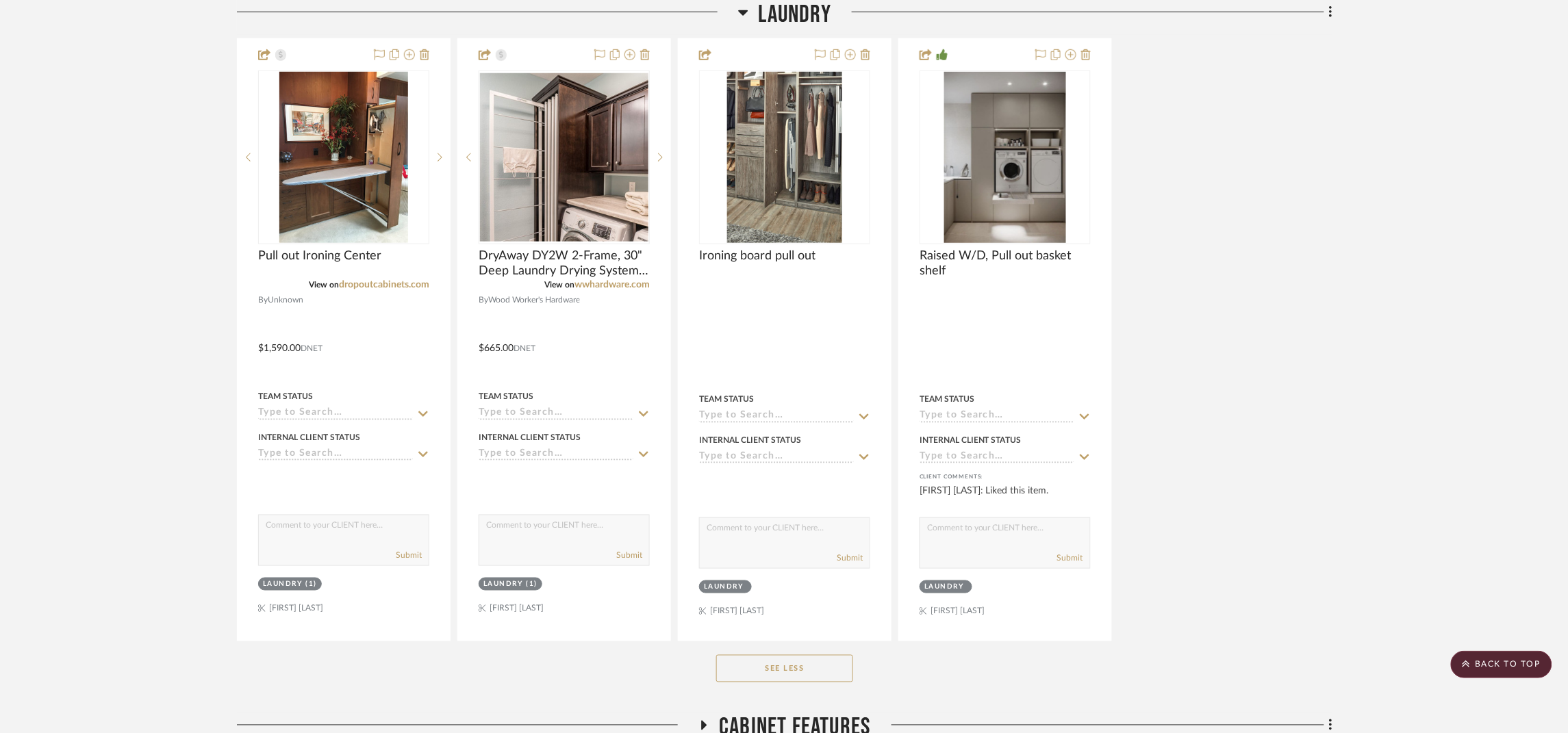 scroll, scrollTop: 49687, scrollLeft: 0, axis: vertical 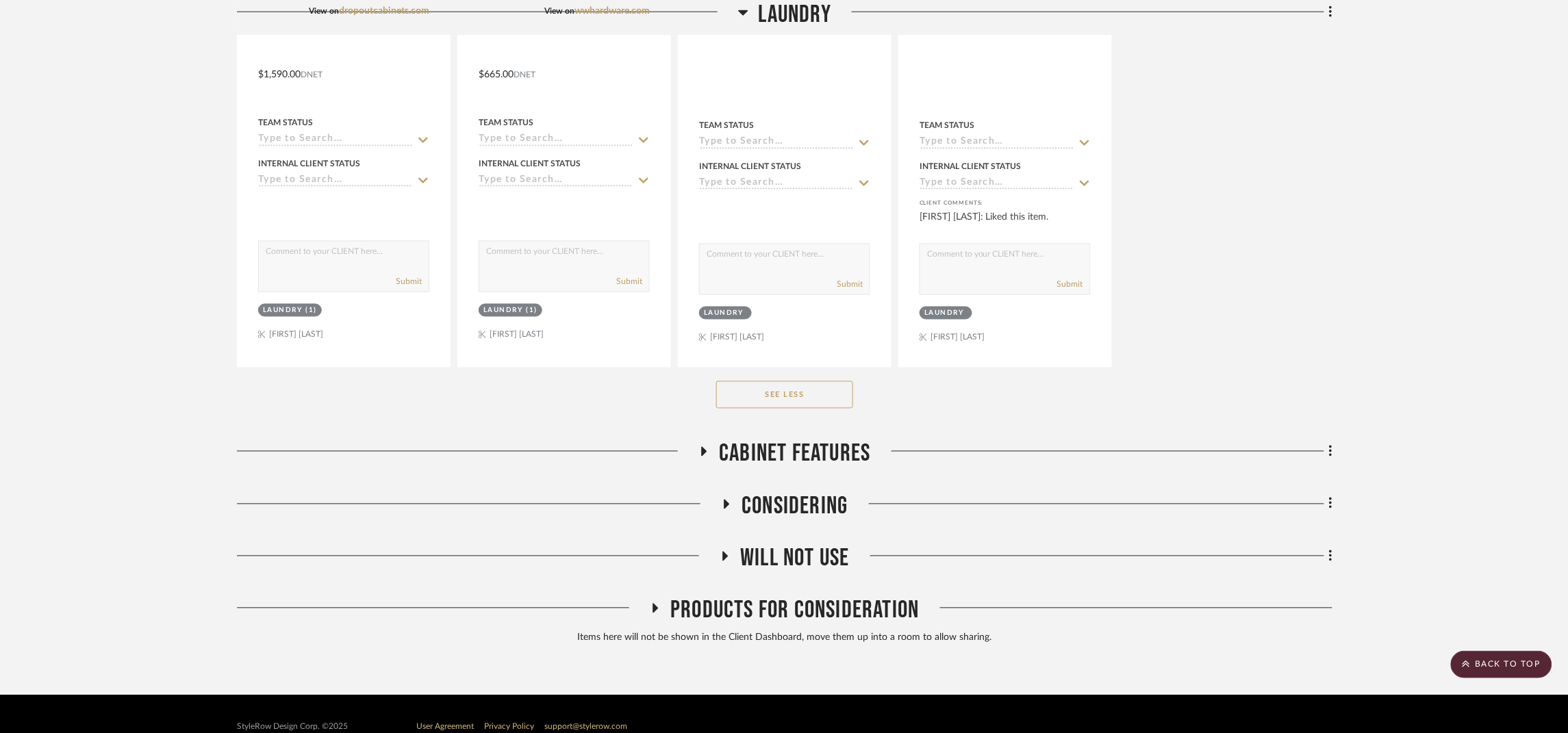 click on "Cabinet Features" 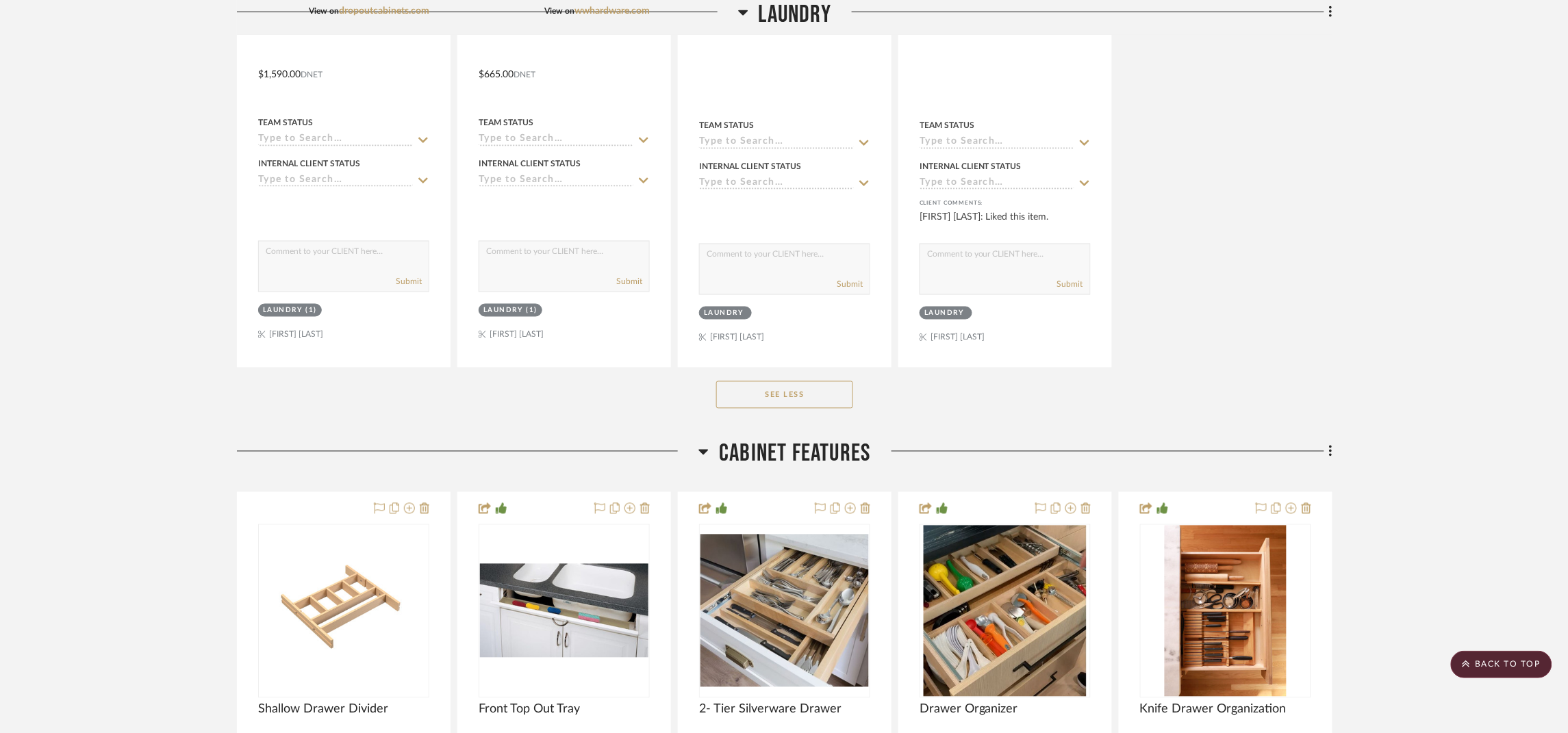 click on "Cabinet Features" 